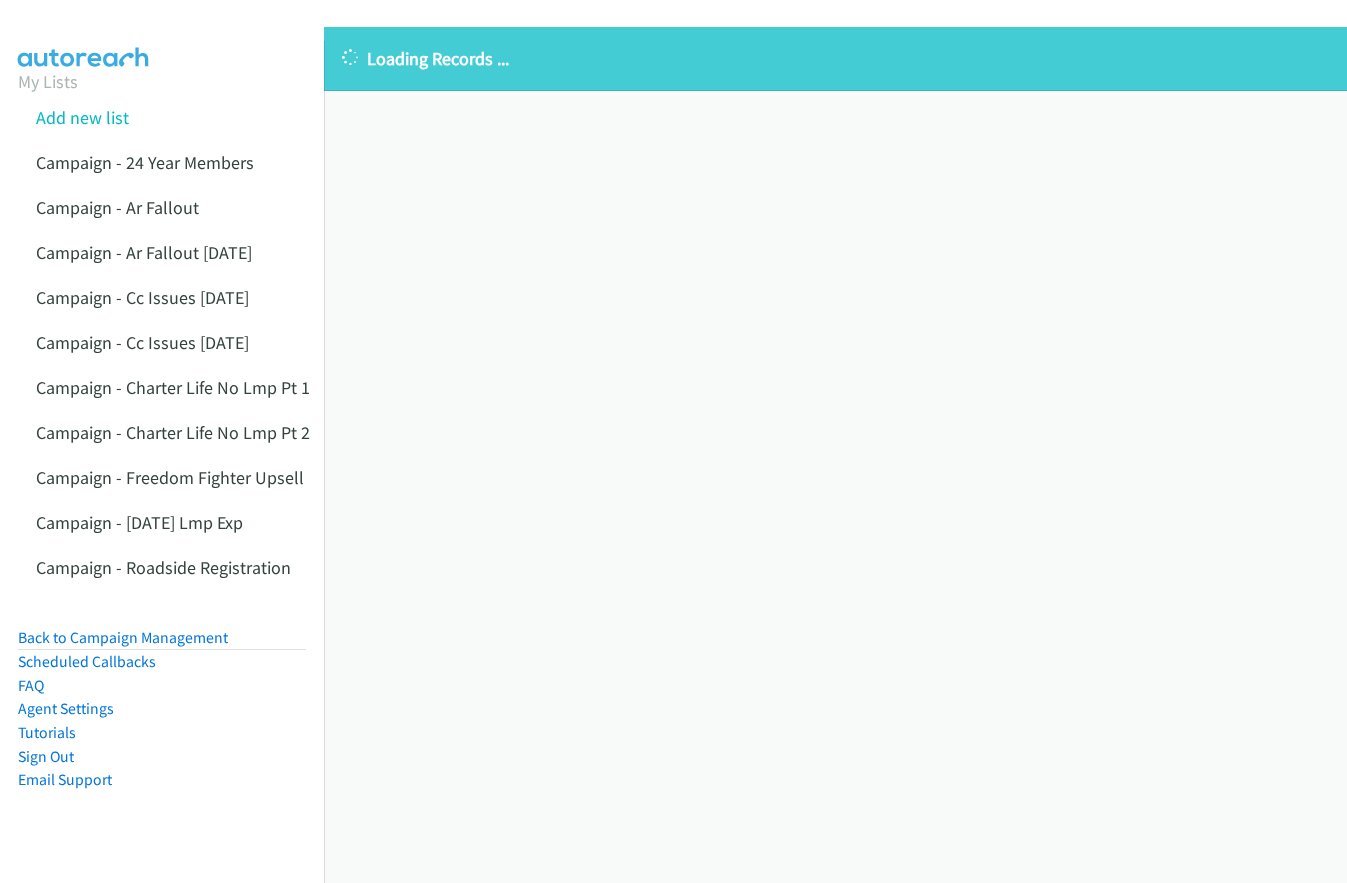scroll, scrollTop: 0, scrollLeft: 0, axis: both 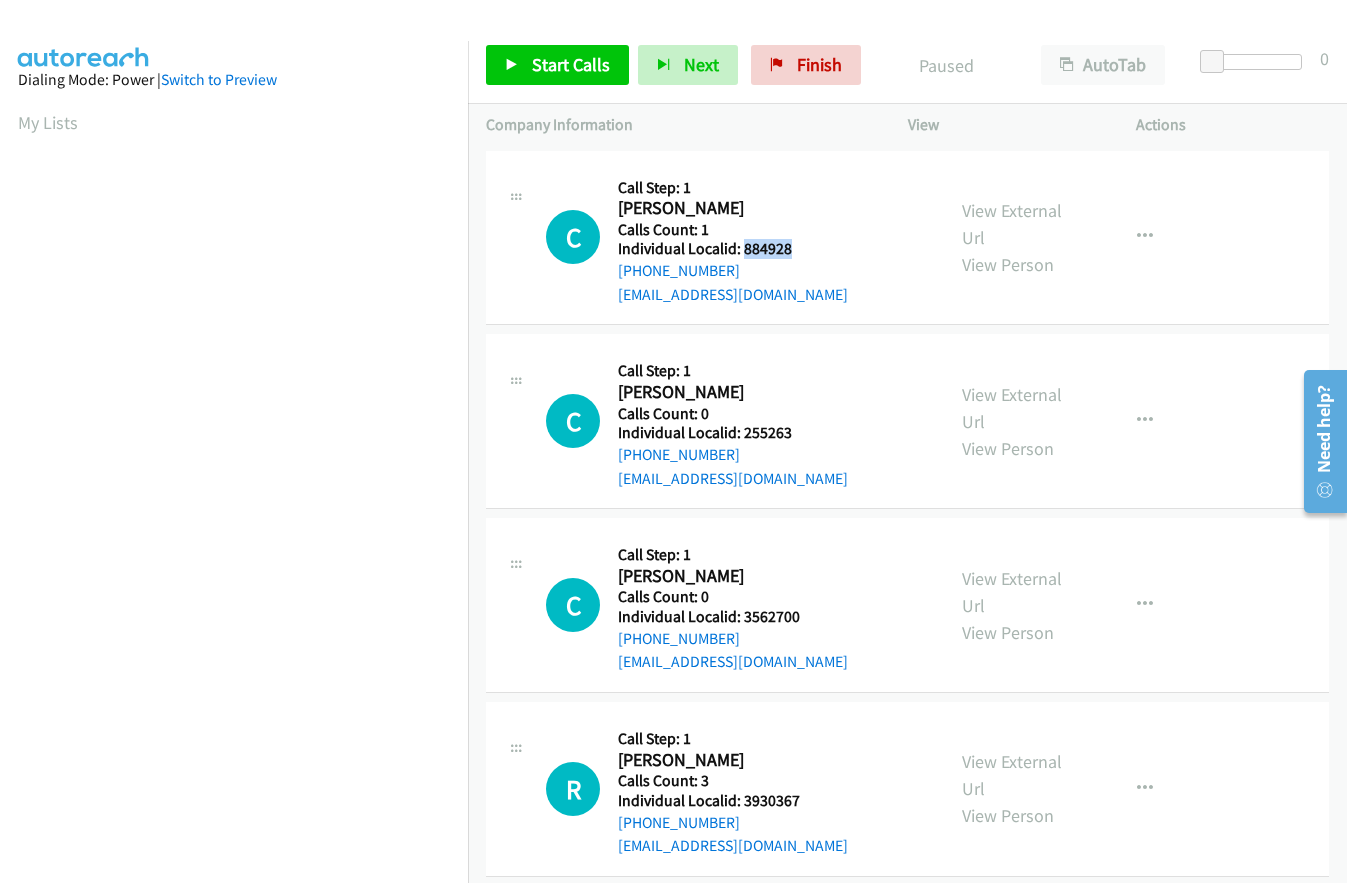 drag, startPoint x: 740, startPoint y: 249, endPoint x: 791, endPoint y: 247, distance: 51.0392 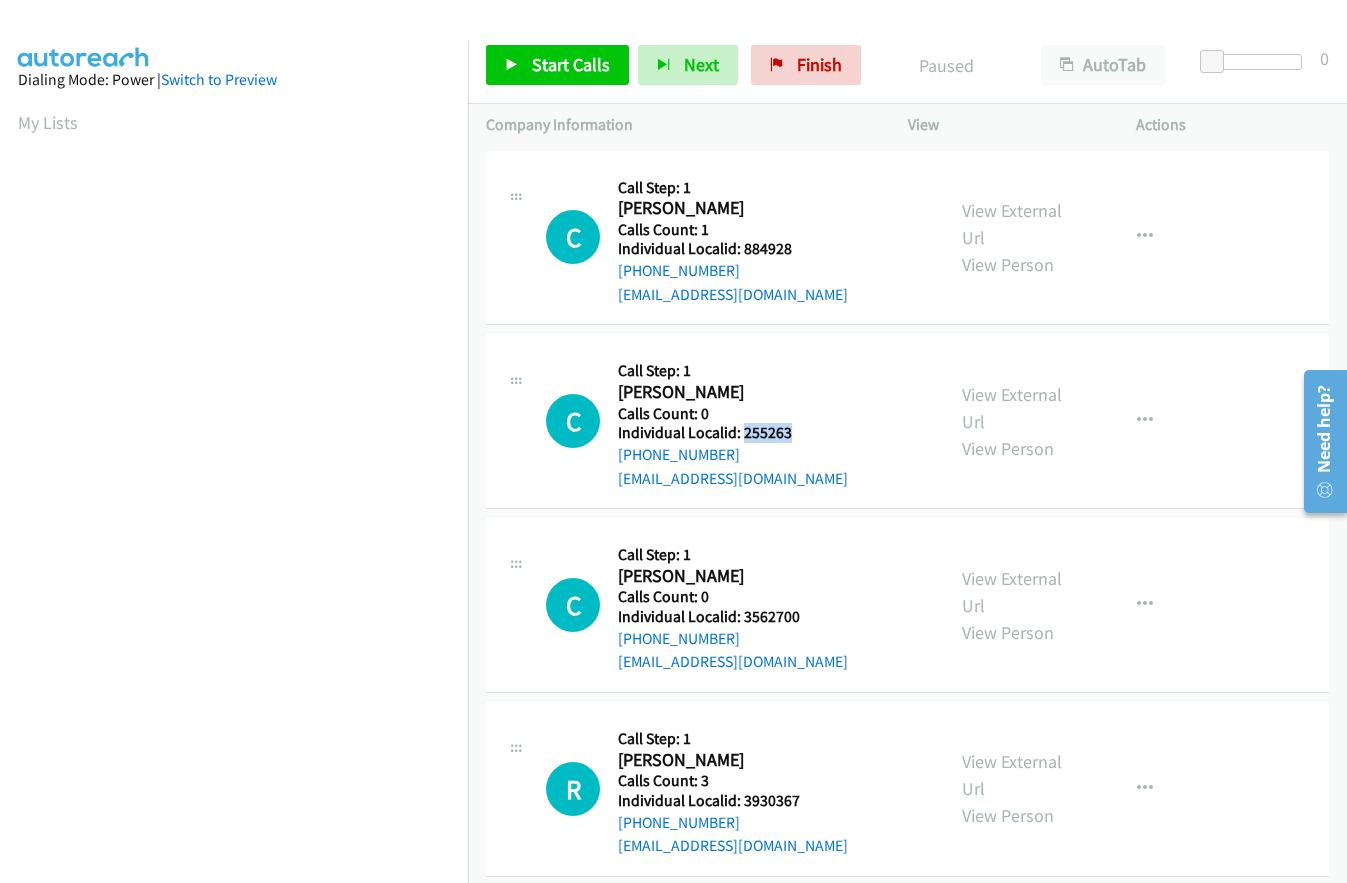 drag, startPoint x: 773, startPoint y: 430, endPoint x: 801, endPoint y: 431, distance: 28.01785 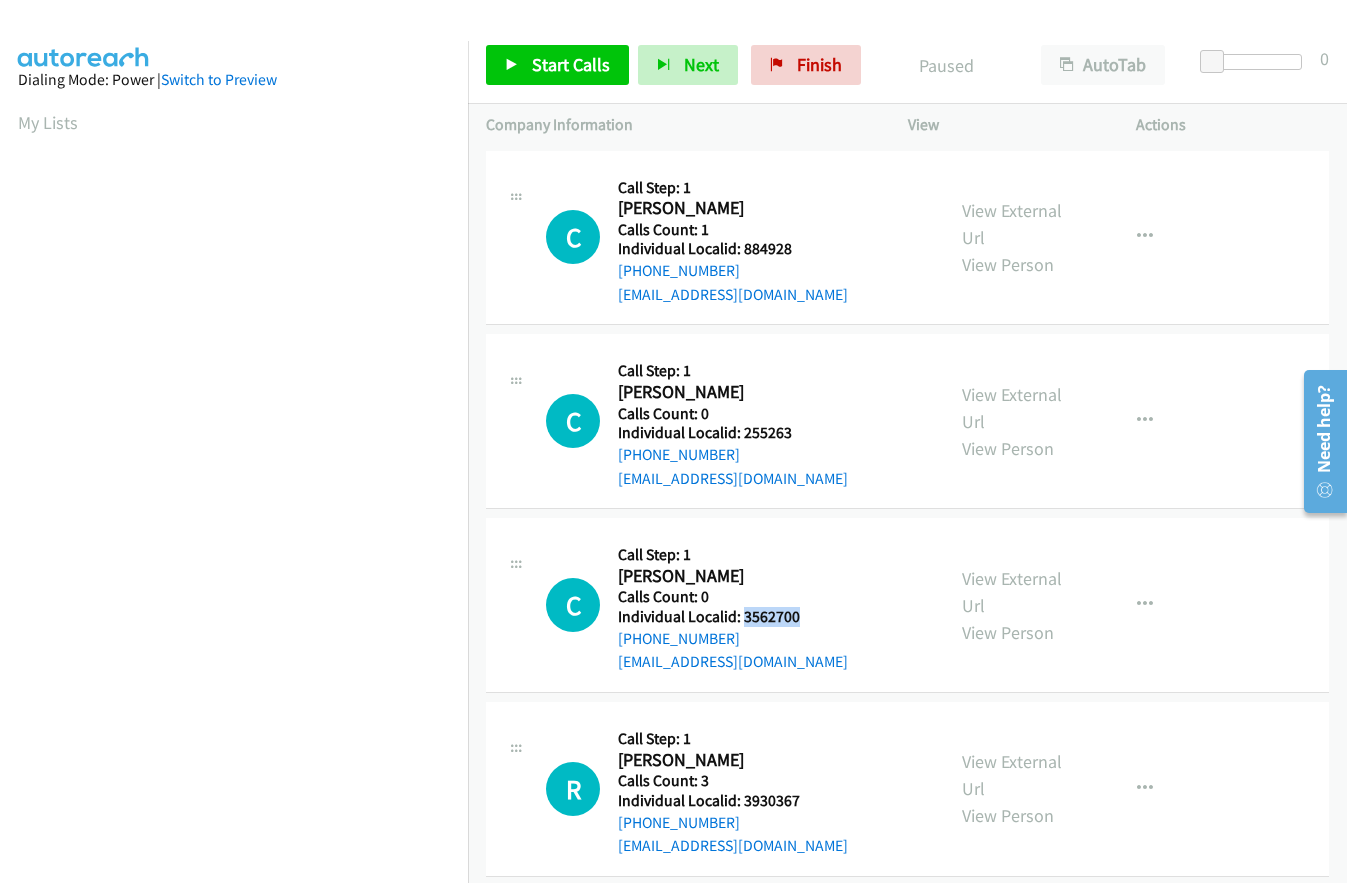 drag, startPoint x: 742, startPoint y: 616, endPoint x: 803, endPoint y: 616, distance: 61 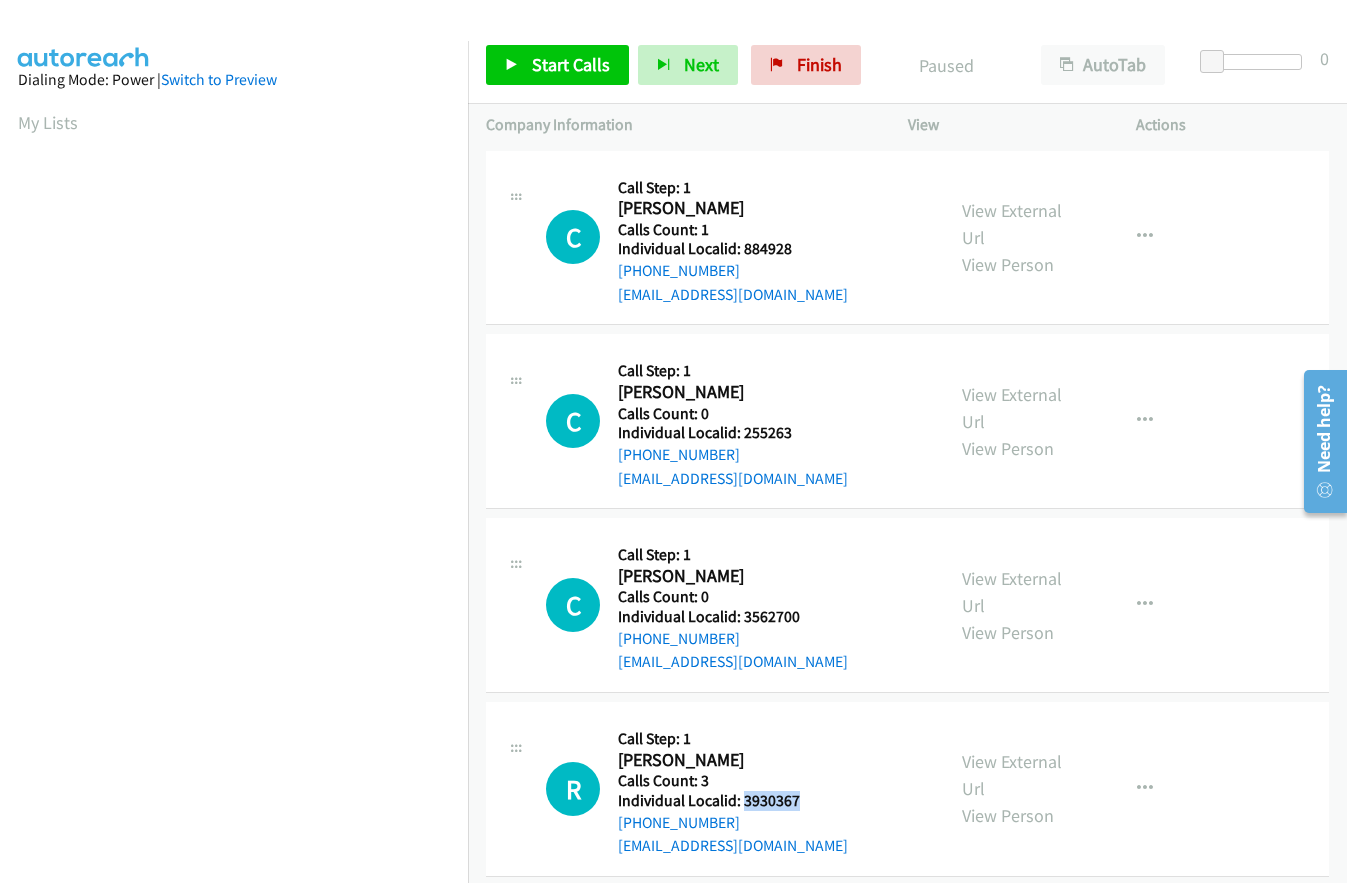 drag, startPoint x: 742, startPoint y: 798, endPoint x: 803, endPoint y: 798, distance: 61 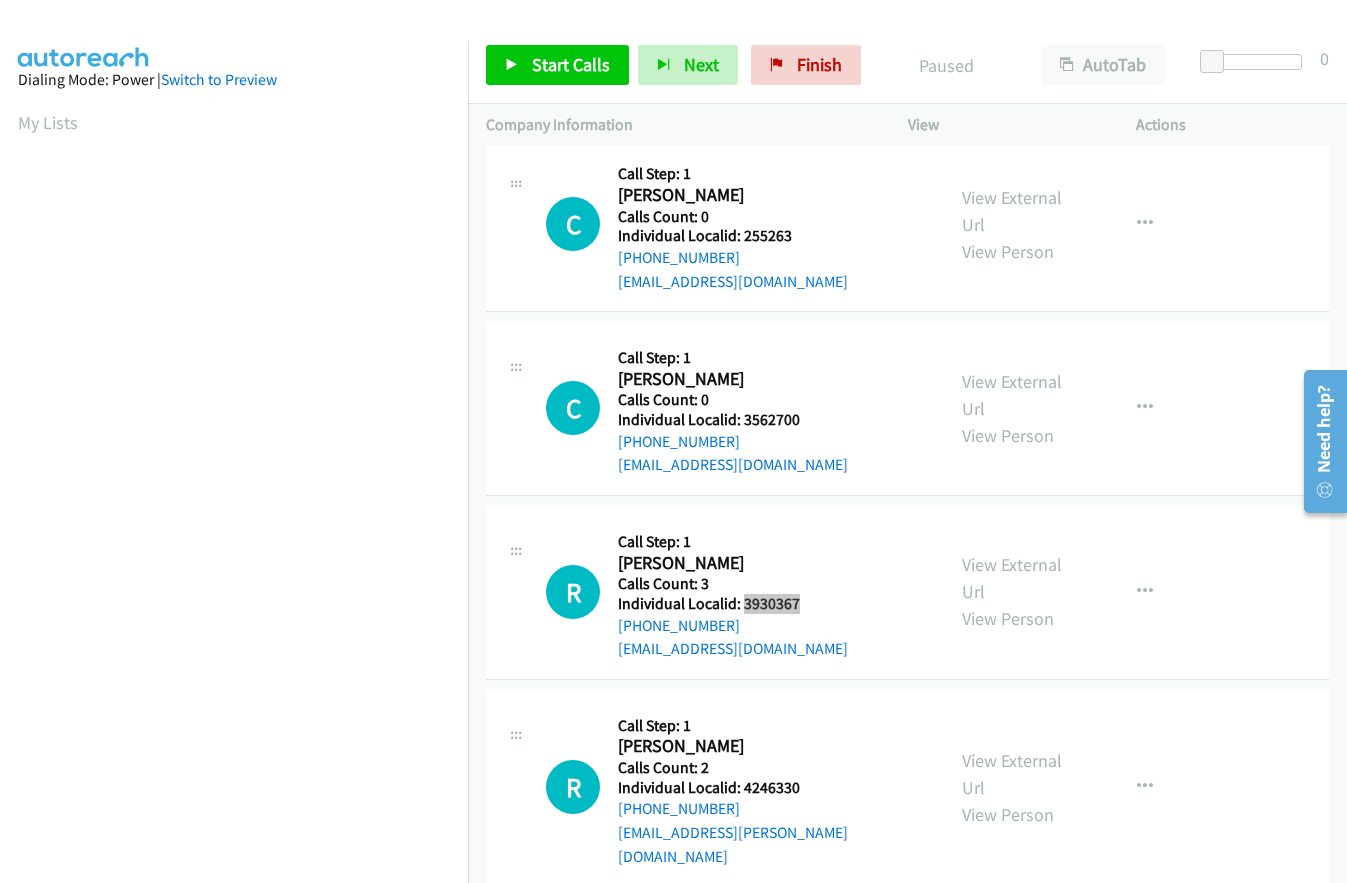 scroll, scrollTop: 200, scrollLeft: 0, axis: vertical 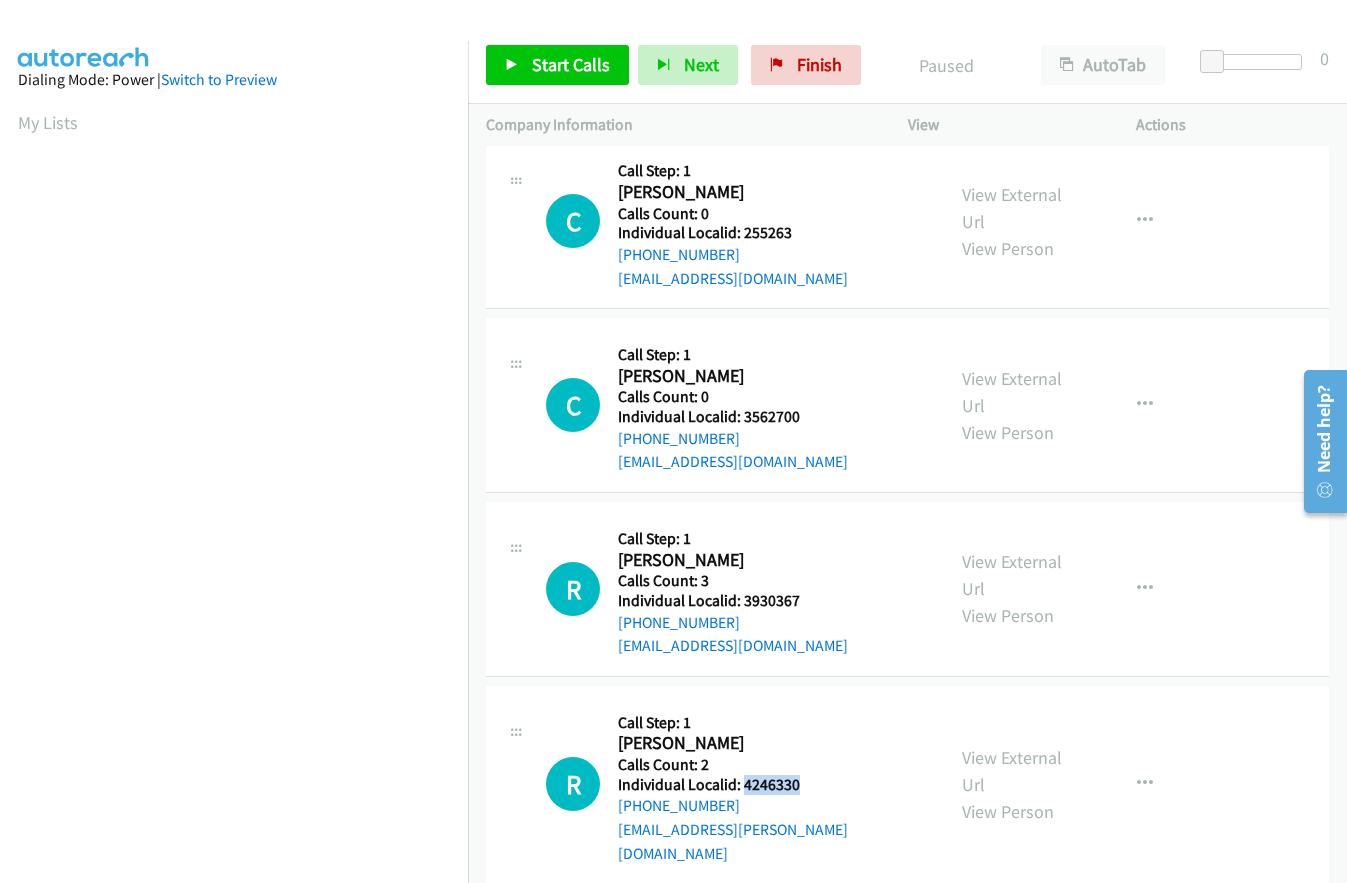 drag, startPoint x: 744, startPoint y: 786, endPoint x: 804, endPoint y: 786, distance: 60 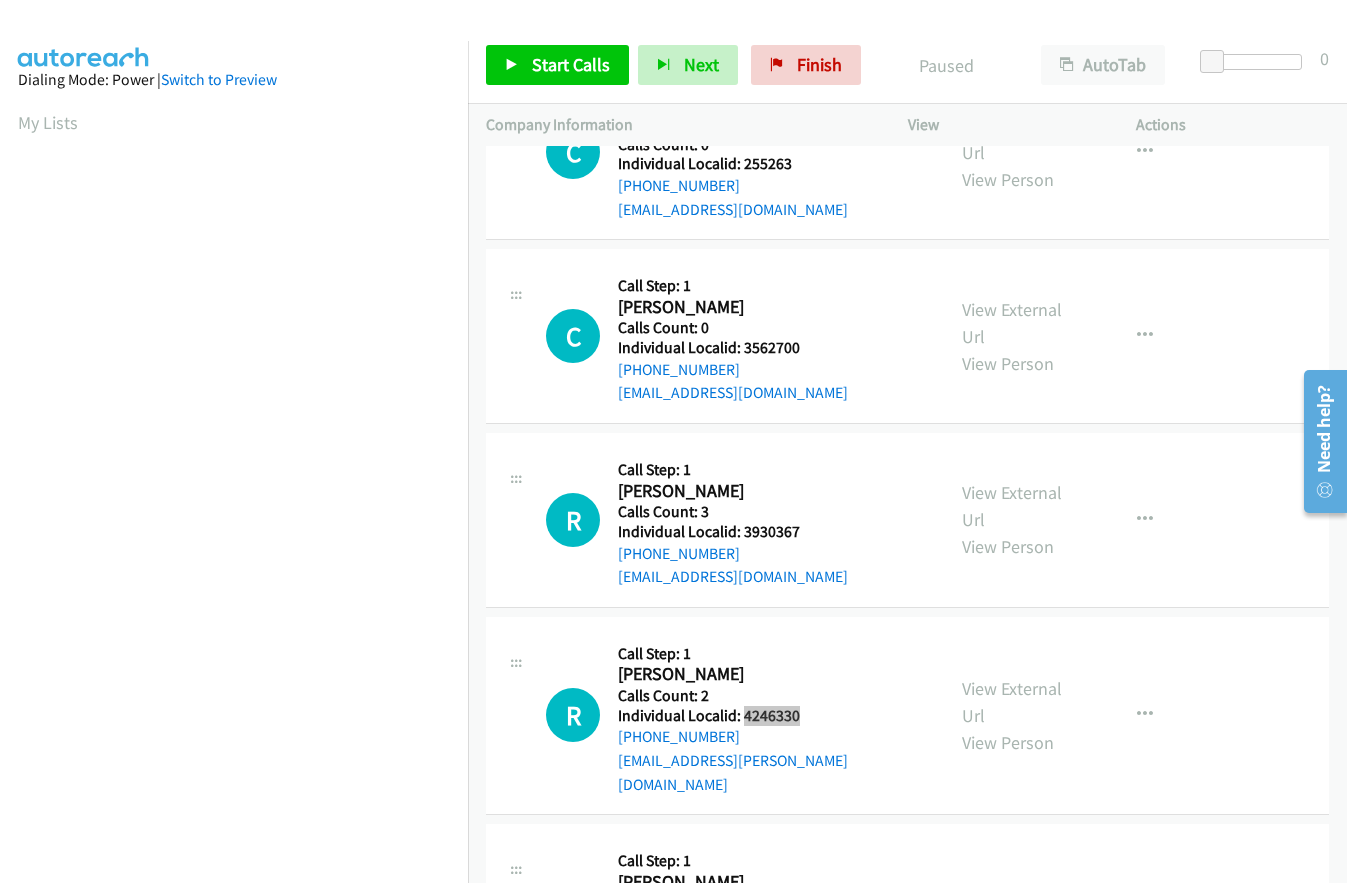 scroll, scrollTop: 525, scrollLeft: 0, axis: vertical 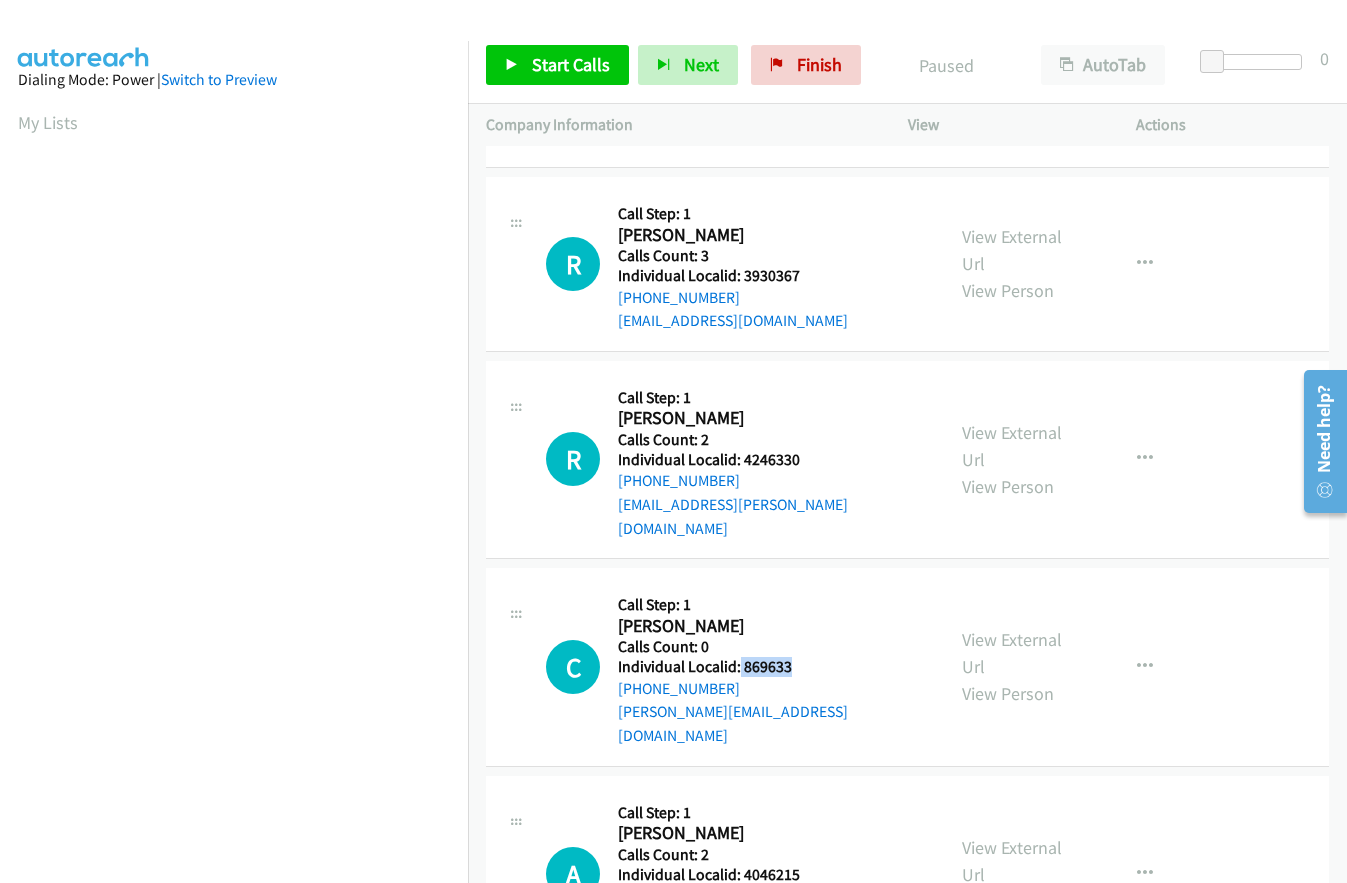drag, startPoint x: 737, startPoint y: 644, endPoint x: 793, endPoint y: 646, distance: 56.0357 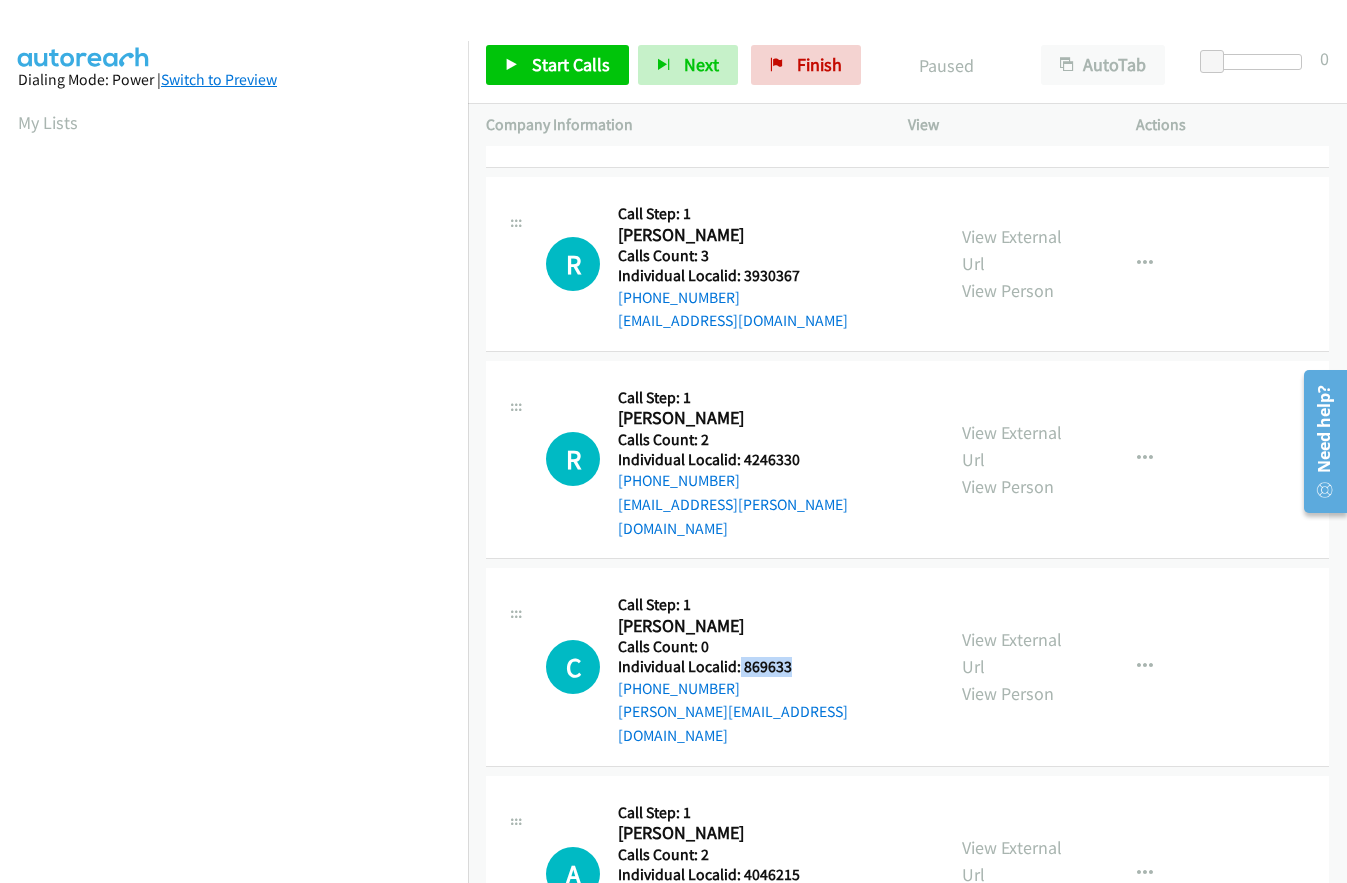 click on "Switch to Preview" at bounding box center (219, 79) 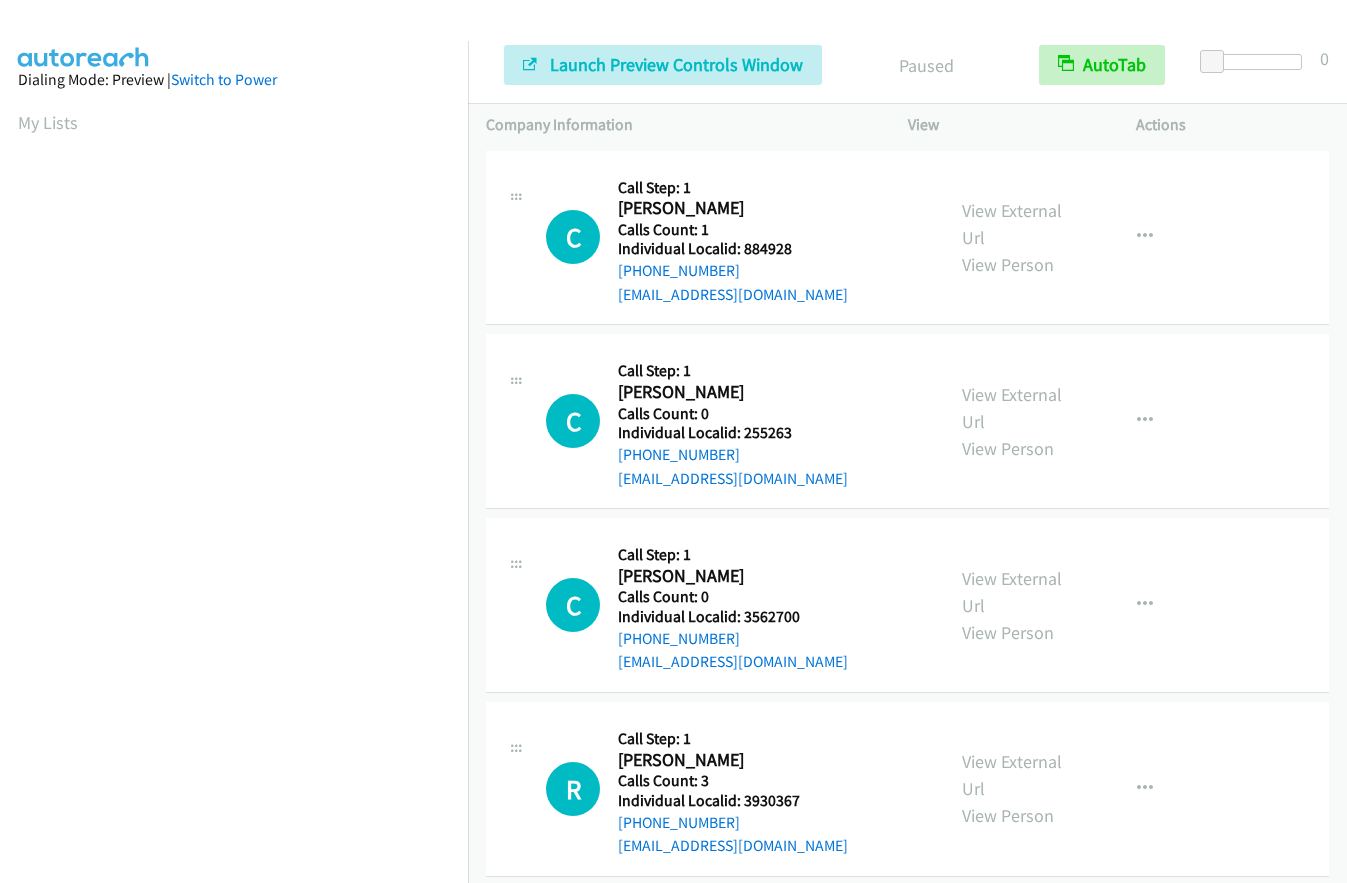 scroll, scrollTop: 0, scrollLeft: 0, axis: both 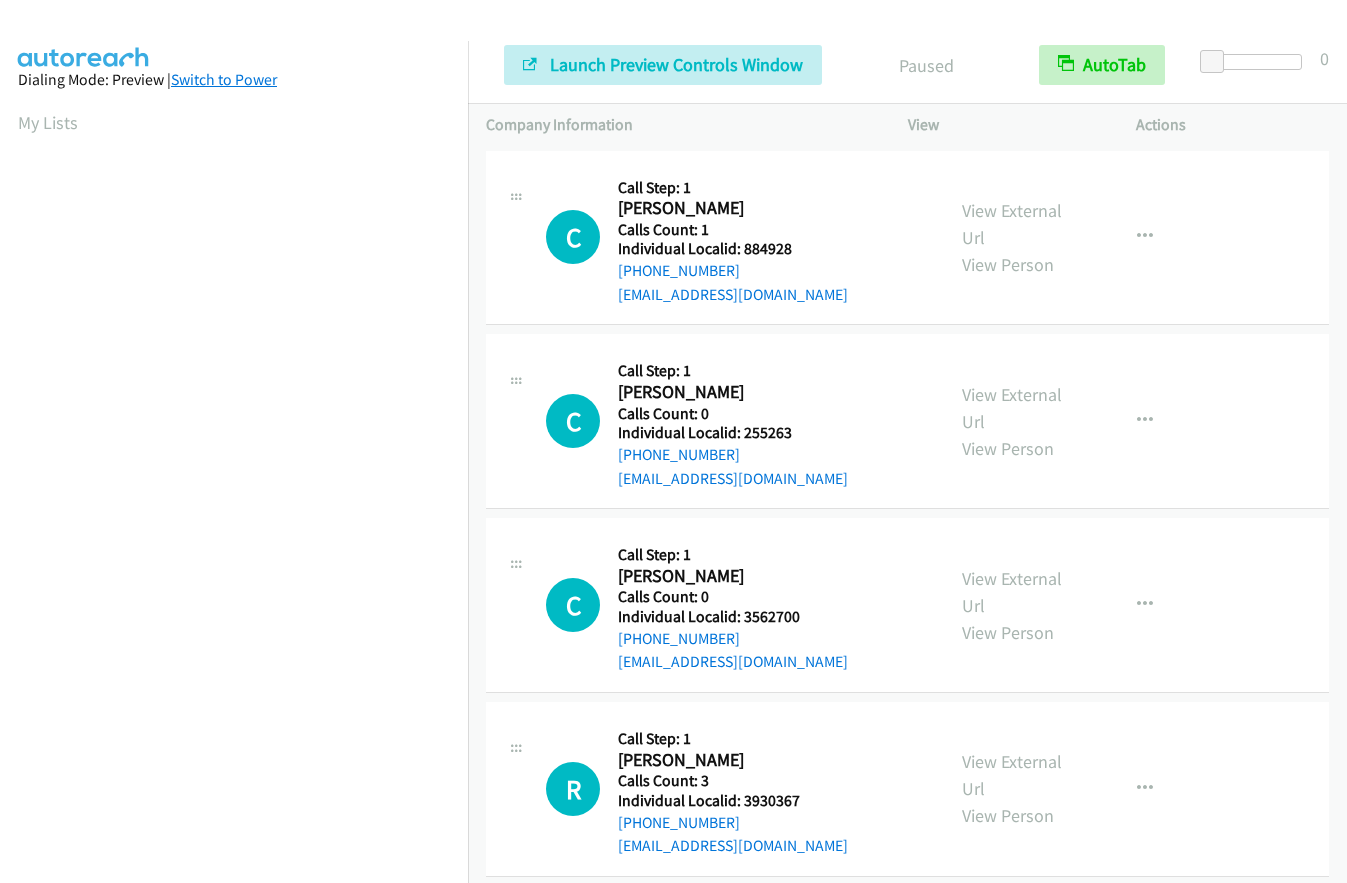 click on "Switch to Power" at bounding box center [224, 79] 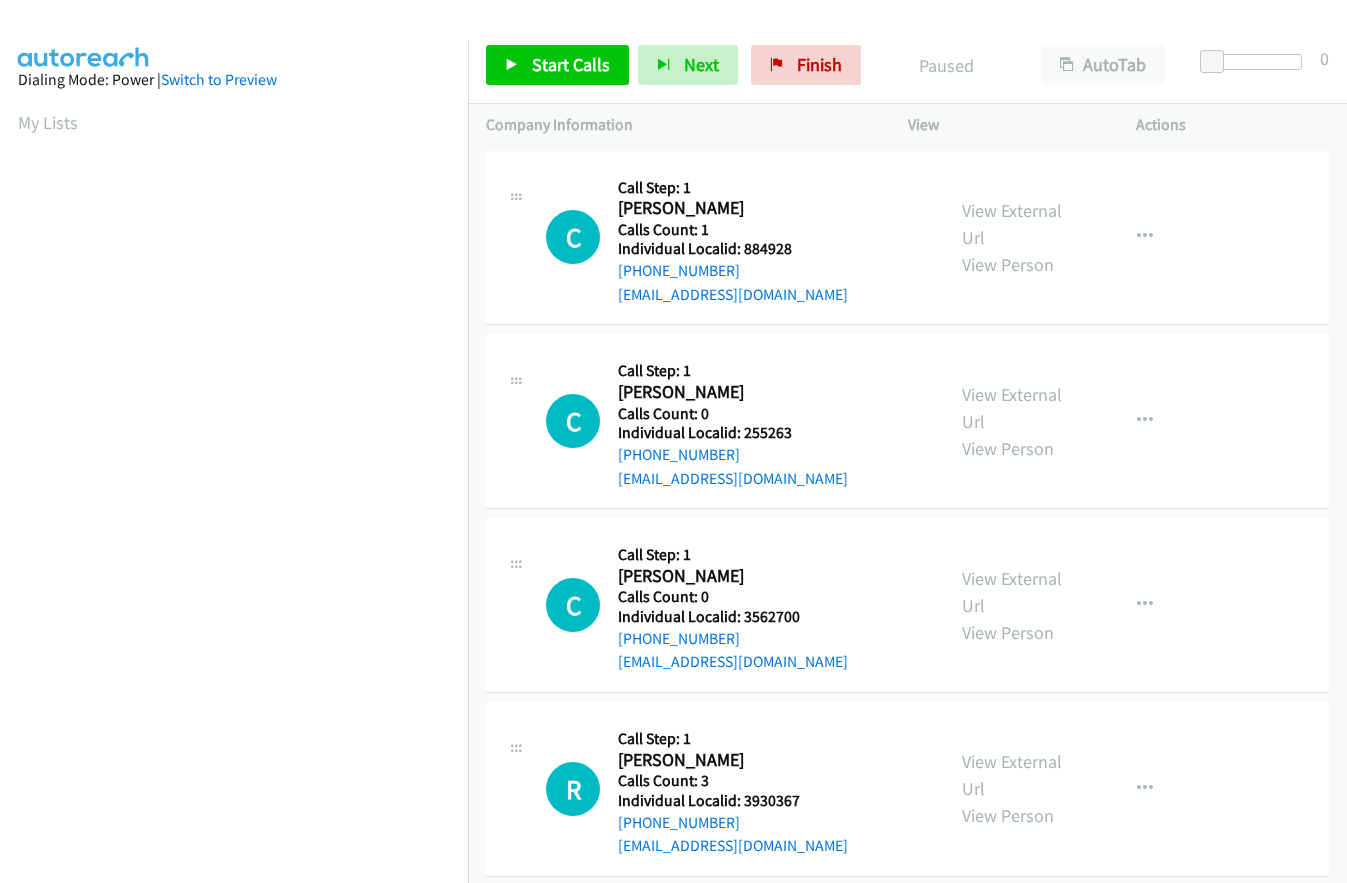 scroll, scrollTop: 0, scrollLeft: 0, axis: both 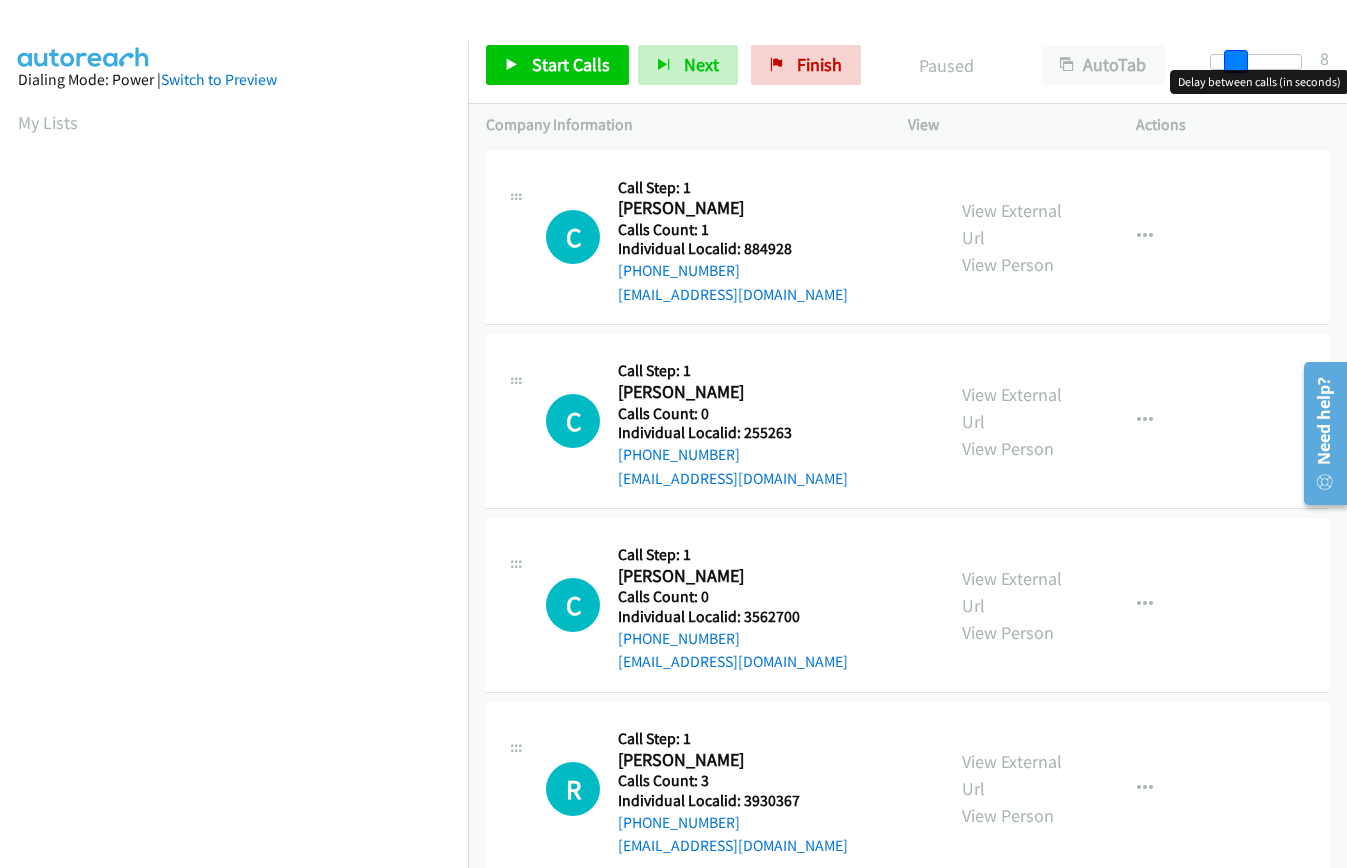 drag, startPoint x: 1216, startPoint y: 61, endPoint x: 1239, endPoint y: 59, distance: 23.086792 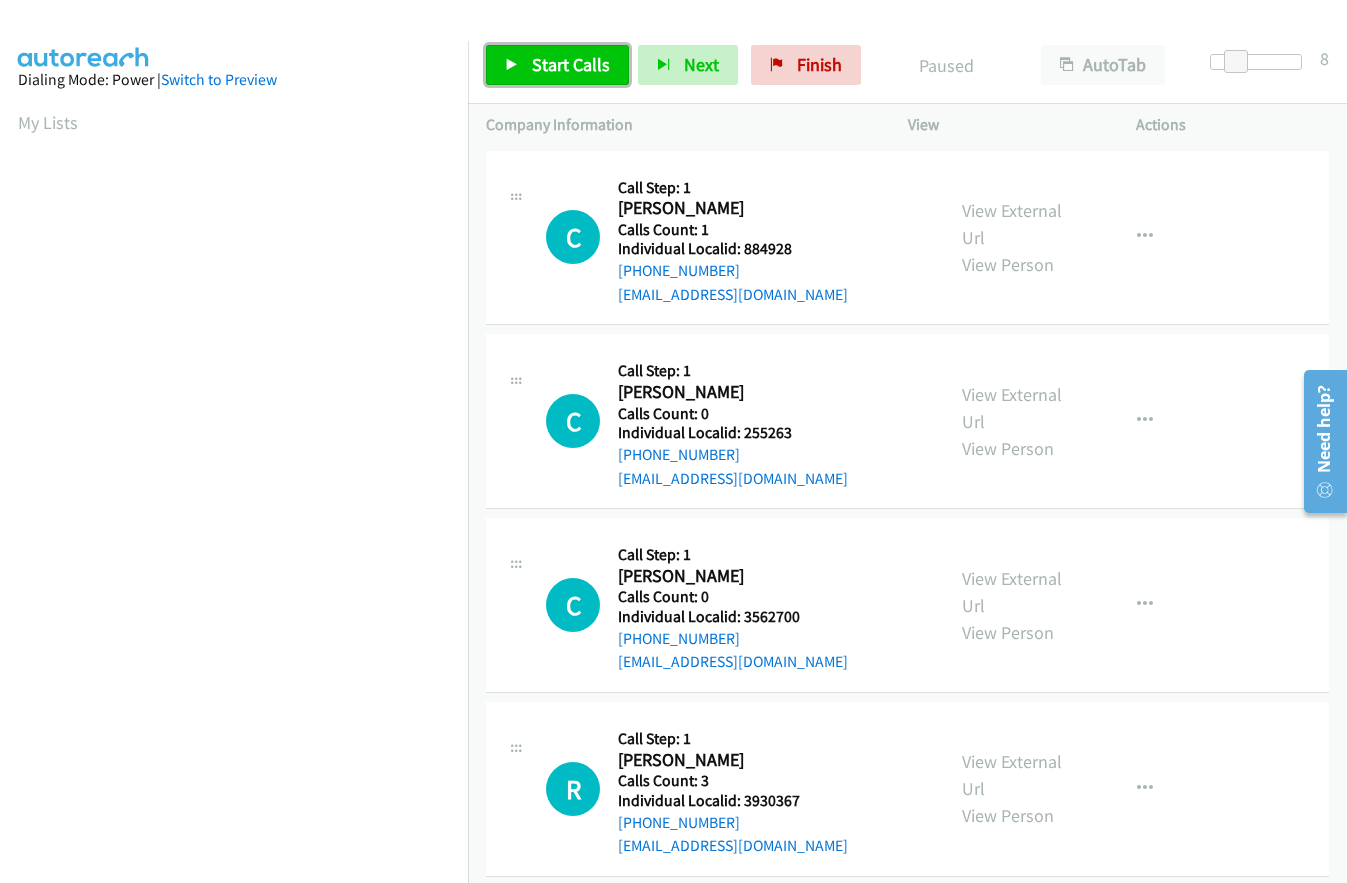 click on "Start Calls" at bounding box center (571, 64) 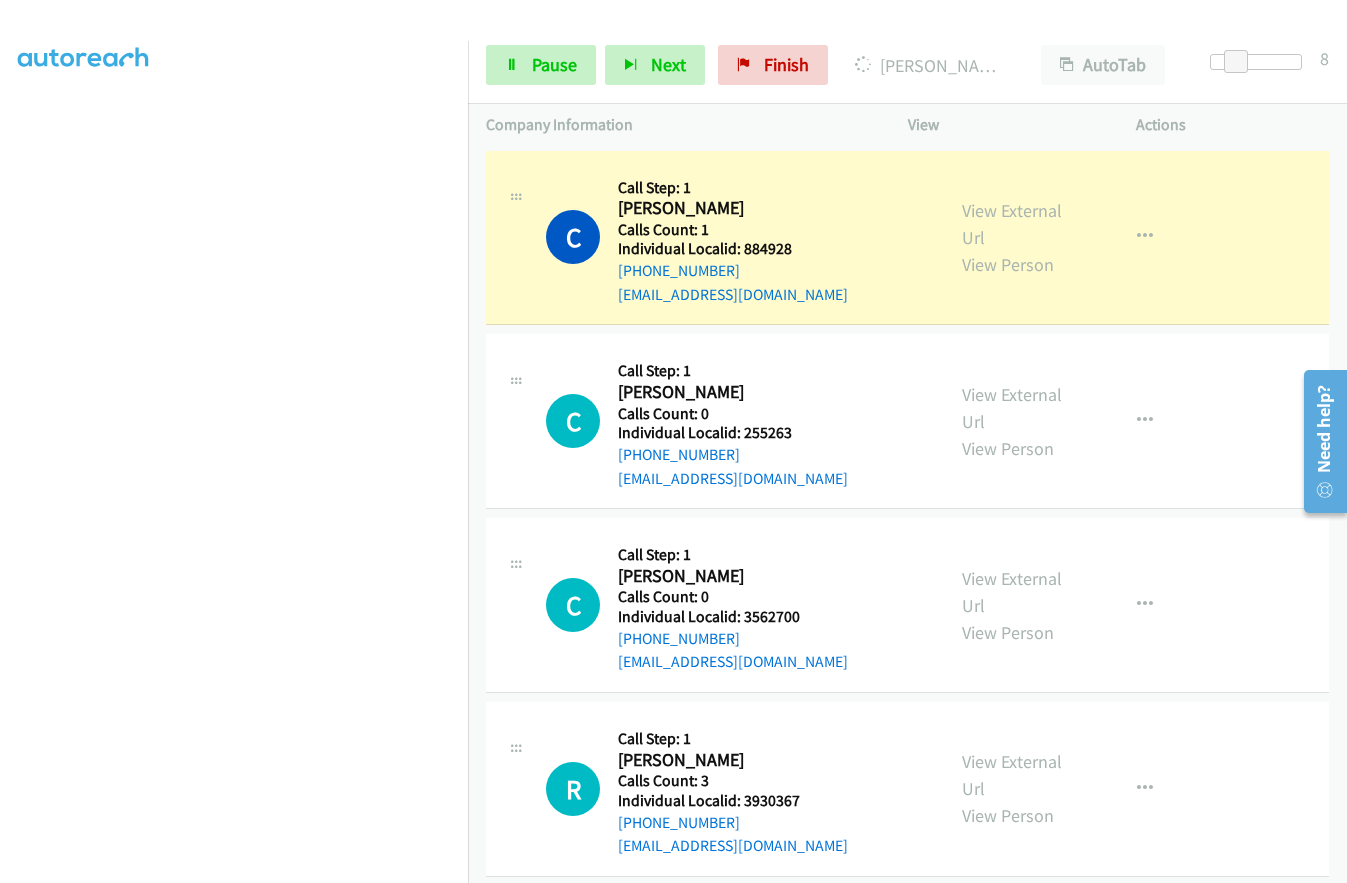 scroll, scrollTop: 238, scrollLeft: 0, axis: vertical 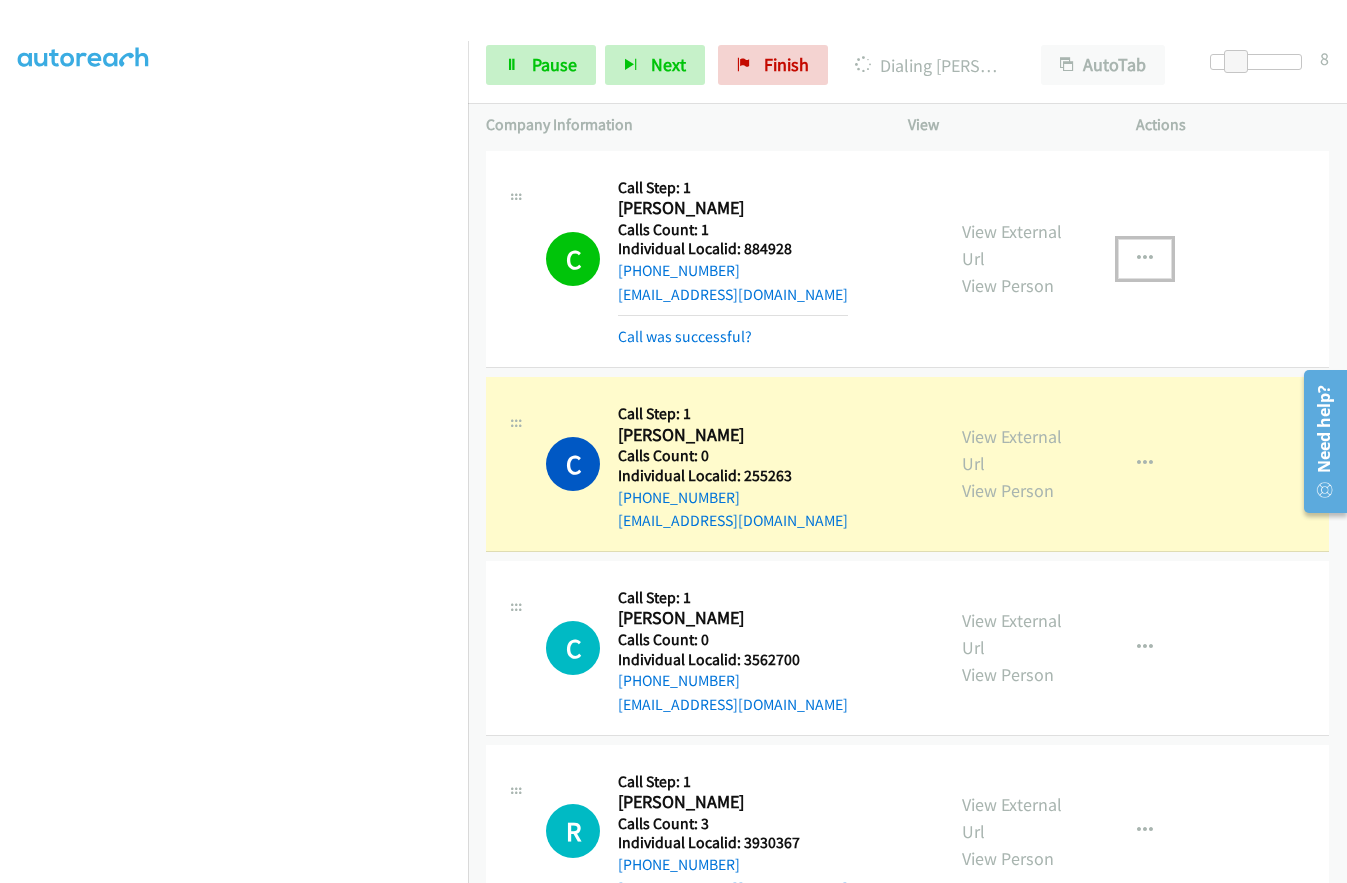 click at bounding box center [1145, 259] 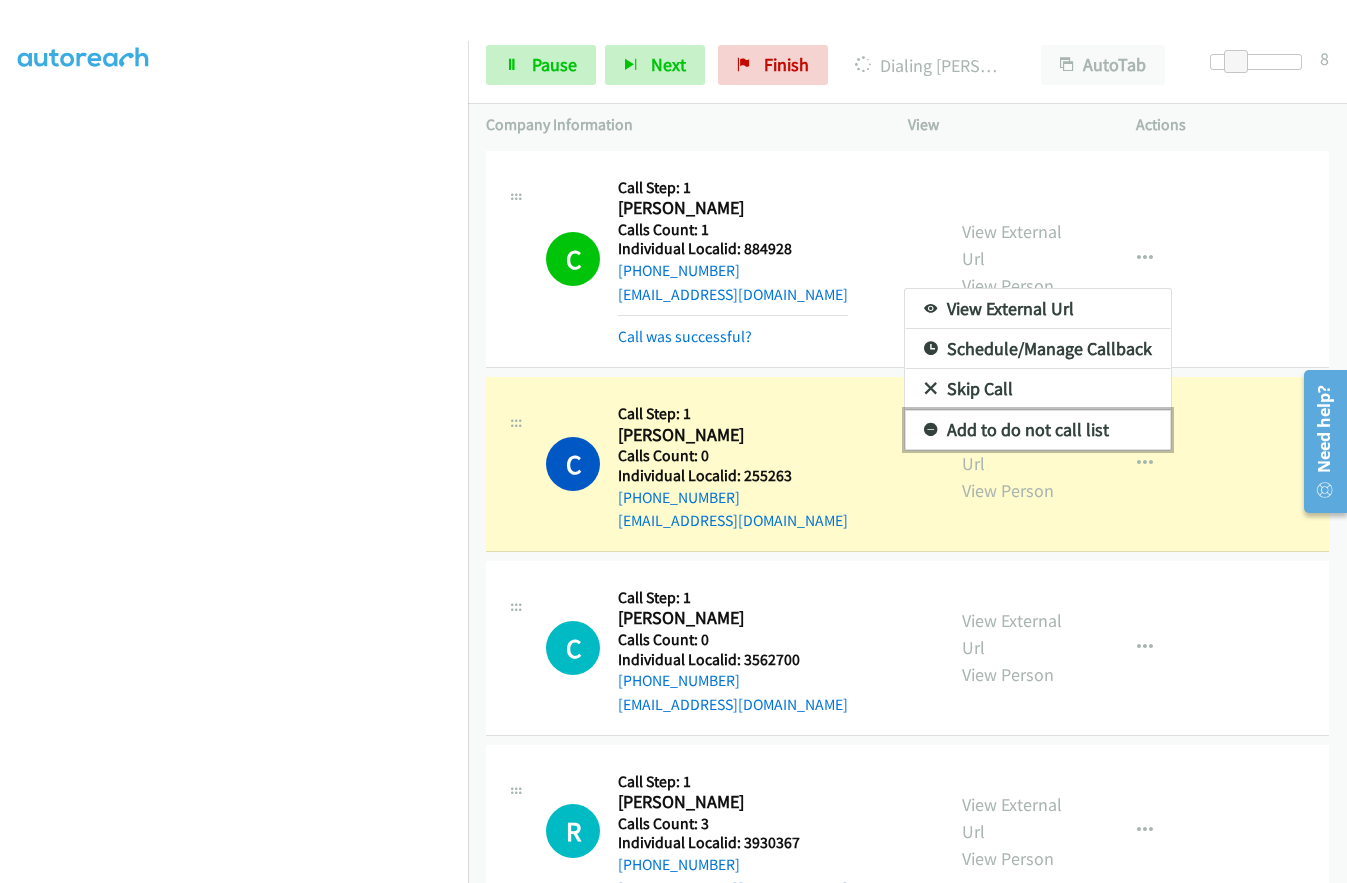 click at bounding box center (931, 431) 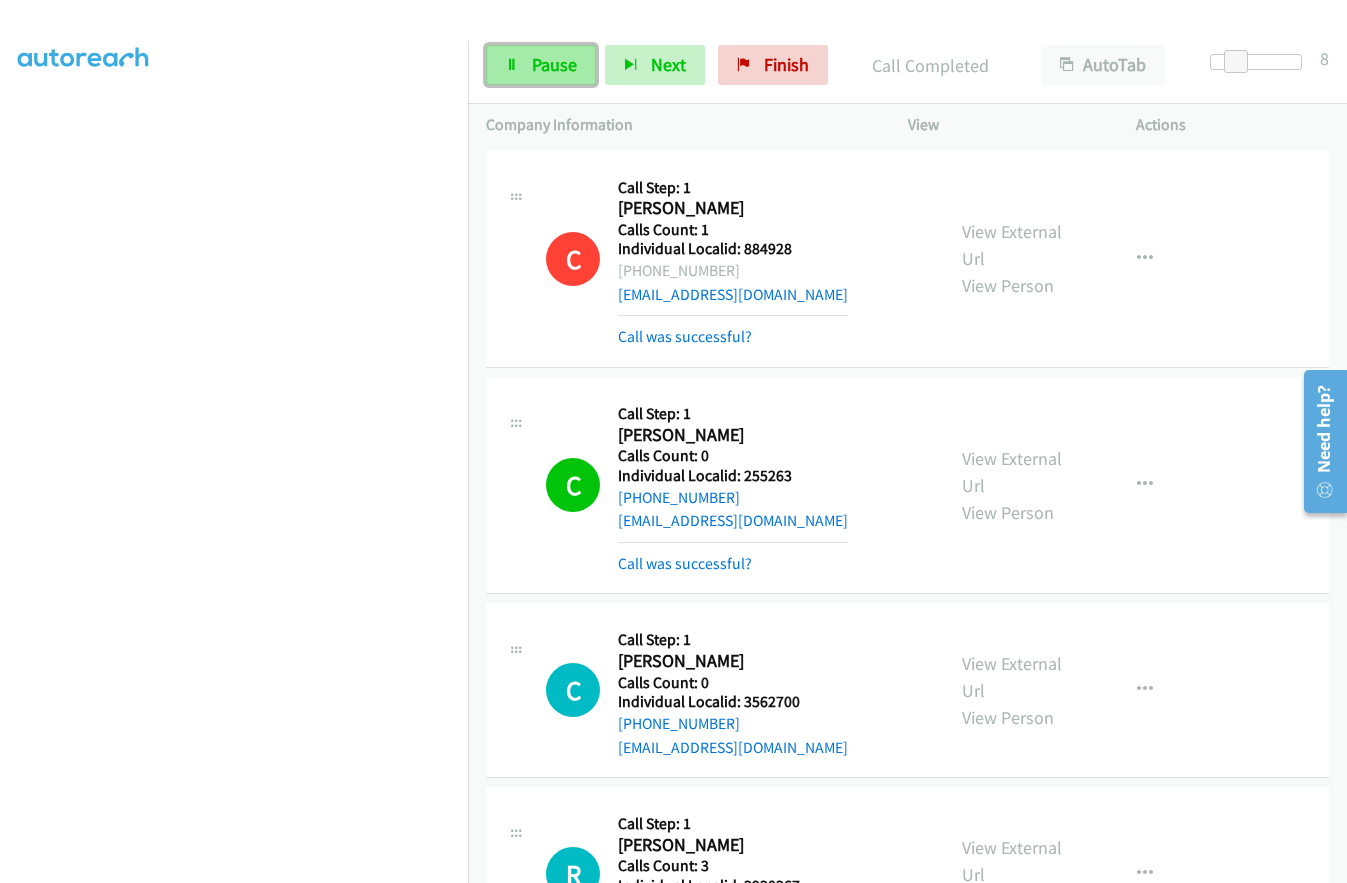 click on "Pause" at bounding box center (554, 64) 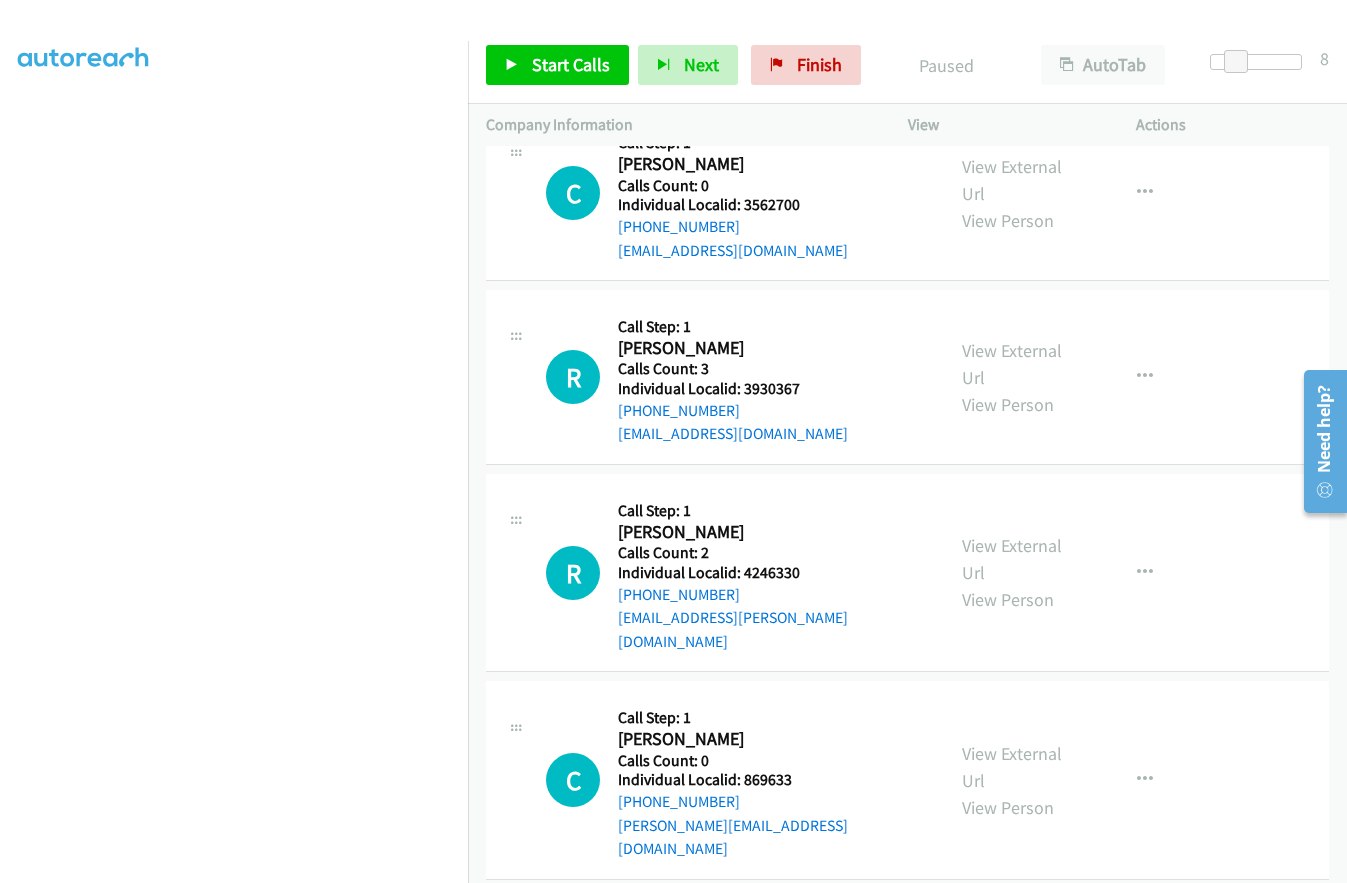 scroll, scrollTop: 500, scrollLeft: 0, axis: vertical 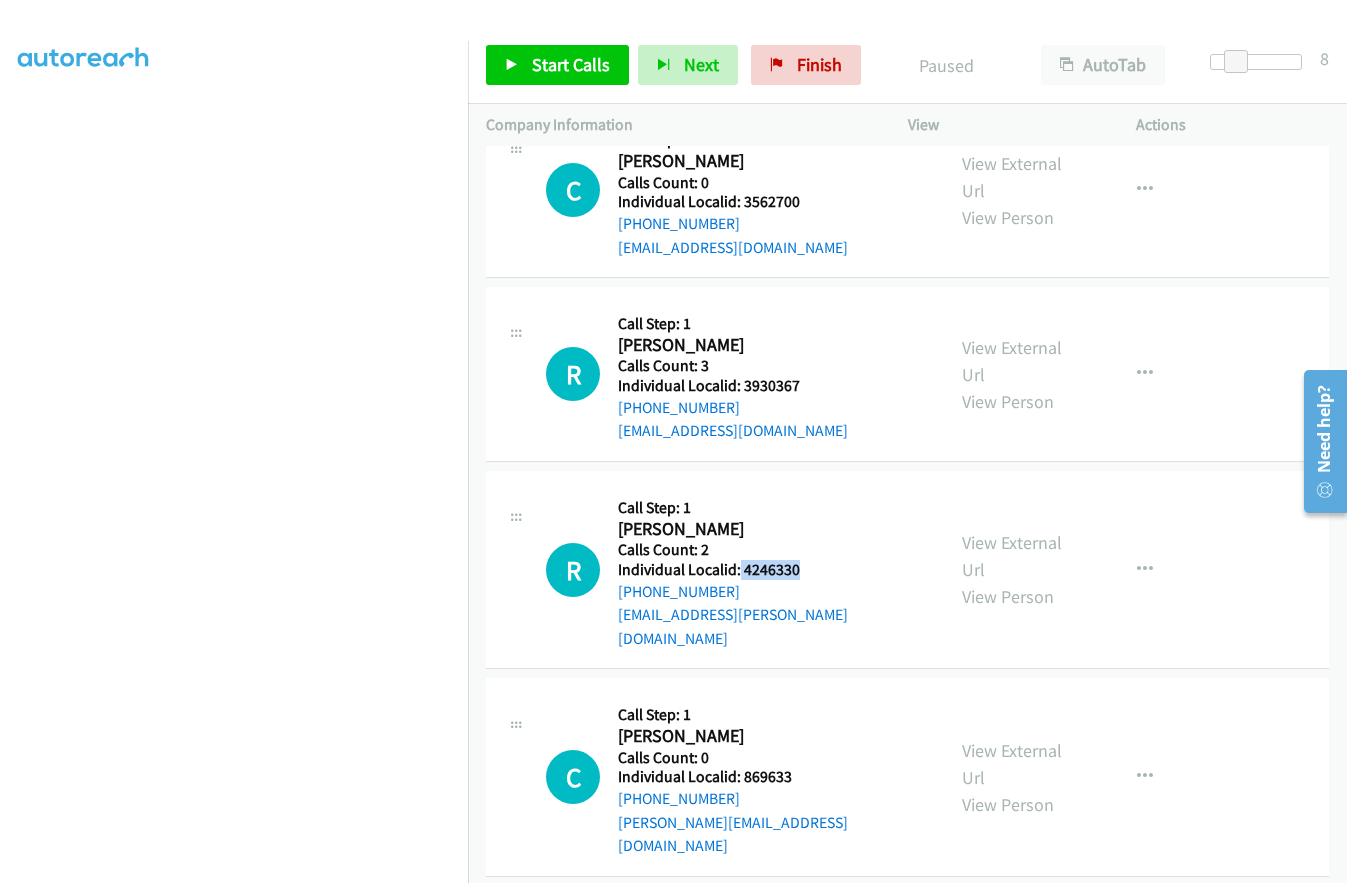 drag, startPoint x: 738, startPoint y: 572, endPoint x: 805, endPoint y: 572, distance: 67 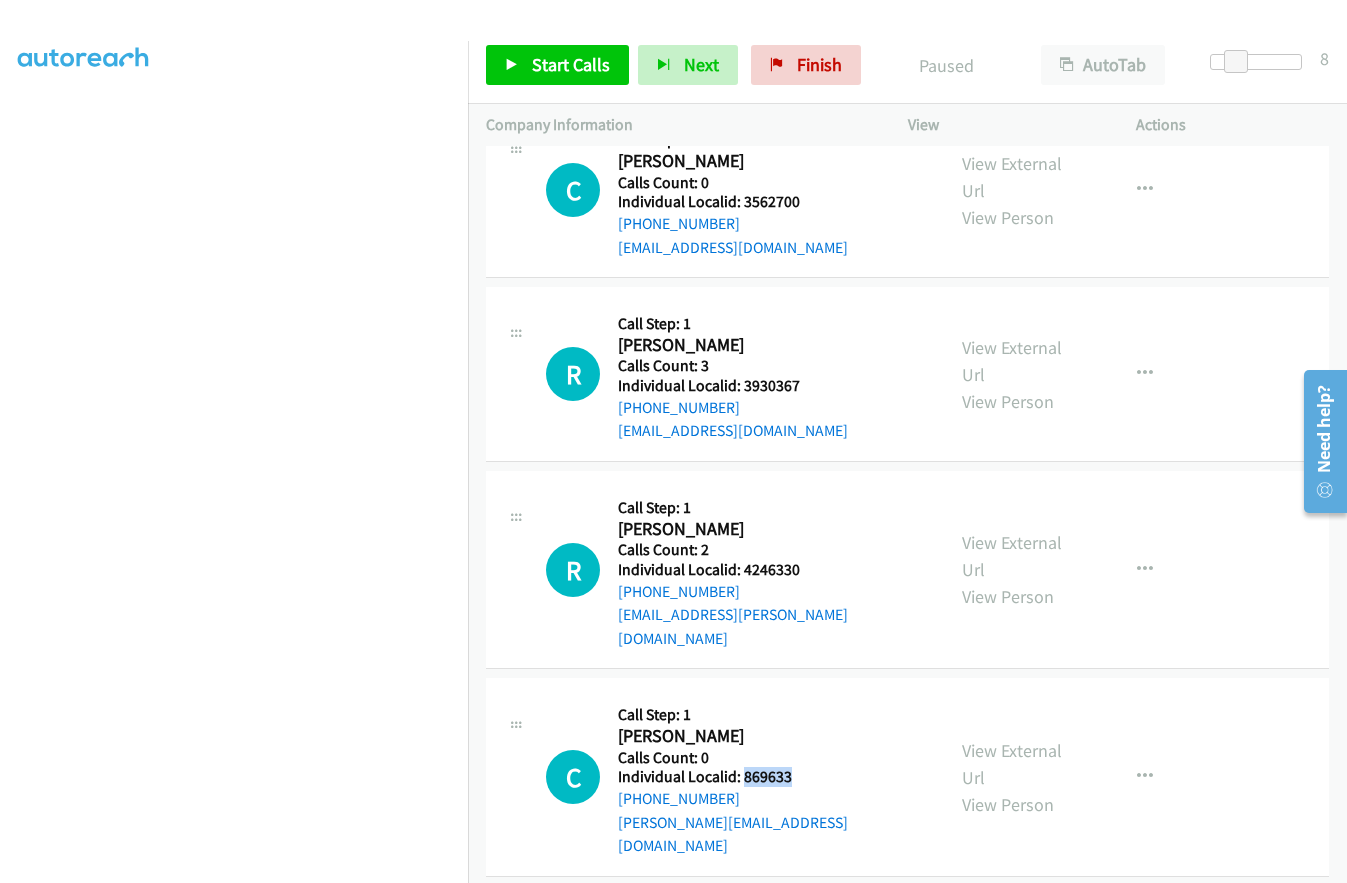 drag, startPoint x: 741, startPoint y: 758, endPoint x: 807, endPoint y: 752, distance: 66.27216 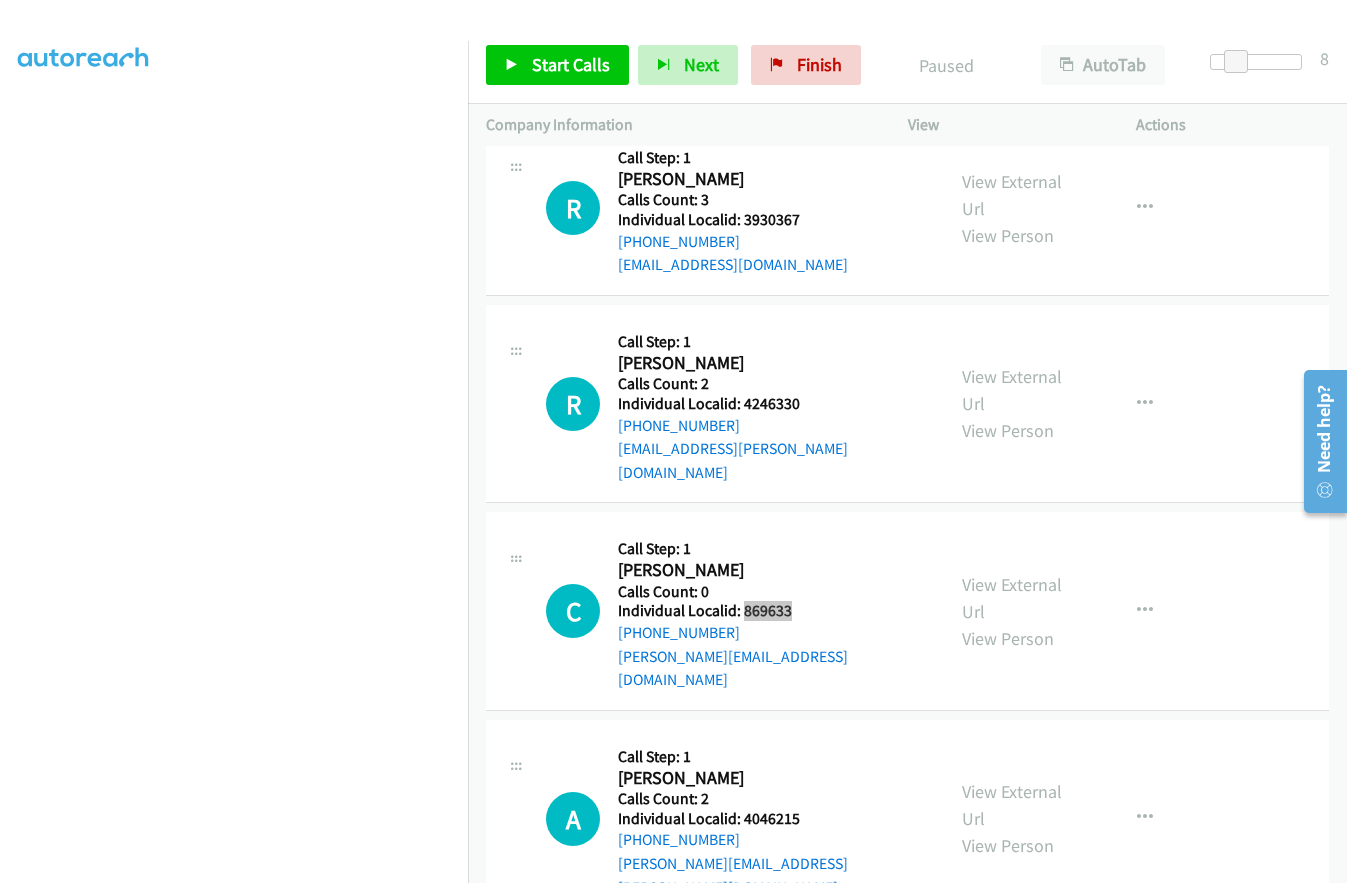 scroll, scrollTop: 750, scrollLeft: 0, axis: vertical 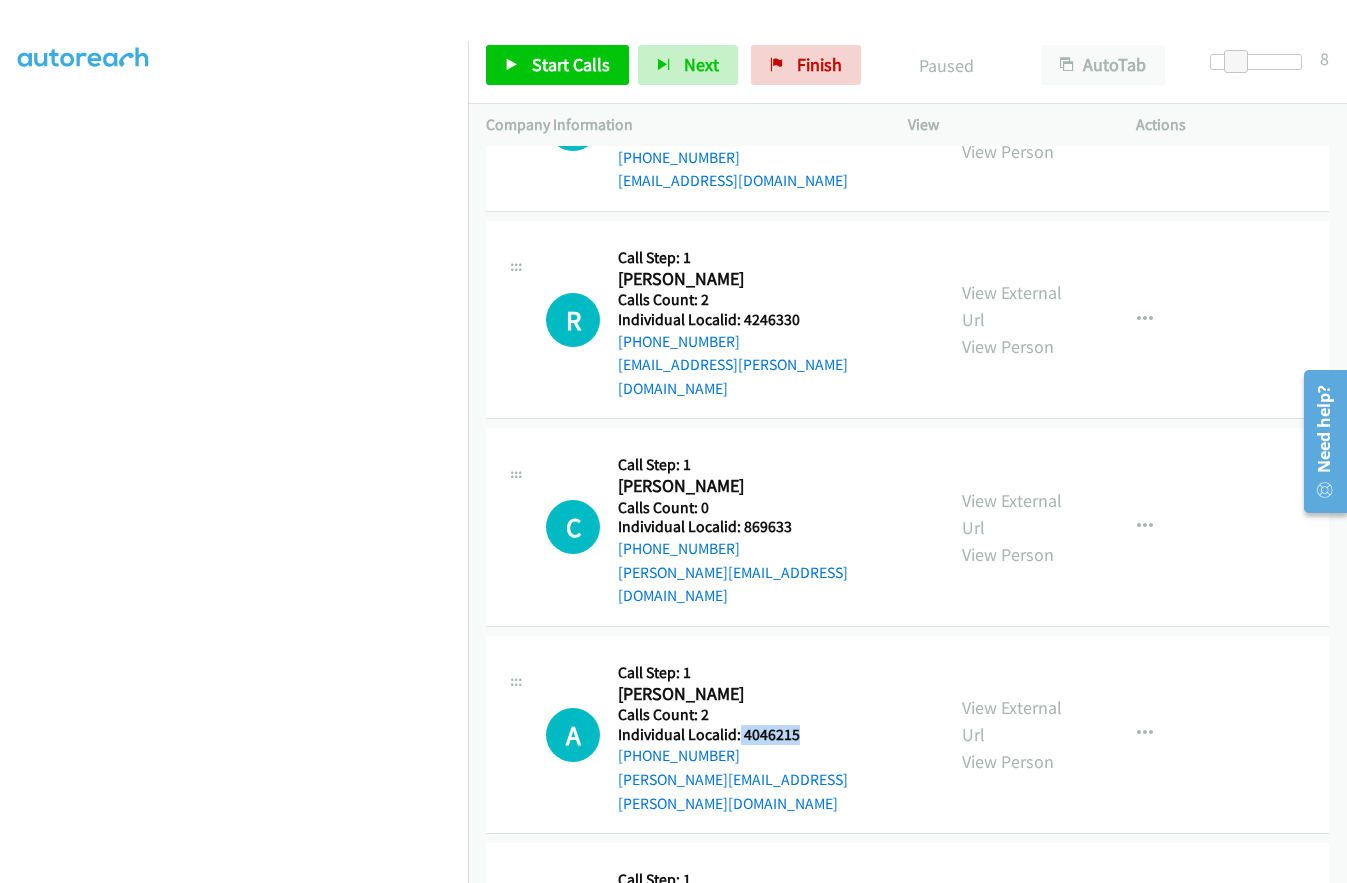 drag, startPoint x: 739, startPoint y: 689, endPoint x: 810, endPoint y: 687, distance: 71.02816 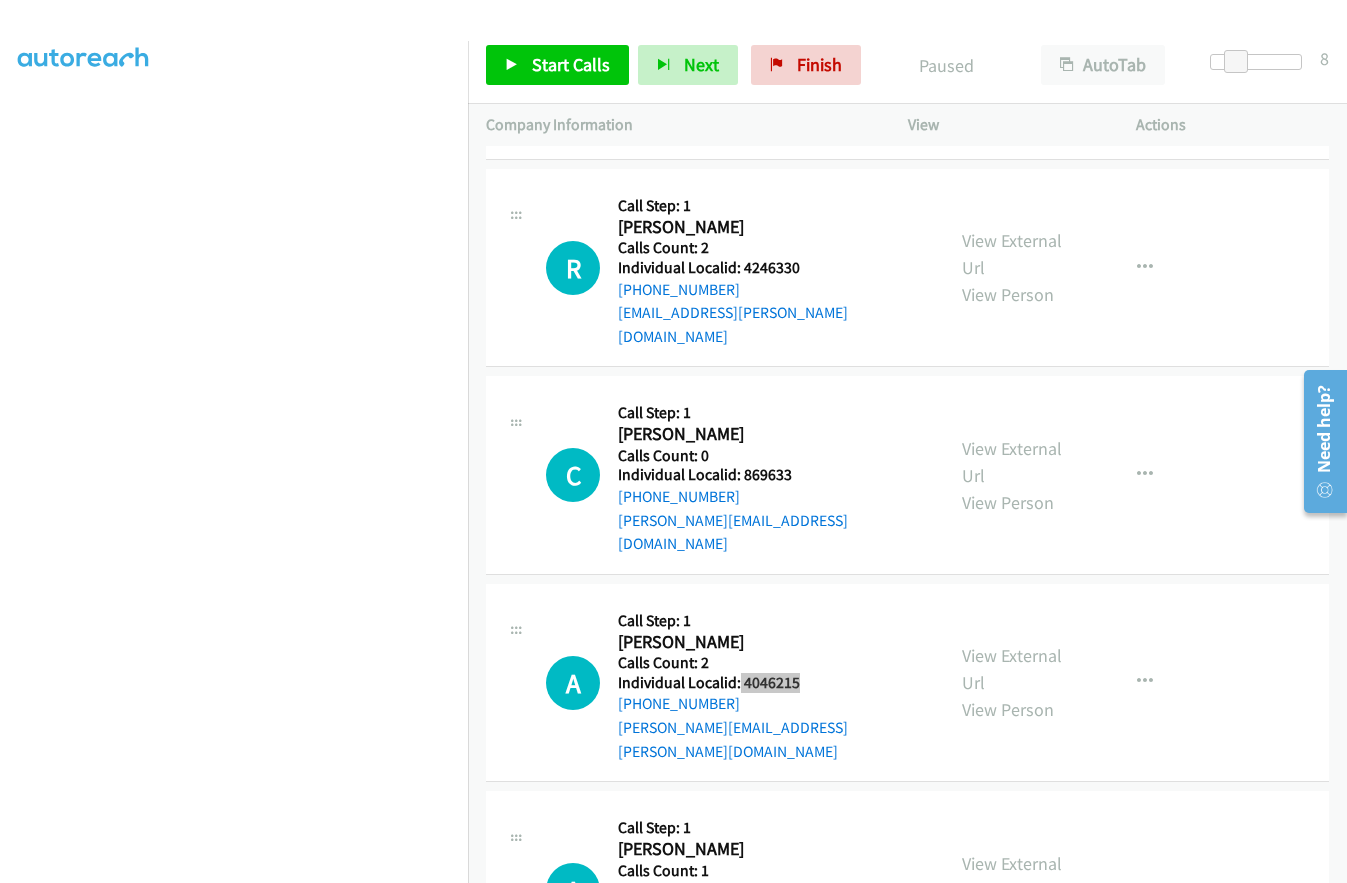 scroll, scrollTop: 925, scrollLeft: 0, axis: vertical 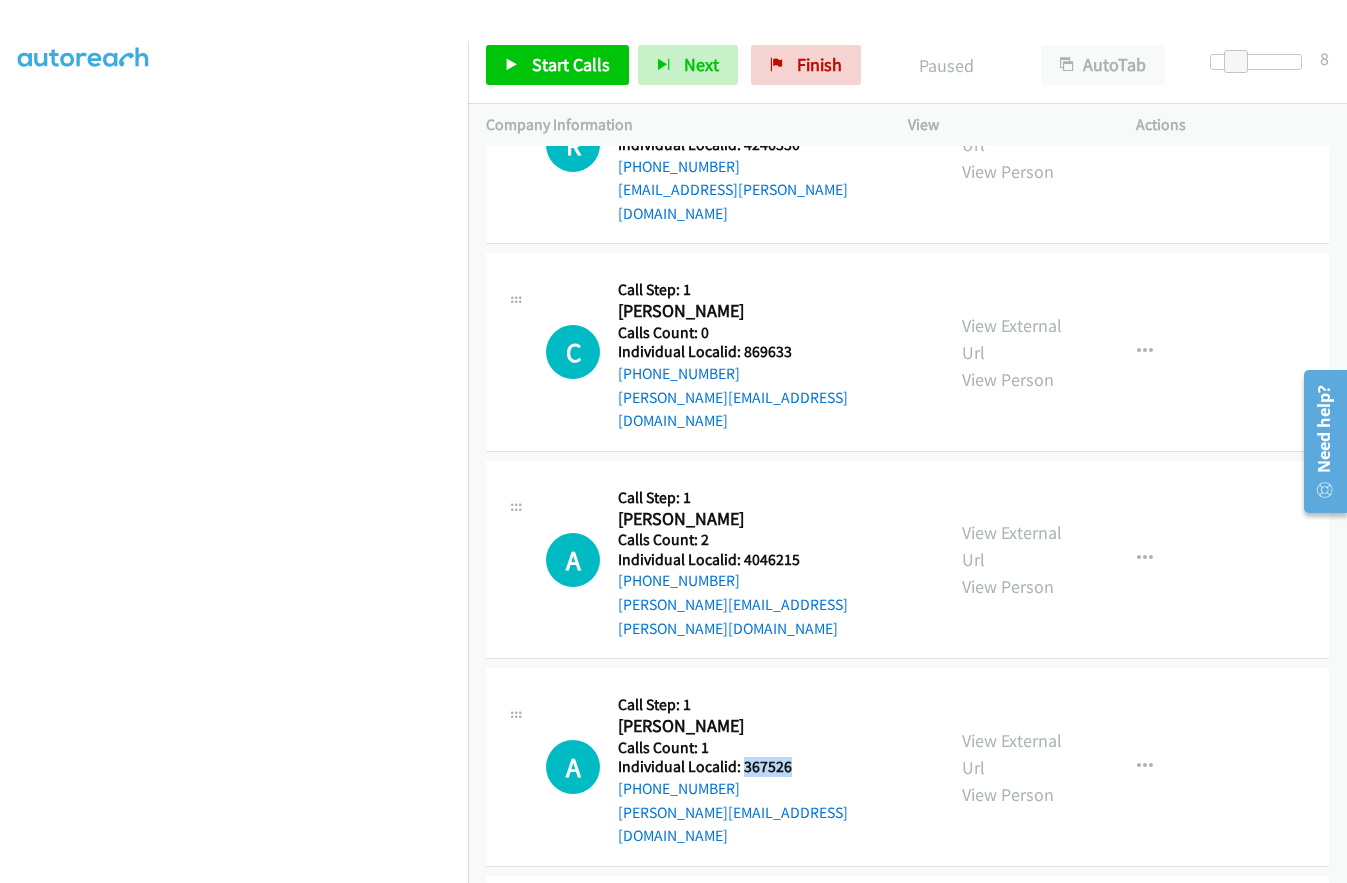 drag, startPoint x: 744, startPoint y: 695, endPoint x: 804, endPoint y: 694, distance: 60.00833 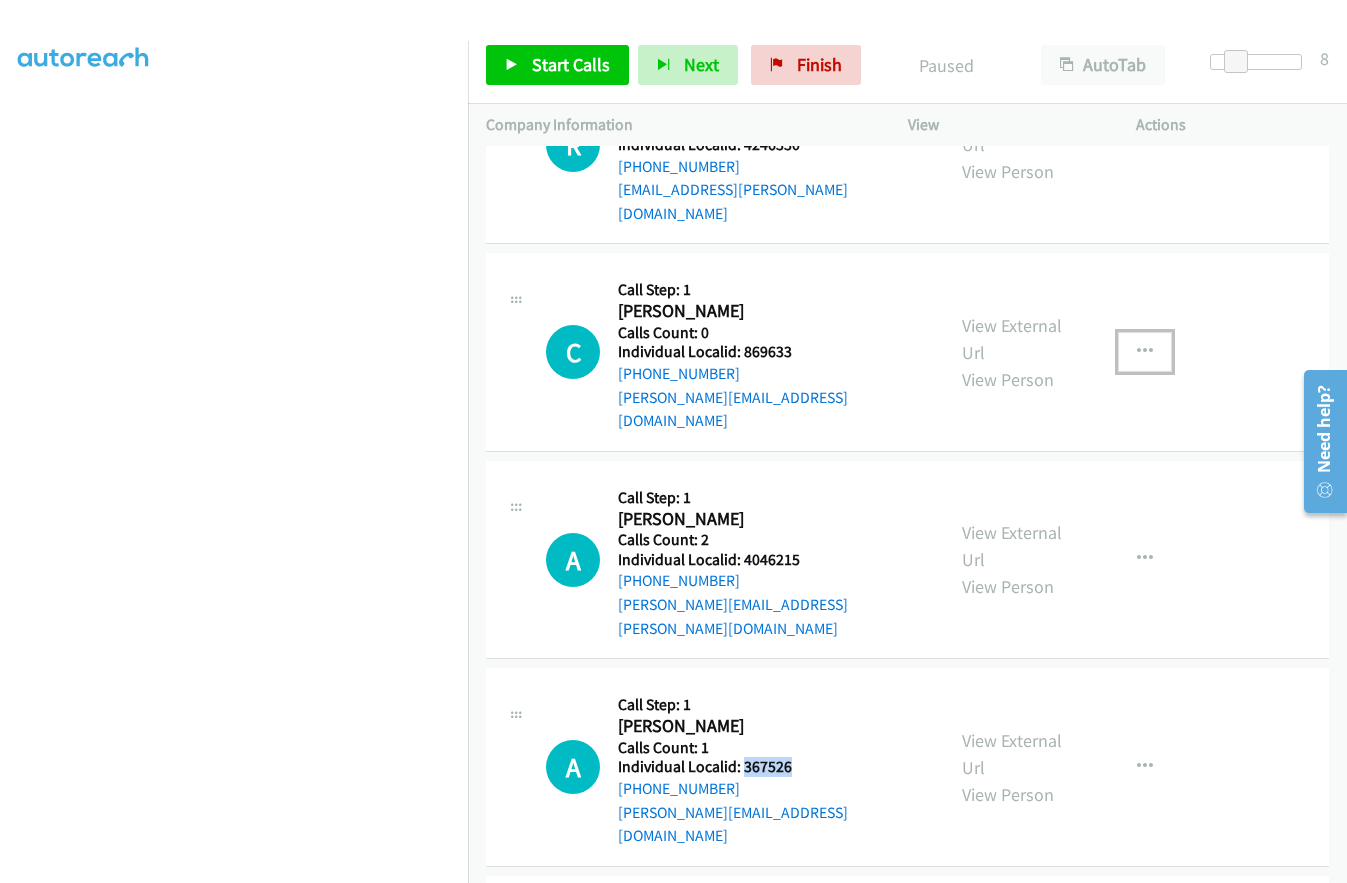 click at bounding box center [1145, 352] 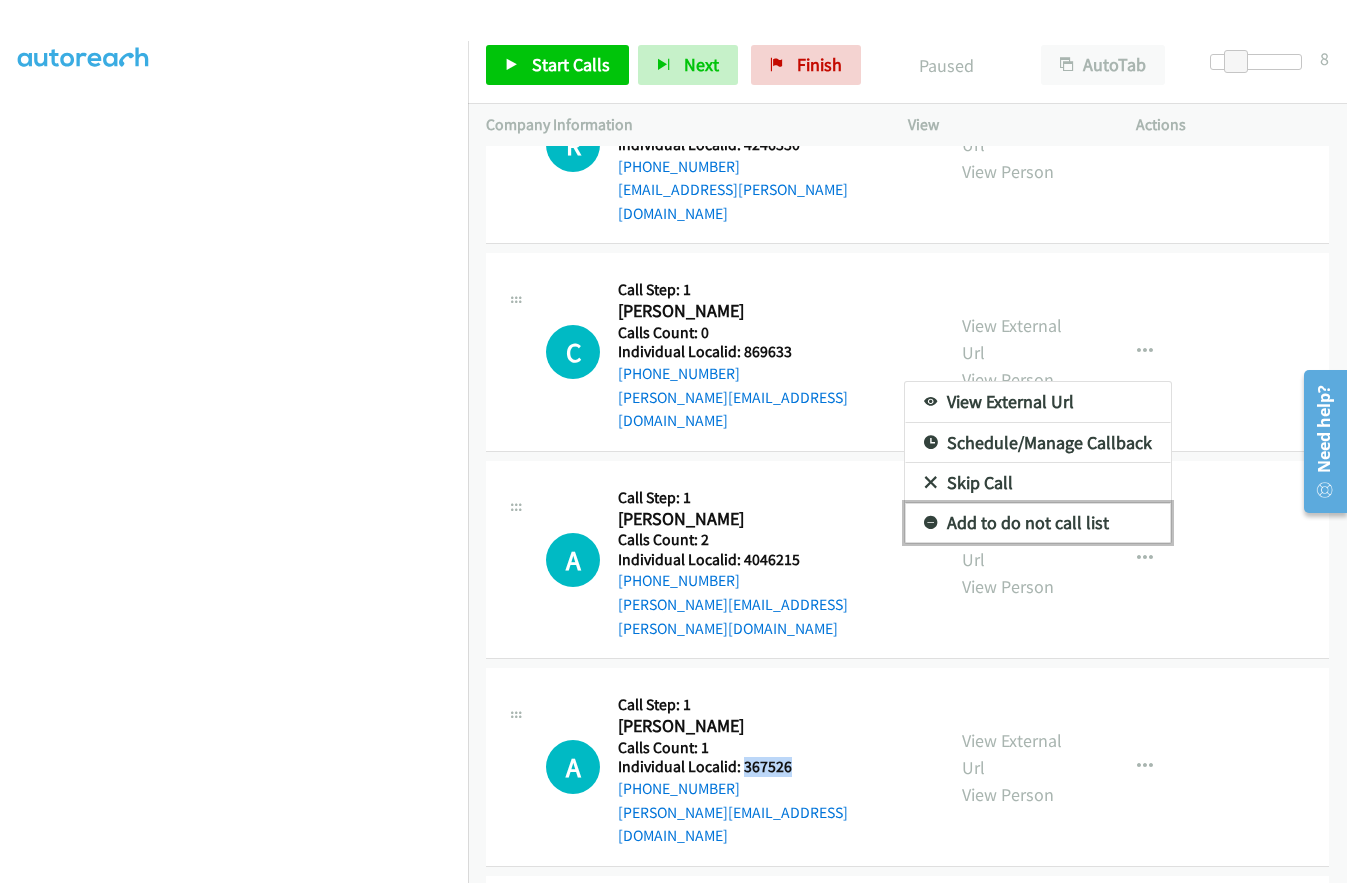 click at bounding box center (931, 524) 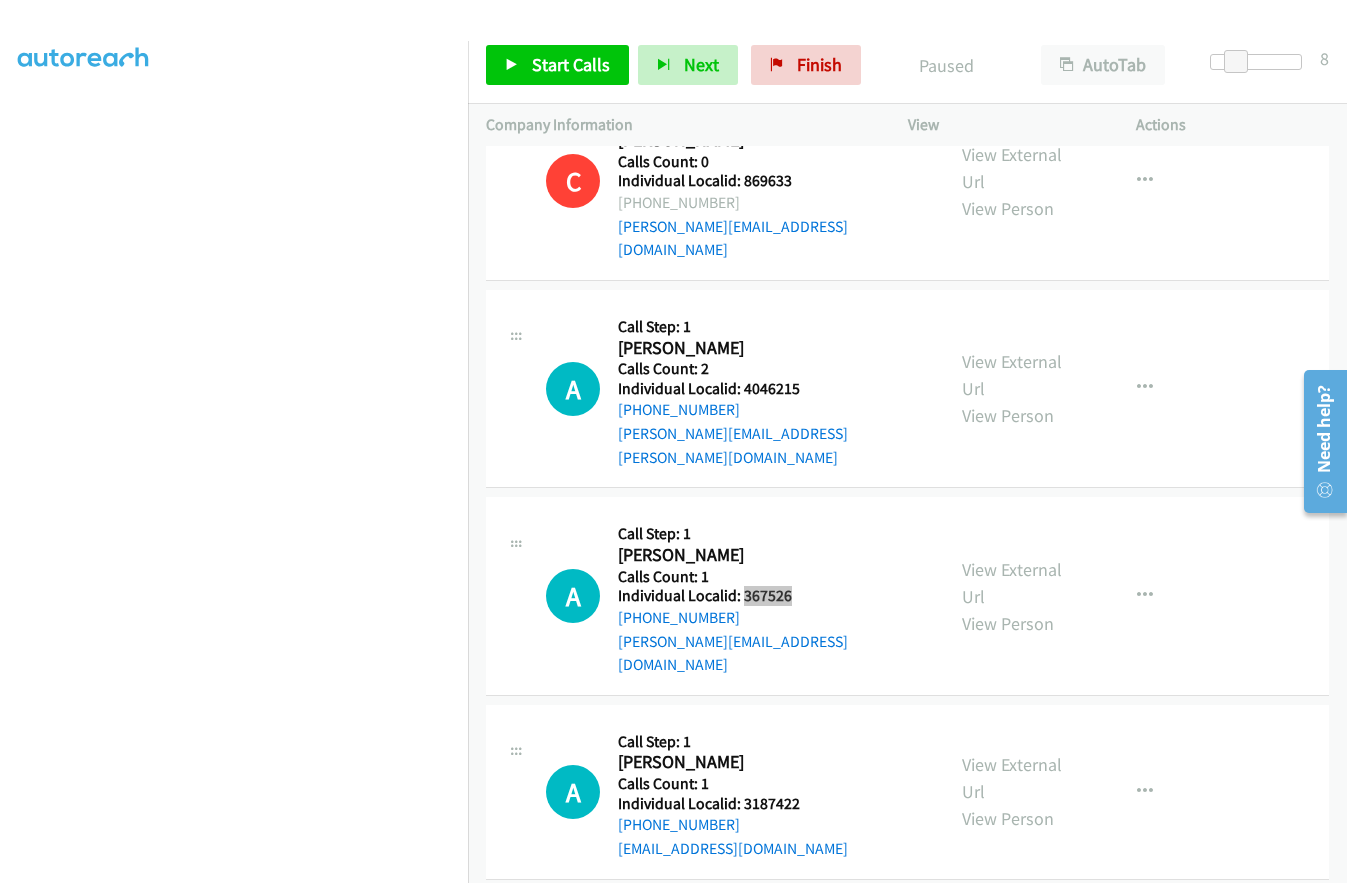 scroll, scrollTop: 1100, scrollLeft: 0, axis: vertical 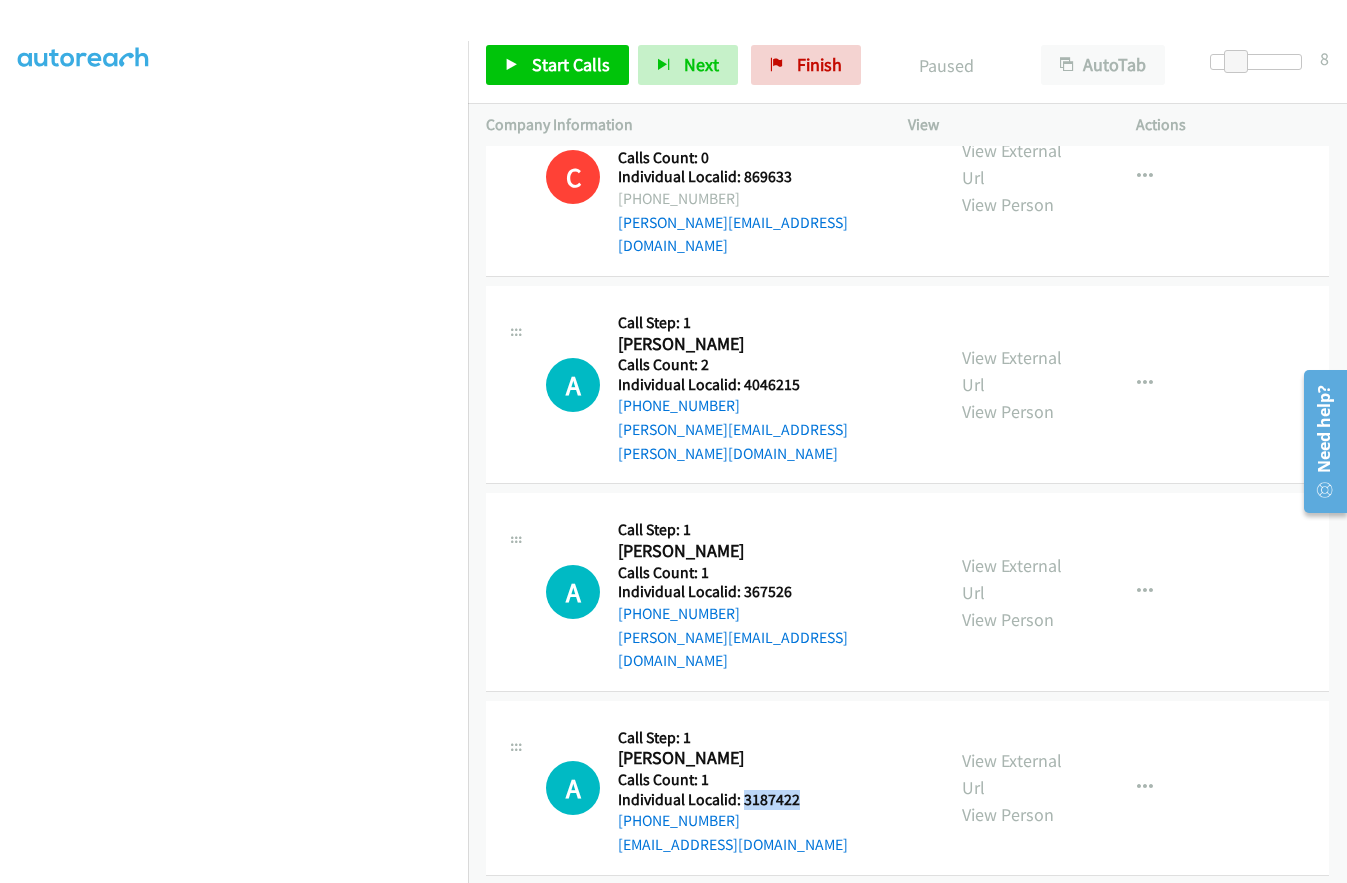 drag, startPoint x: 741, startPoint y: 710, endPoint x: 810, endPoint y: 701, distance: 69.58448 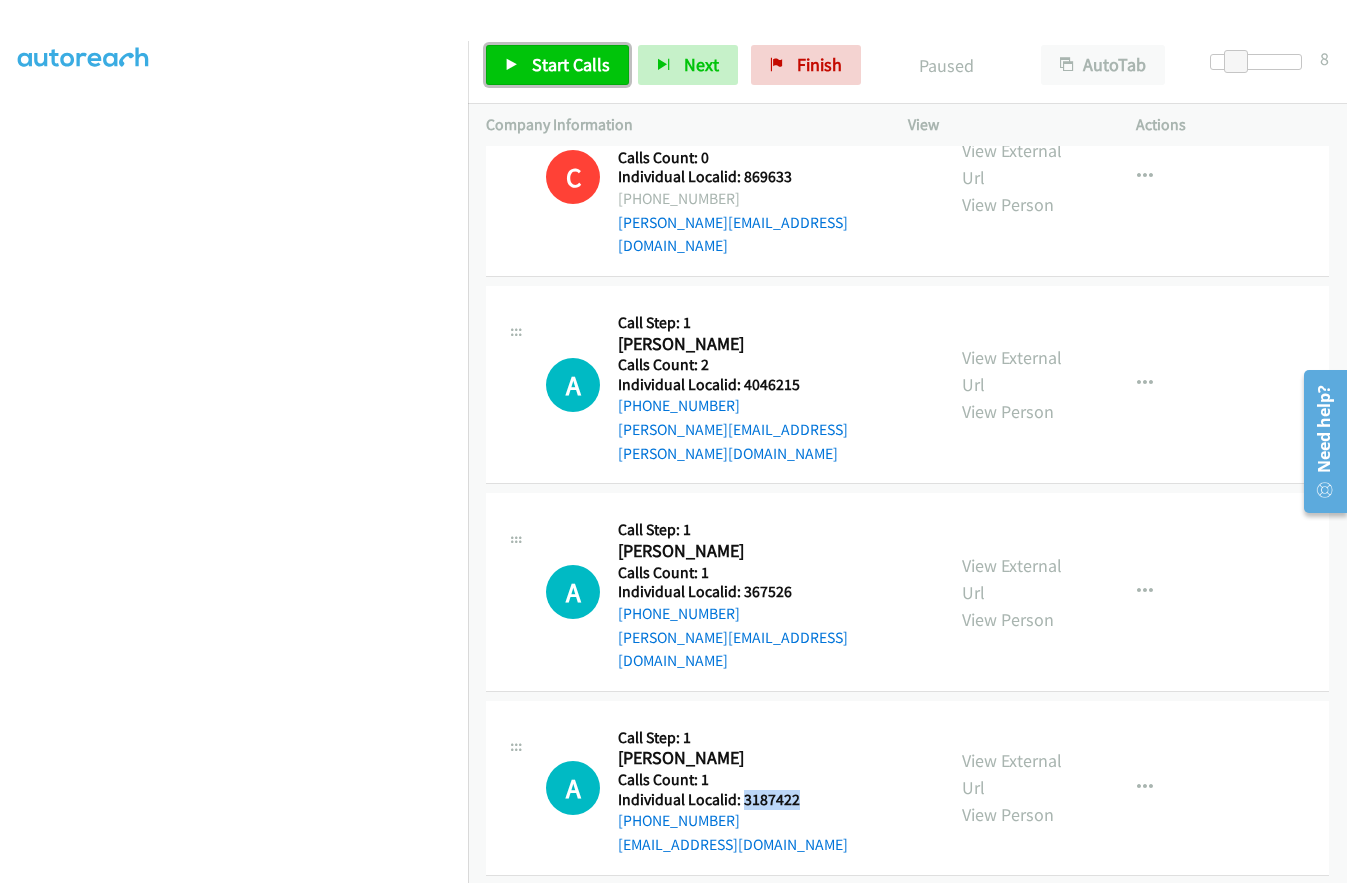 click on "Start Calls" at bounding box center (571, 64) 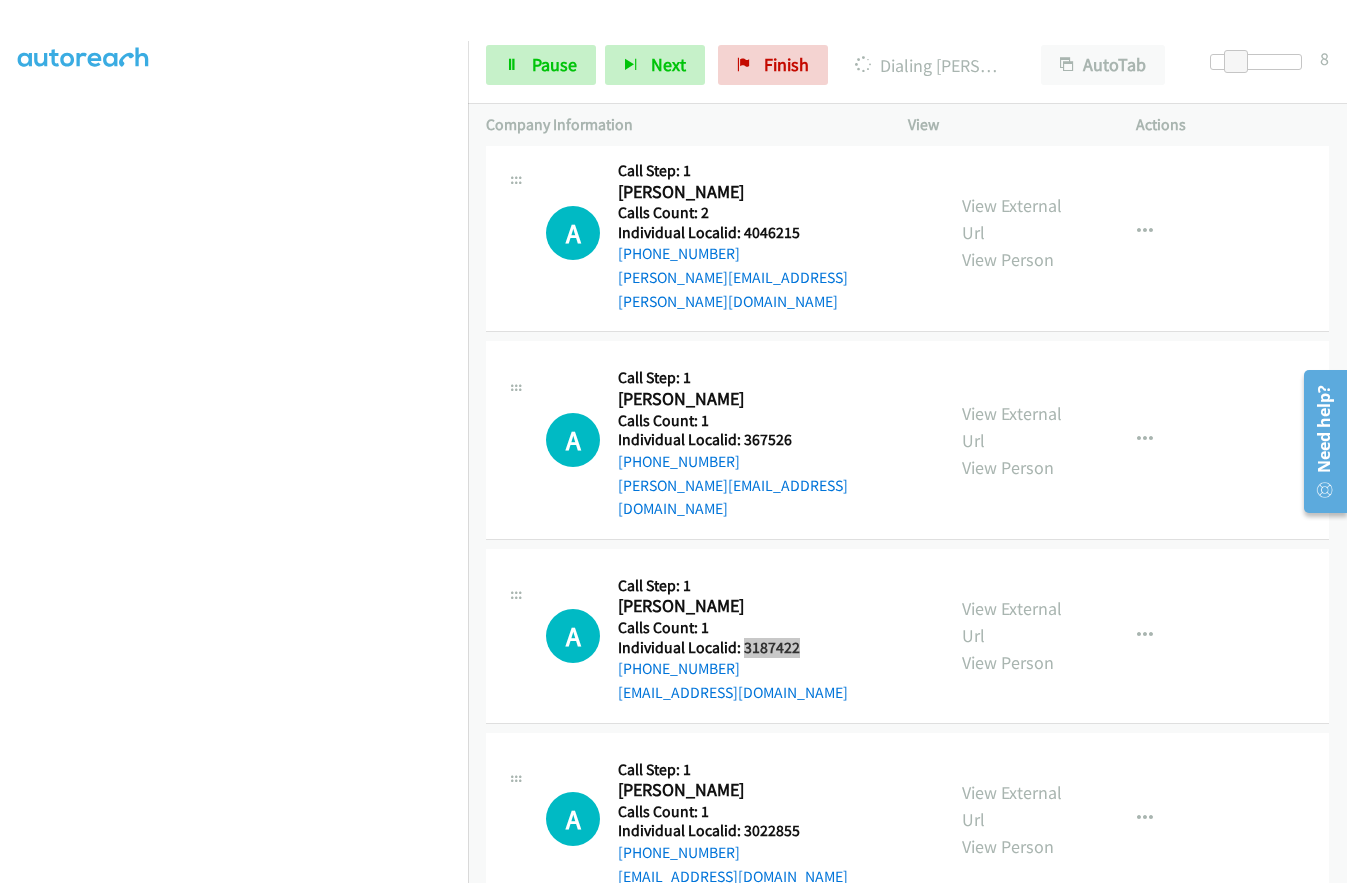 scroll, scrollTop: 1325, scrollLeft: 0, axis: vertical 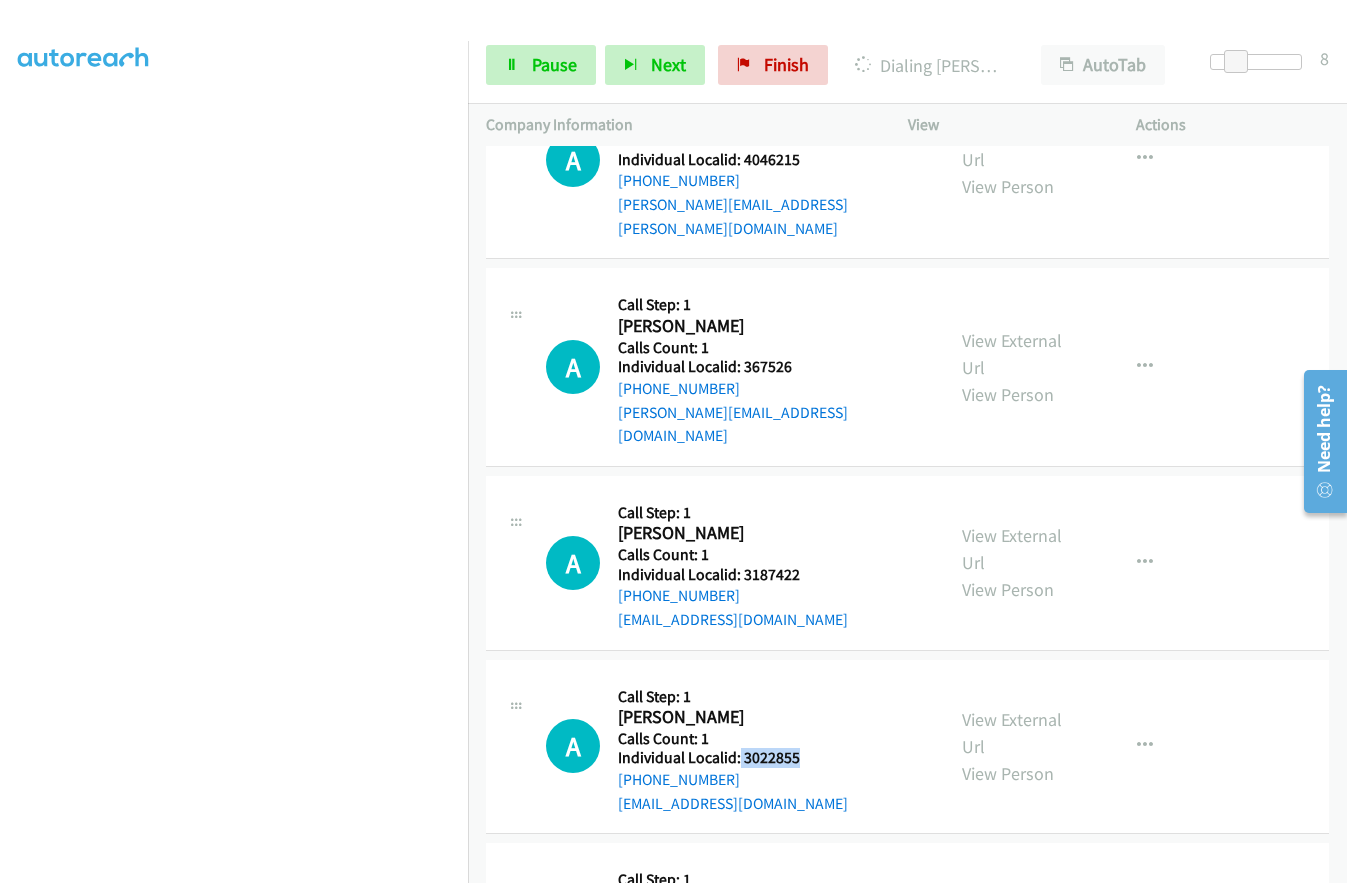 drag, startPoint x: 739, startPoint y: 663, endPoint x: 831, endPoint y: 663, distance: 92 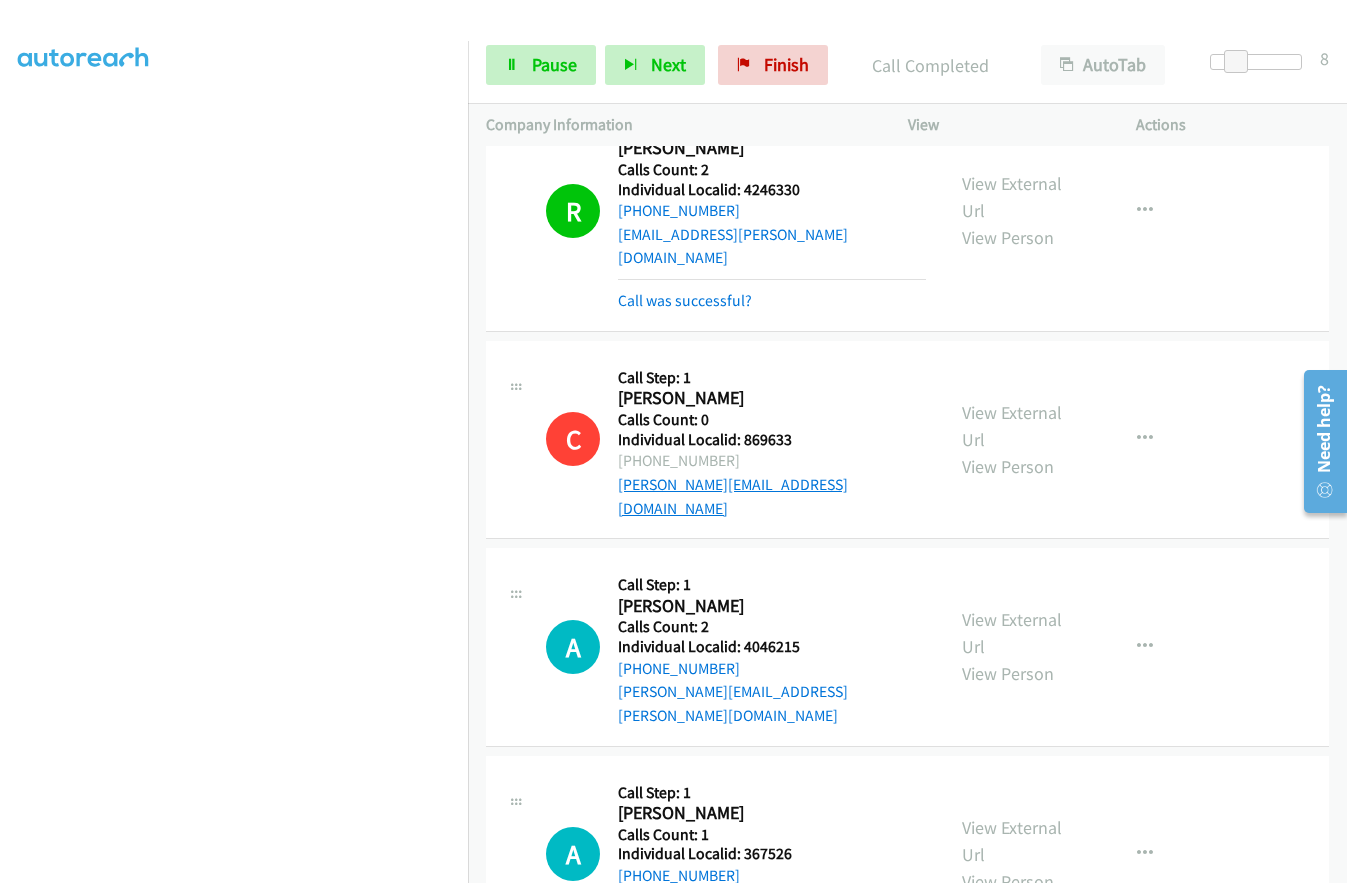 scroll, scrollTop: 913, scrollLeft: 0, axis: vertical 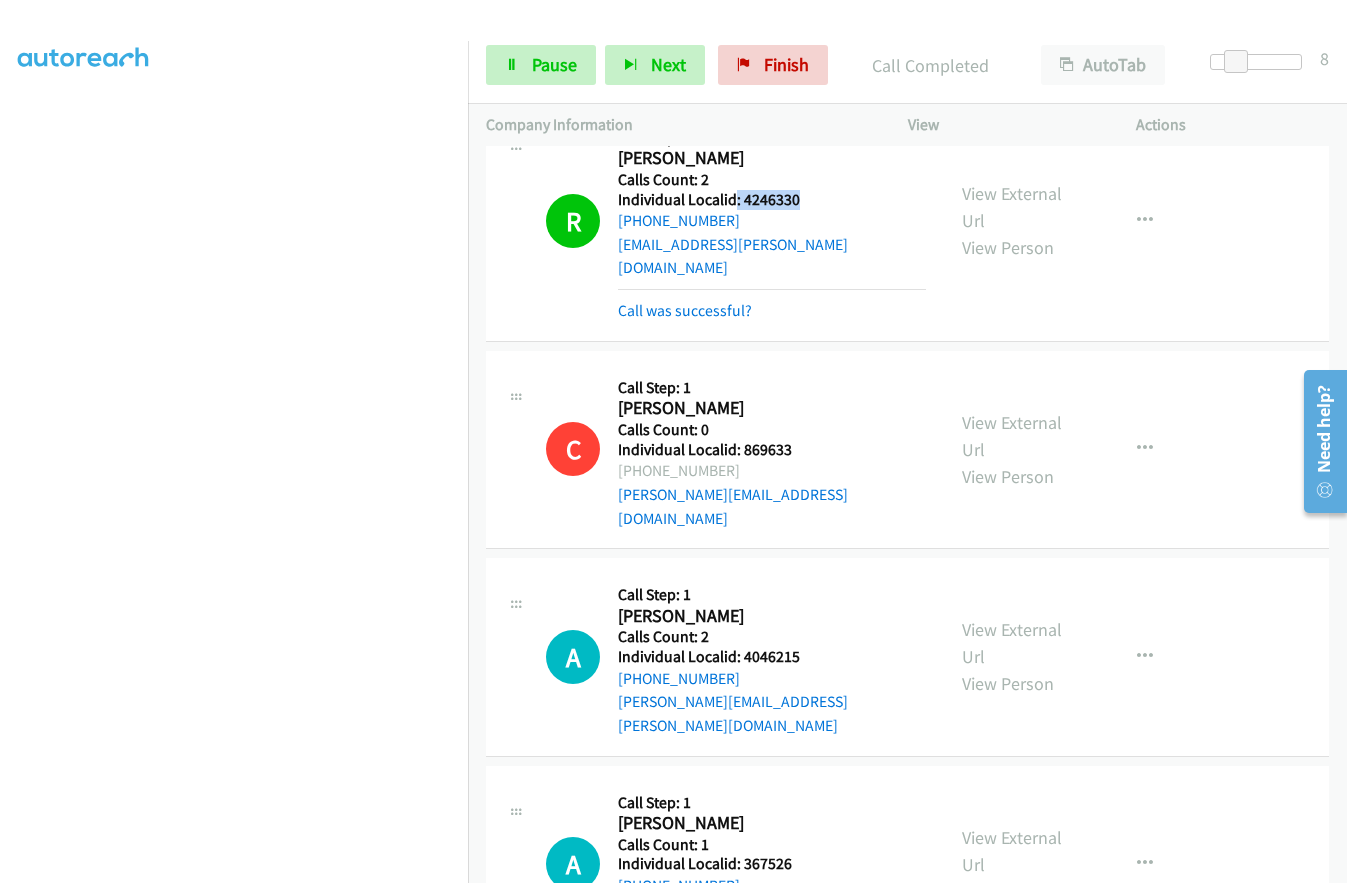 drag, startPoint x: 736, startPoint y: 205, endPoint x: 807, endPoint y: 203, distance: 71.02816 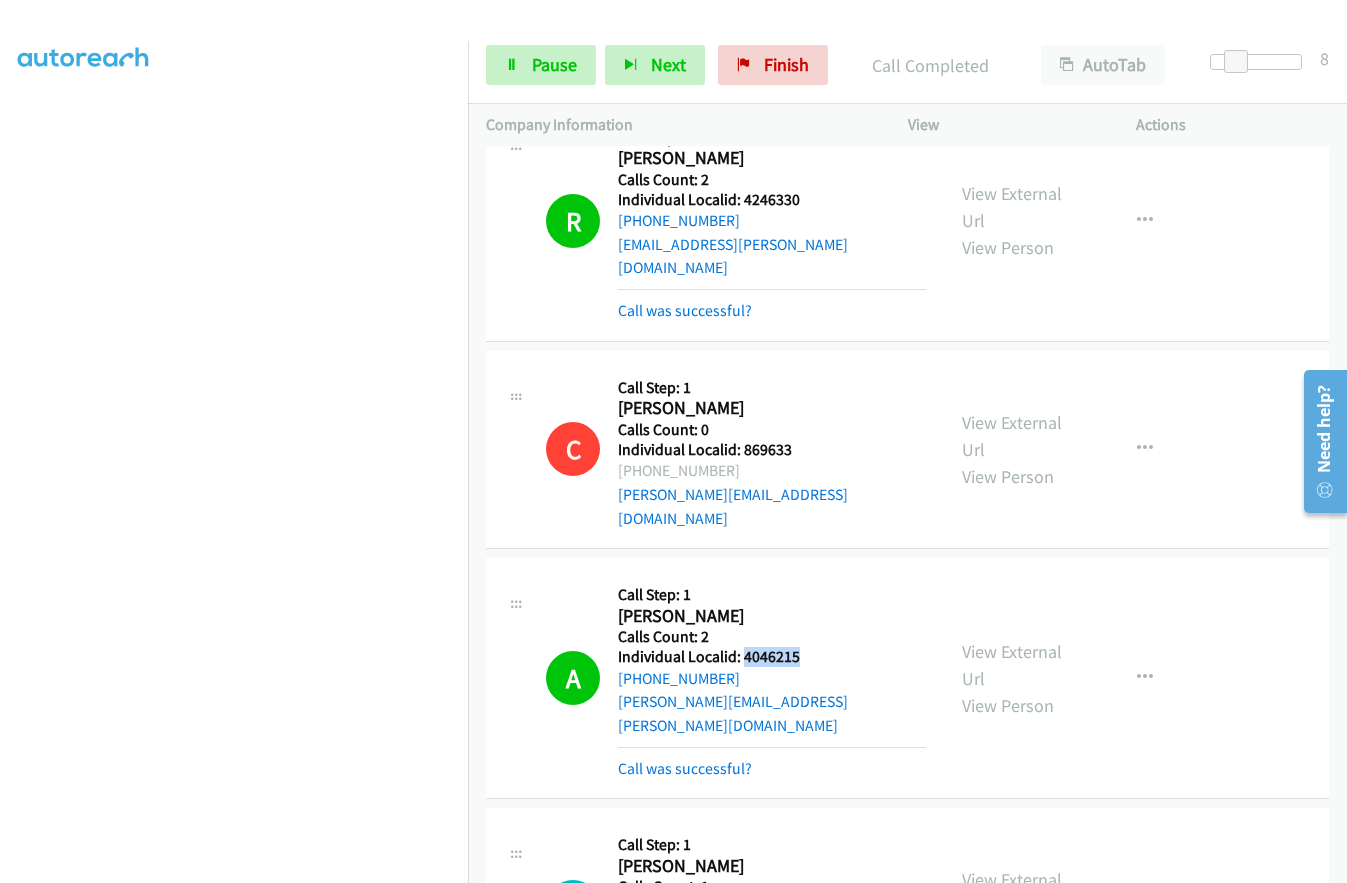 drag, startPoint x: 740, startPoint y: 611, endPoint x: 802, endPoint y: 611, distance: 62 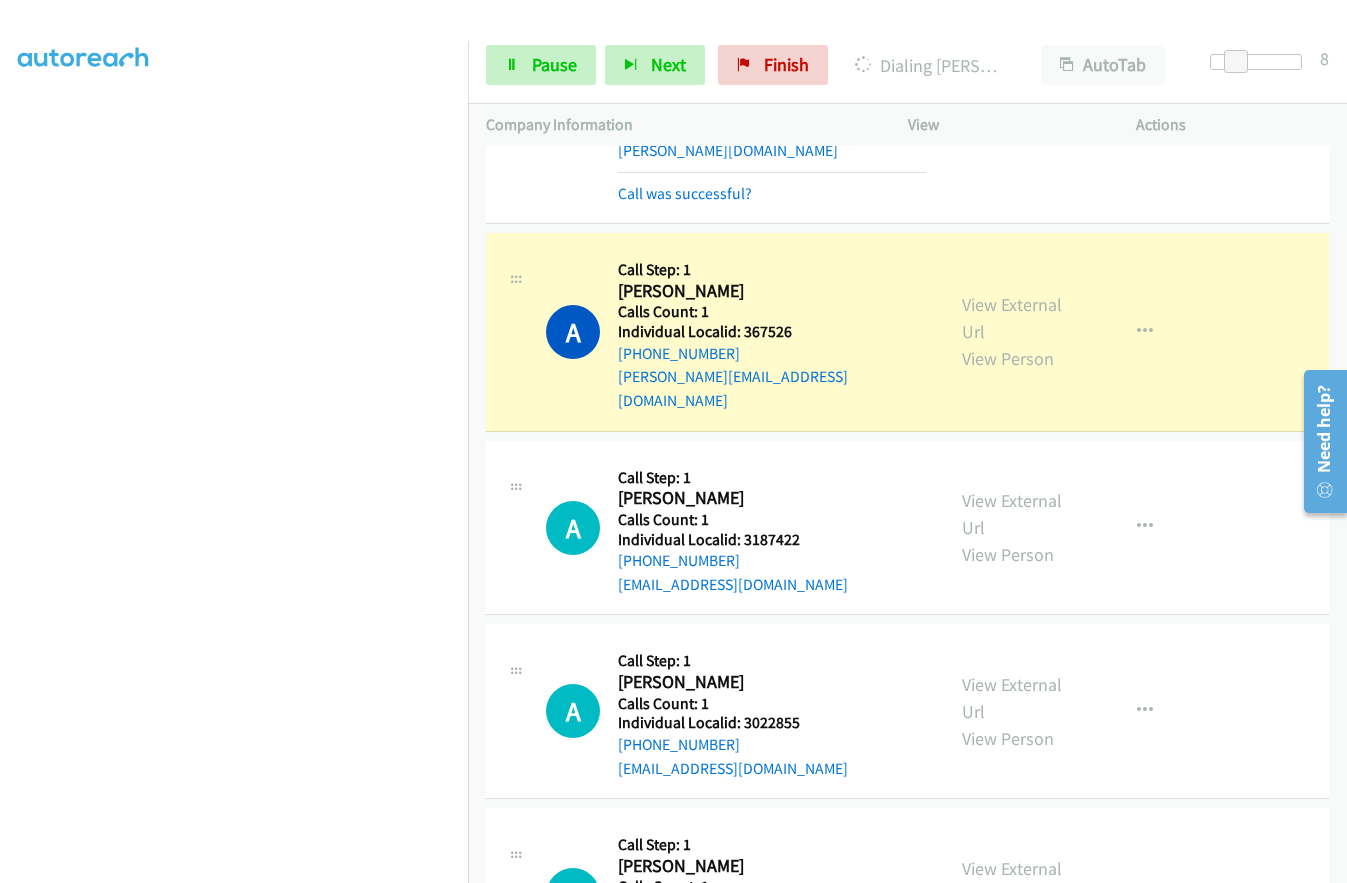 scroll, scrollTop: 1513, scrollLeft: 0, axis: vertical 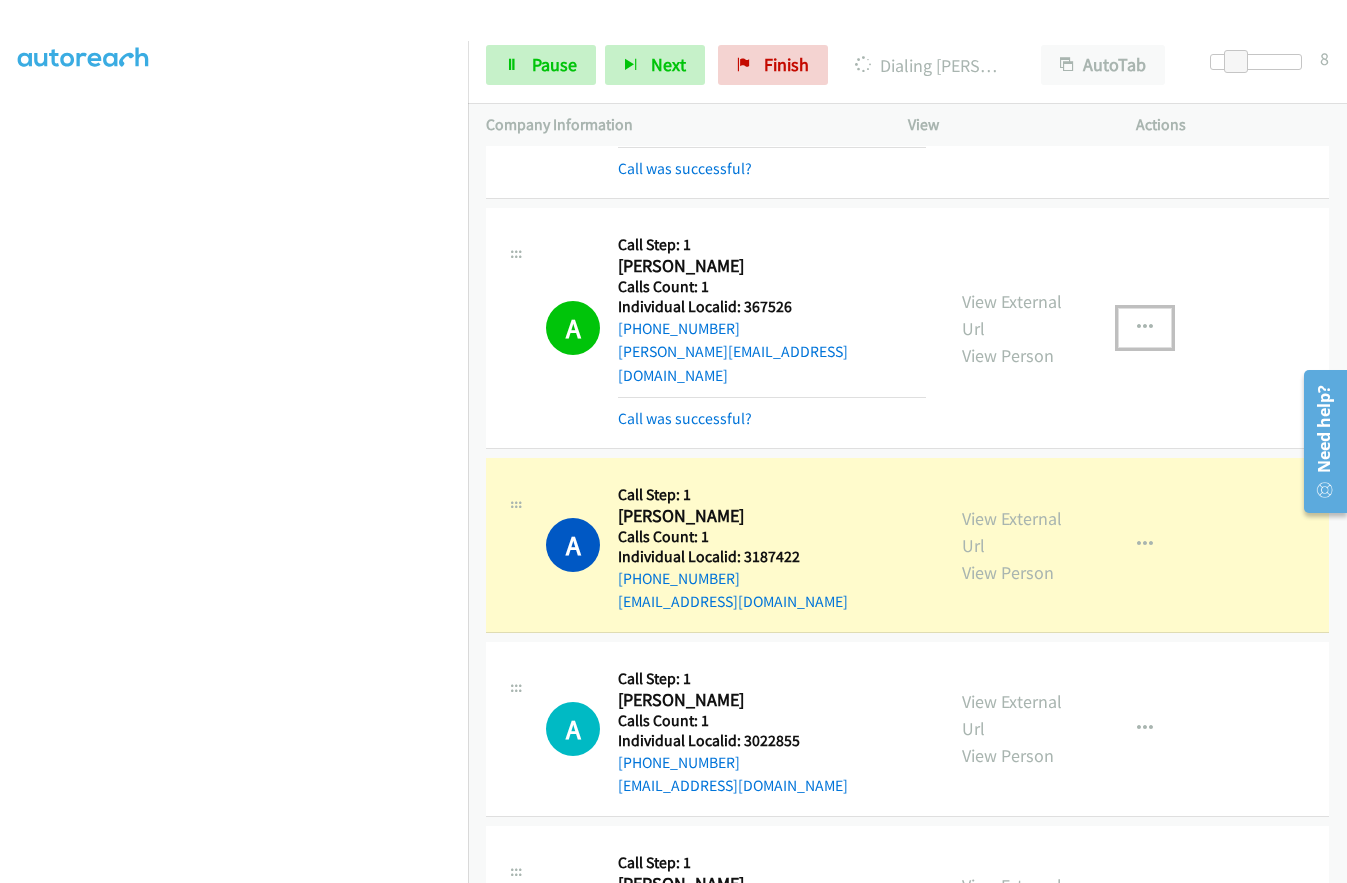 click at bounding box center (1145, 328) 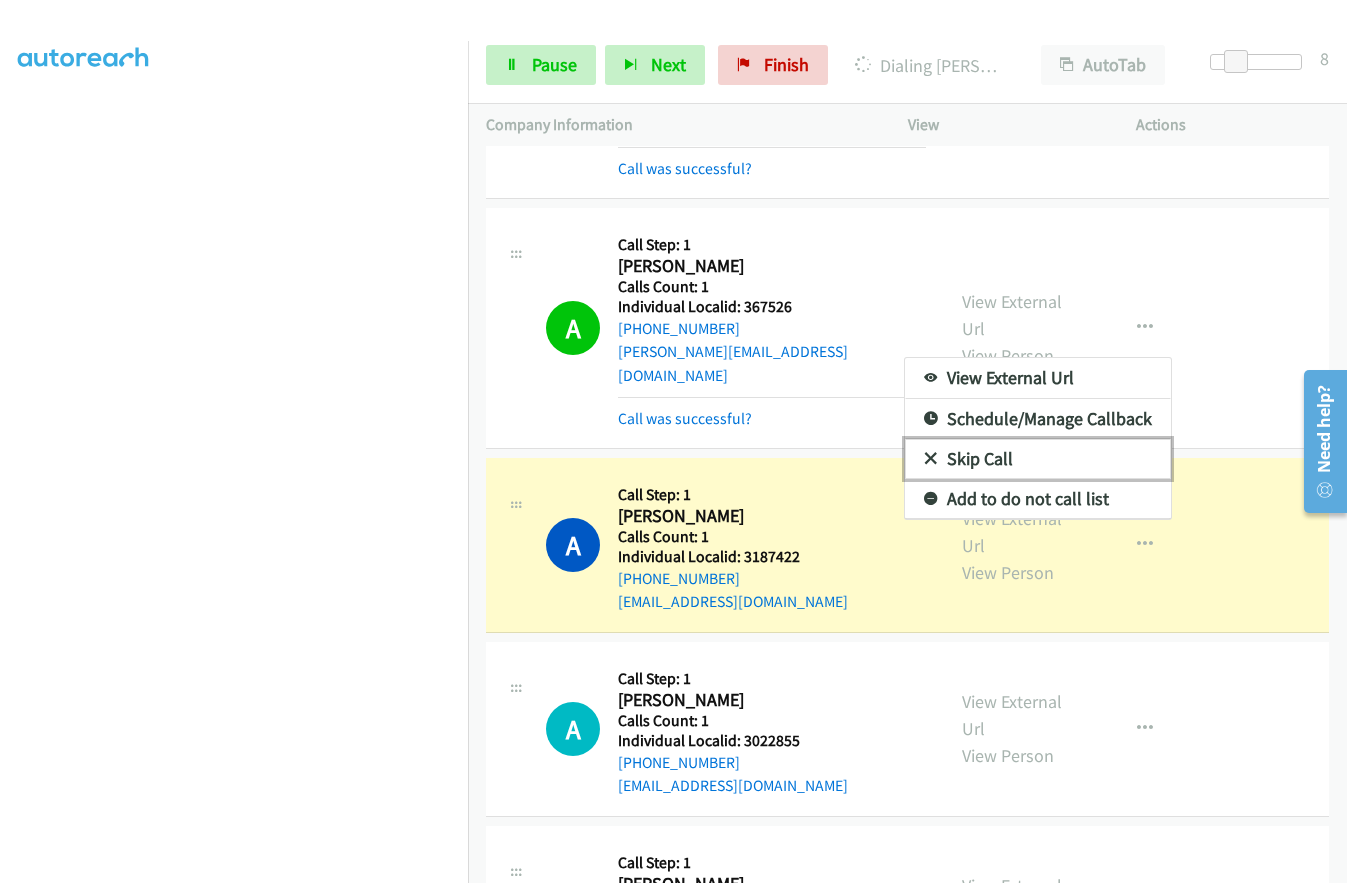 click at bounding box center [931, 460] 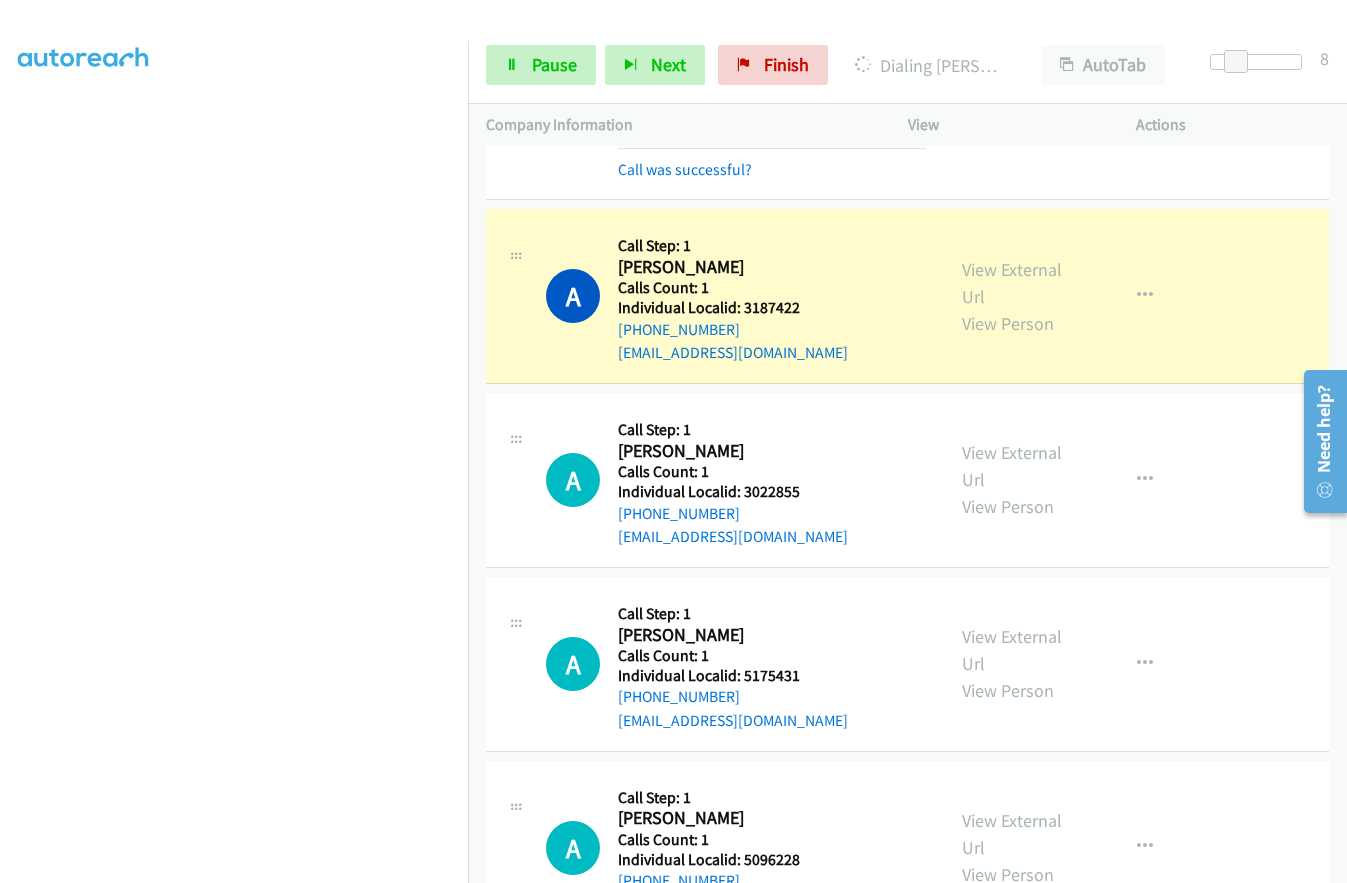 scroll, scrollTop: 1763, scrollLeft: 0, axis: vertical 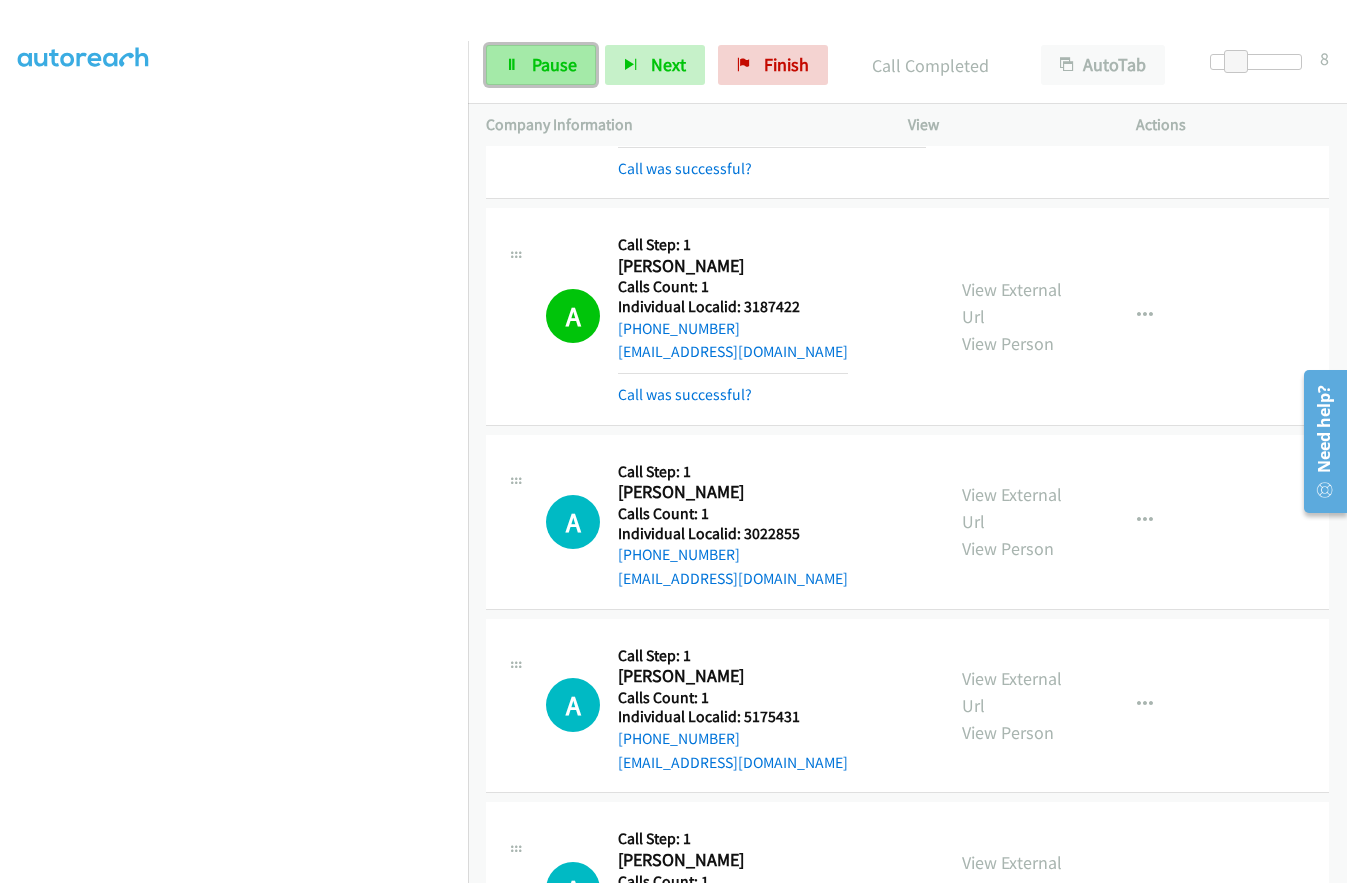 click on "Pause" at bounding box center (554, 64) 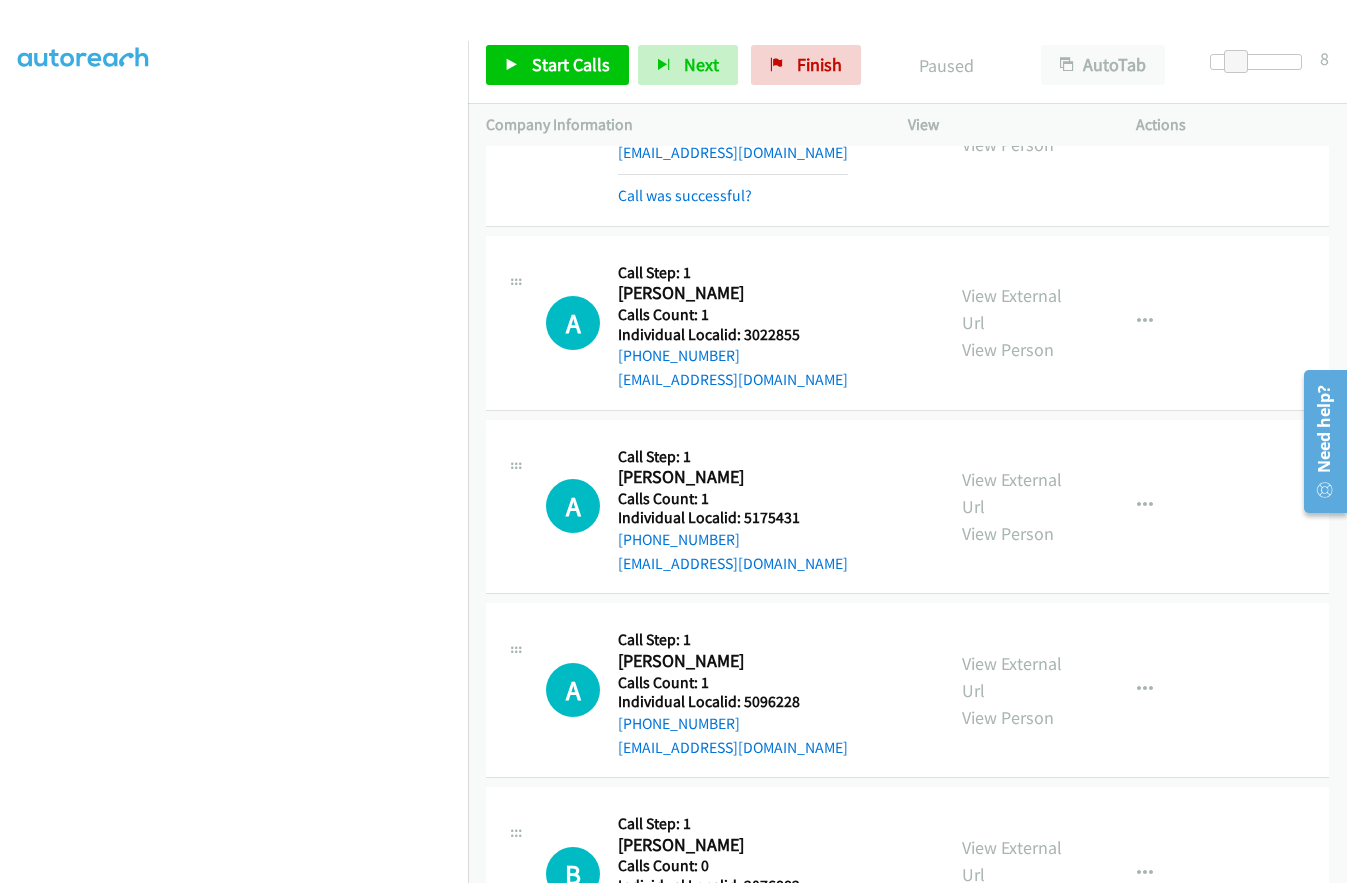 scroll, scrollTop: 1963, scrollLeft: 0, axis: vertical 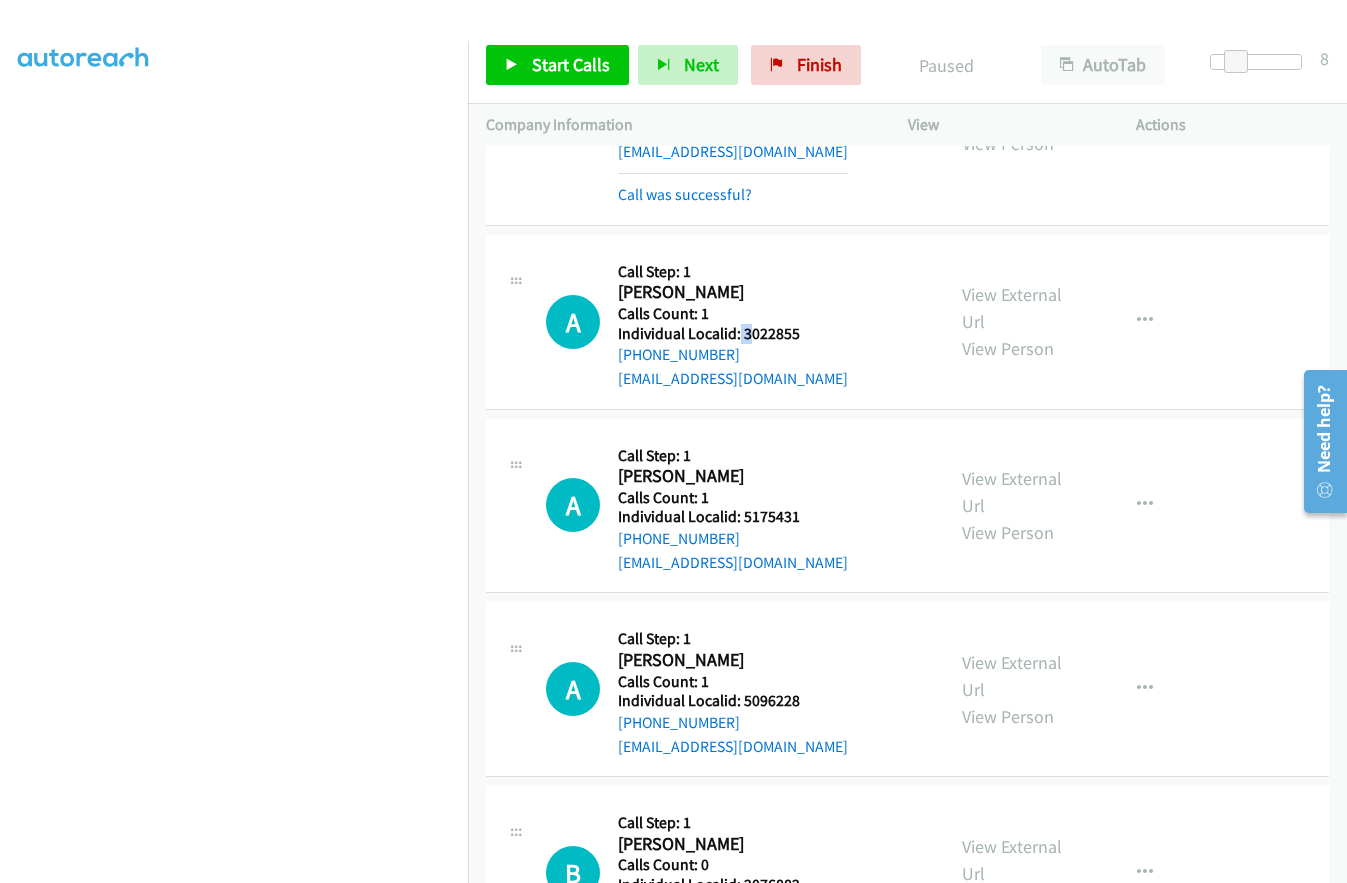 drag, startPoint x: 738, startPoint y: 241, endPoint x: 751, endPoint y: 241, distance: 13 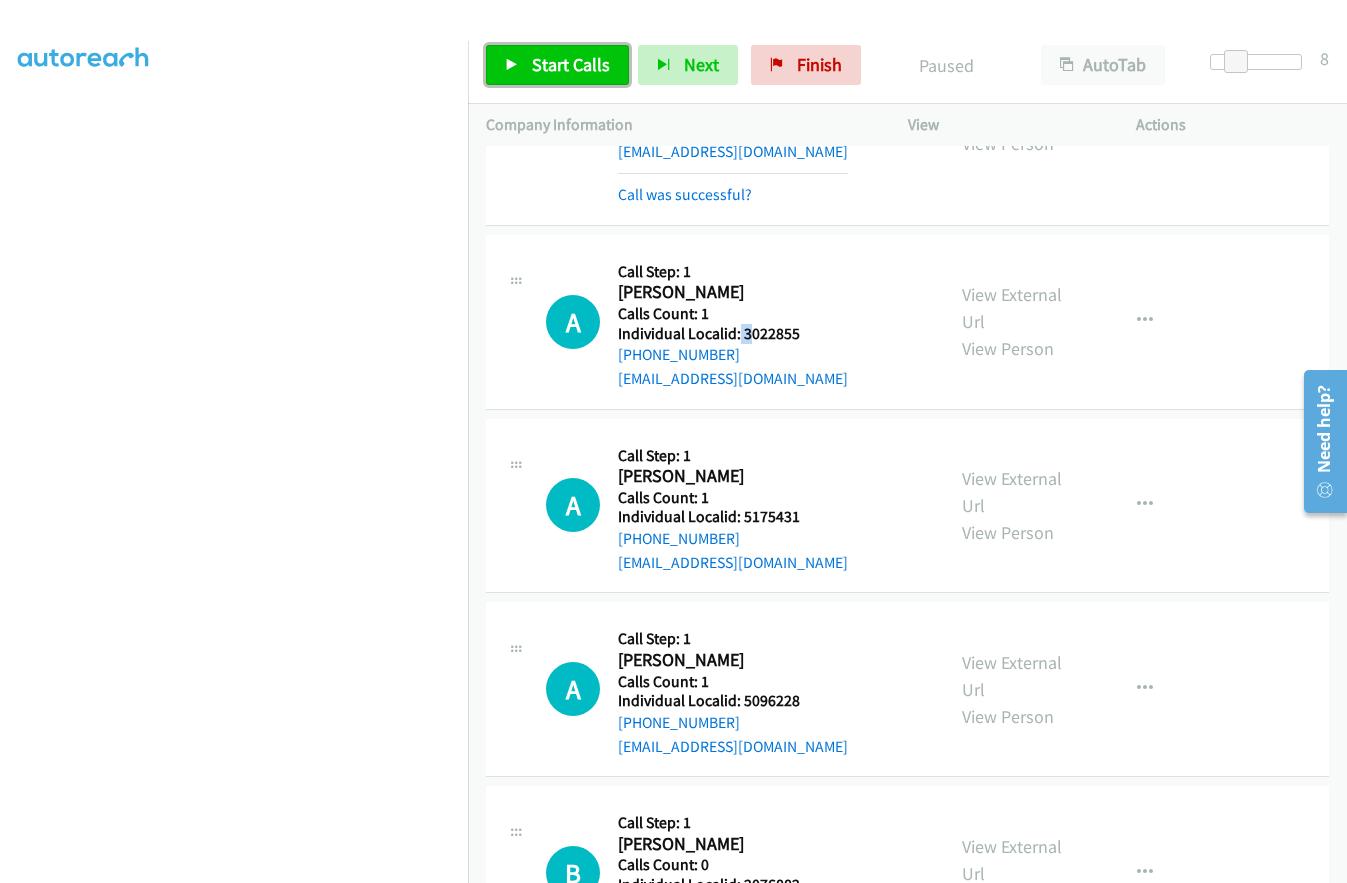 click on "Start Calls" at bounding box center (557, 65) 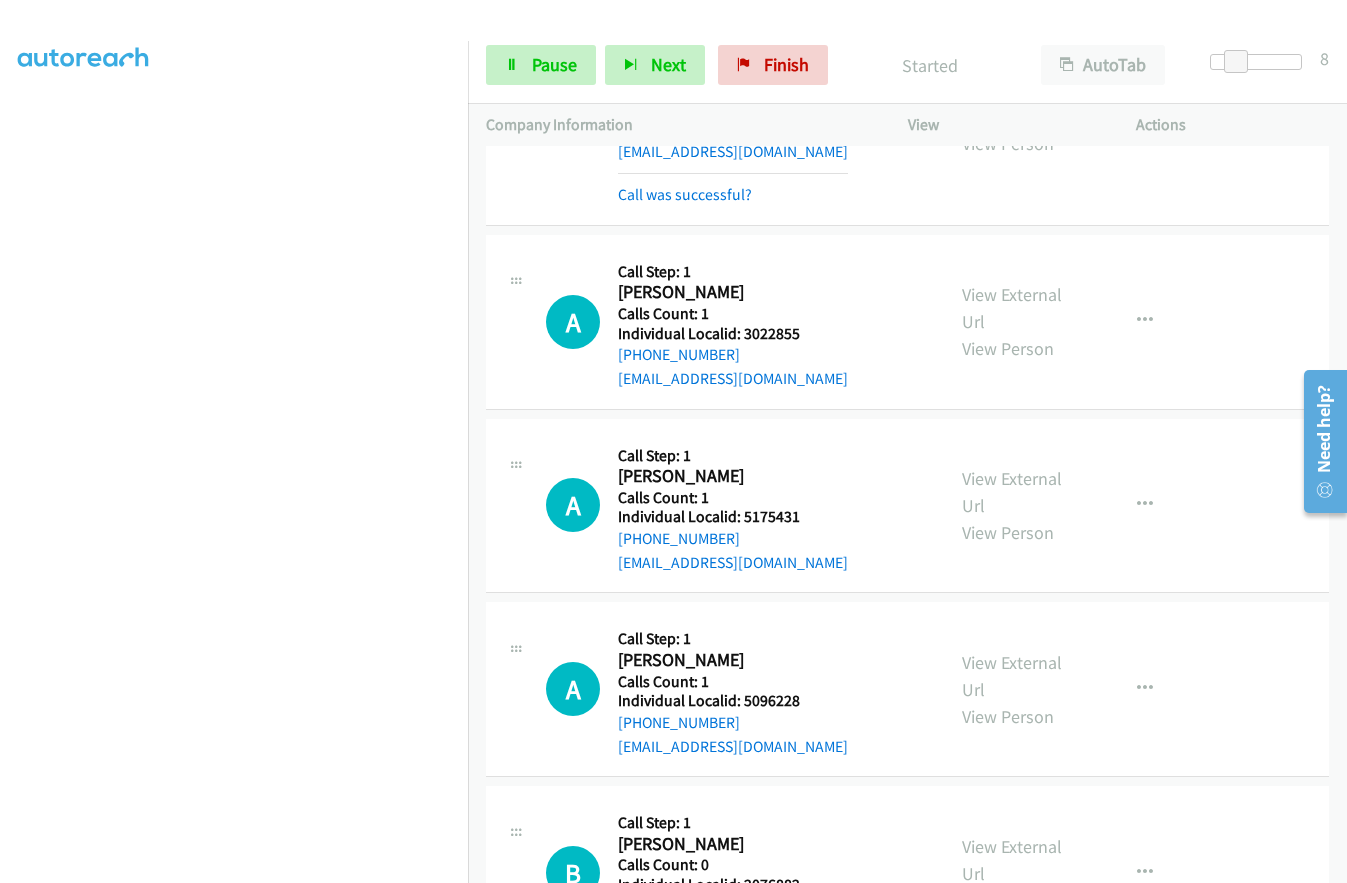 drag, startPoint x: 827, startPoint y: 279, endPoint x: 811, endPoint y: 270, distance: 18.35756 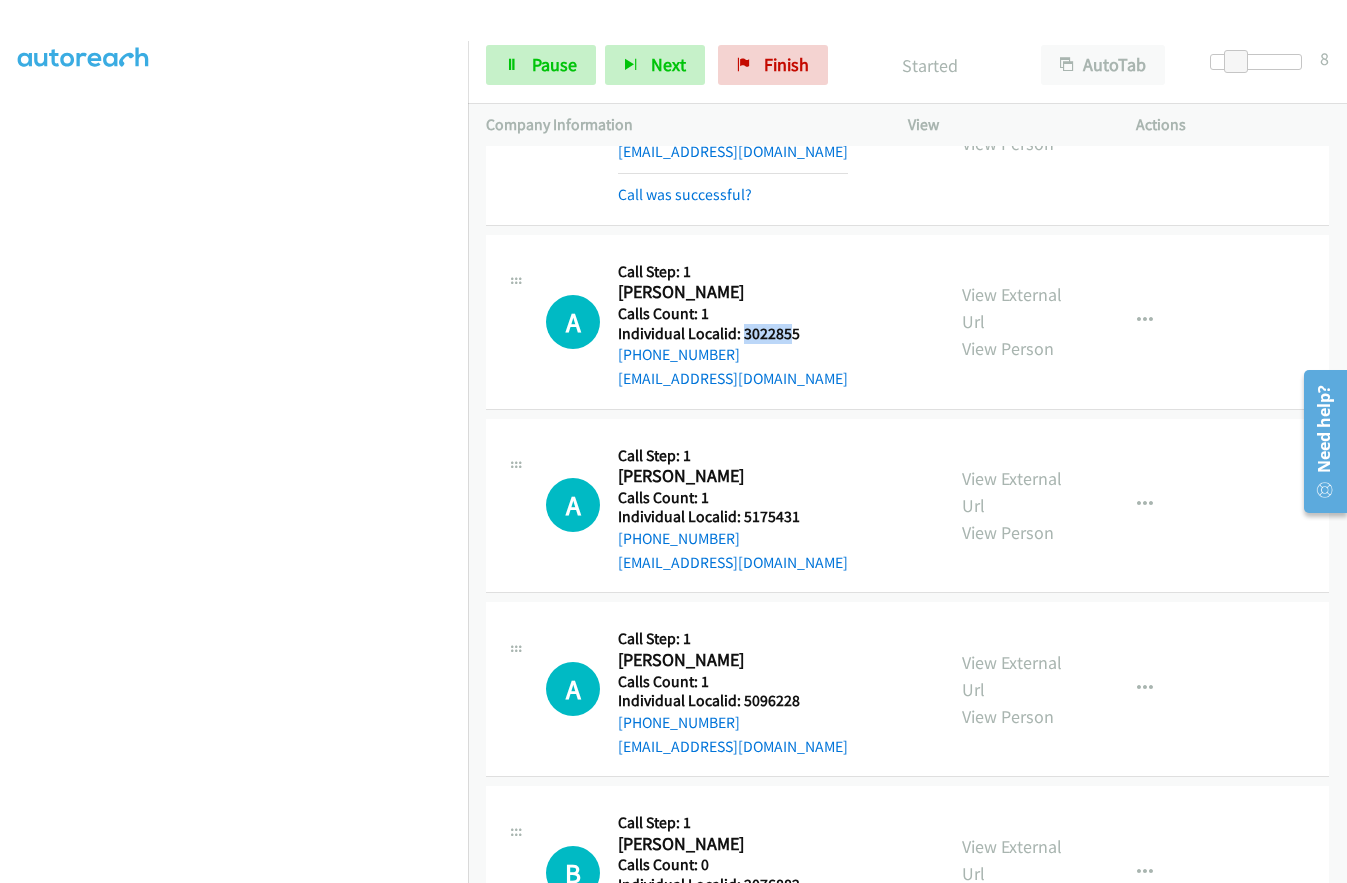 drag, startPoint x: 742, startPoint y: 236, endPoint x: 786, endPoint y: 238, distance: 44.04543 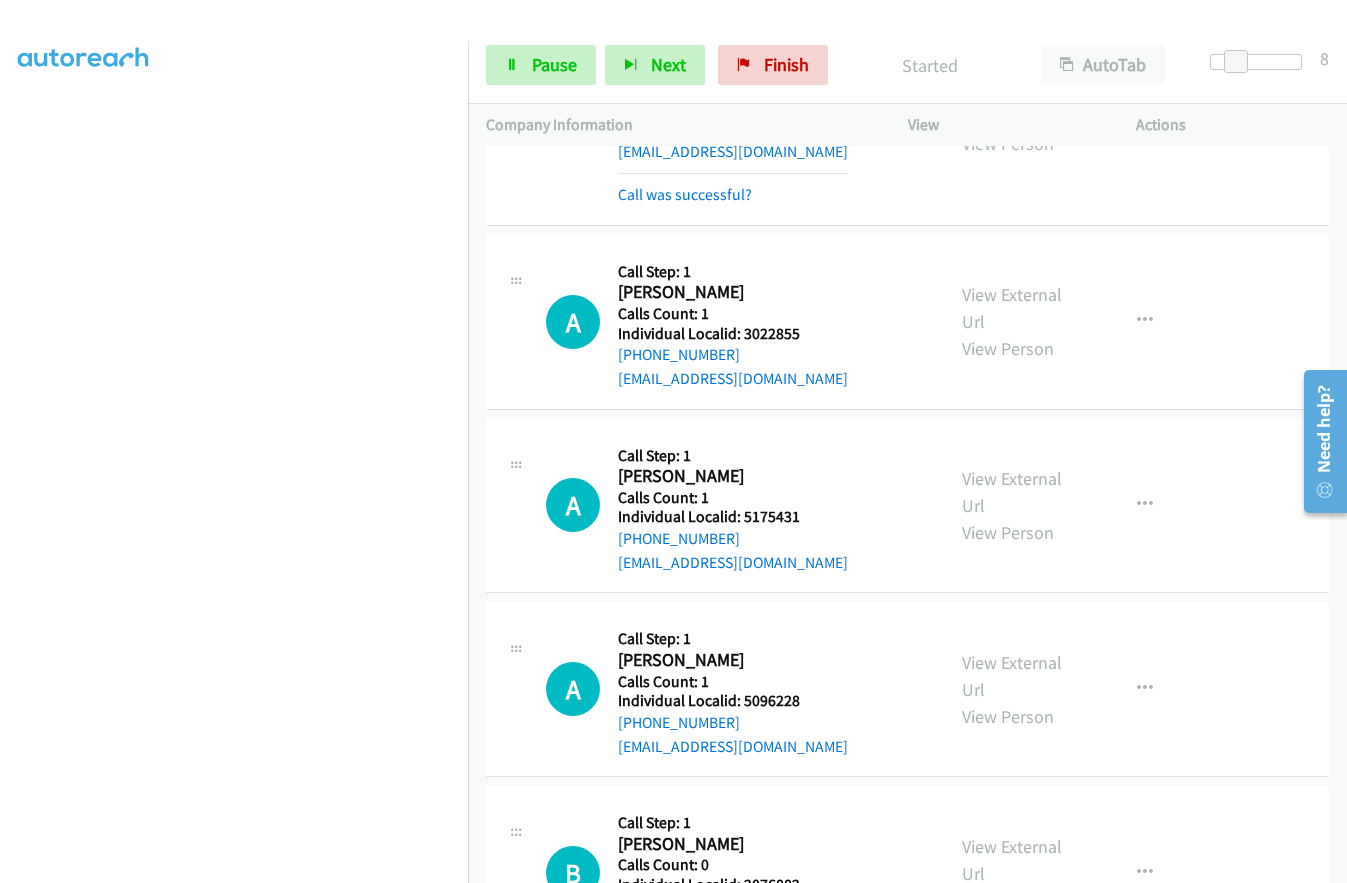 drag, startPoint x: 755, startPoint y: 281, endPoint x: 763, endPoint y: 291, distance: 12.806249 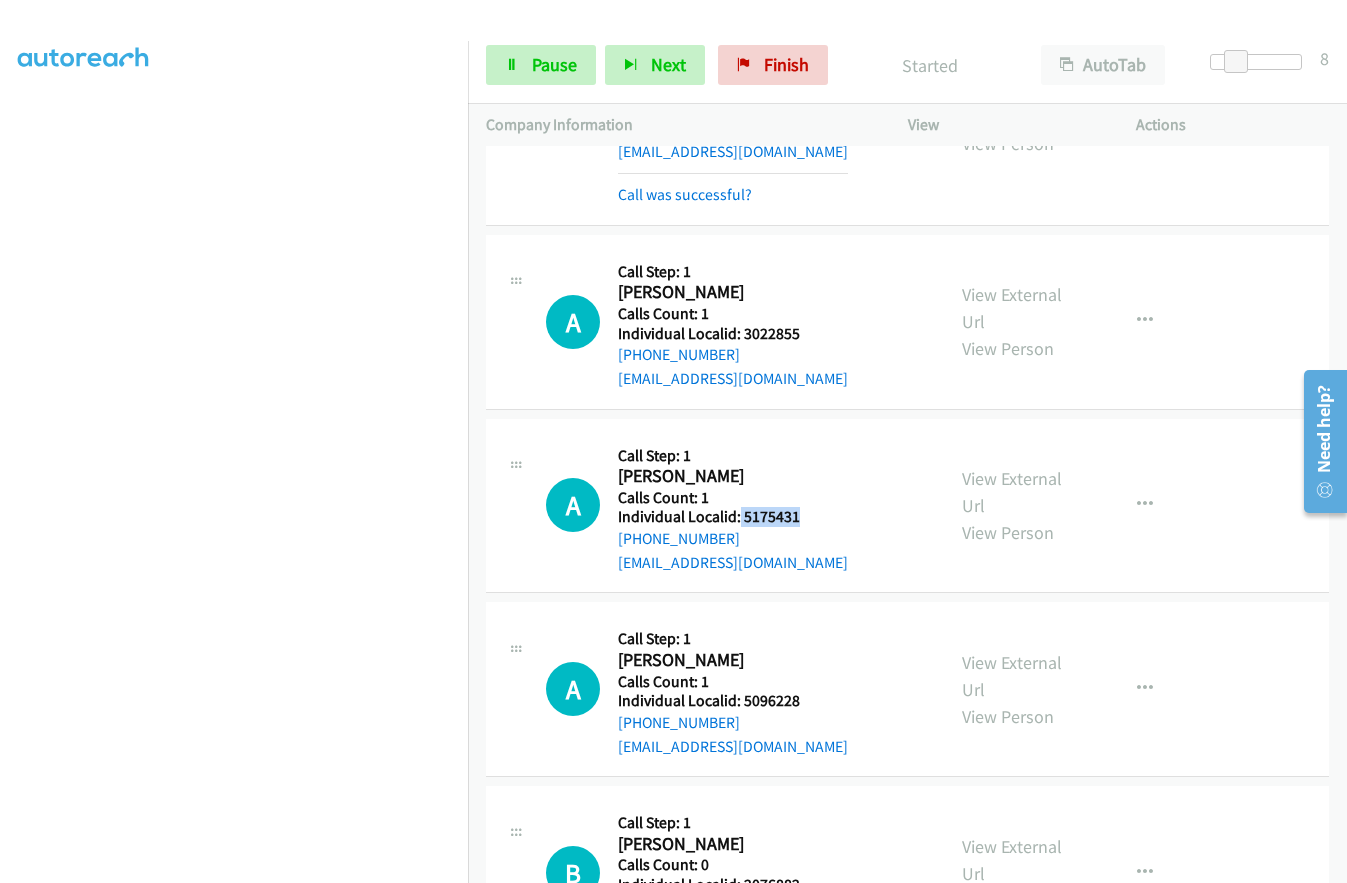 drag, startPoint x: 738, startPoint y: 422, endPoint x: 819, endPoint y: 421, distance: 81.00617 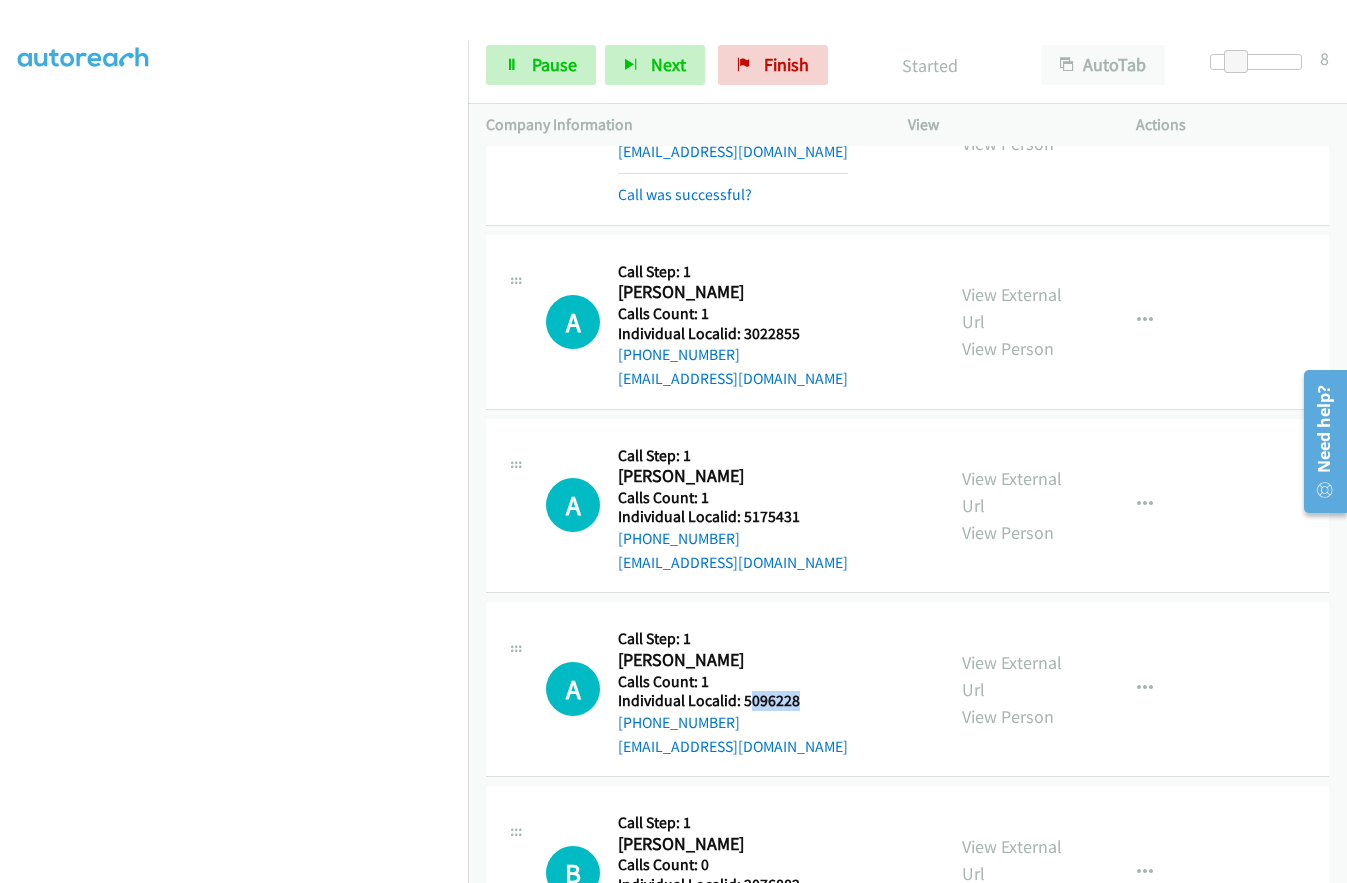 drag, startPoint x: 746, startPoint y: 612, endPoint x: 807, endPoint y: 609, distance: 61.073727 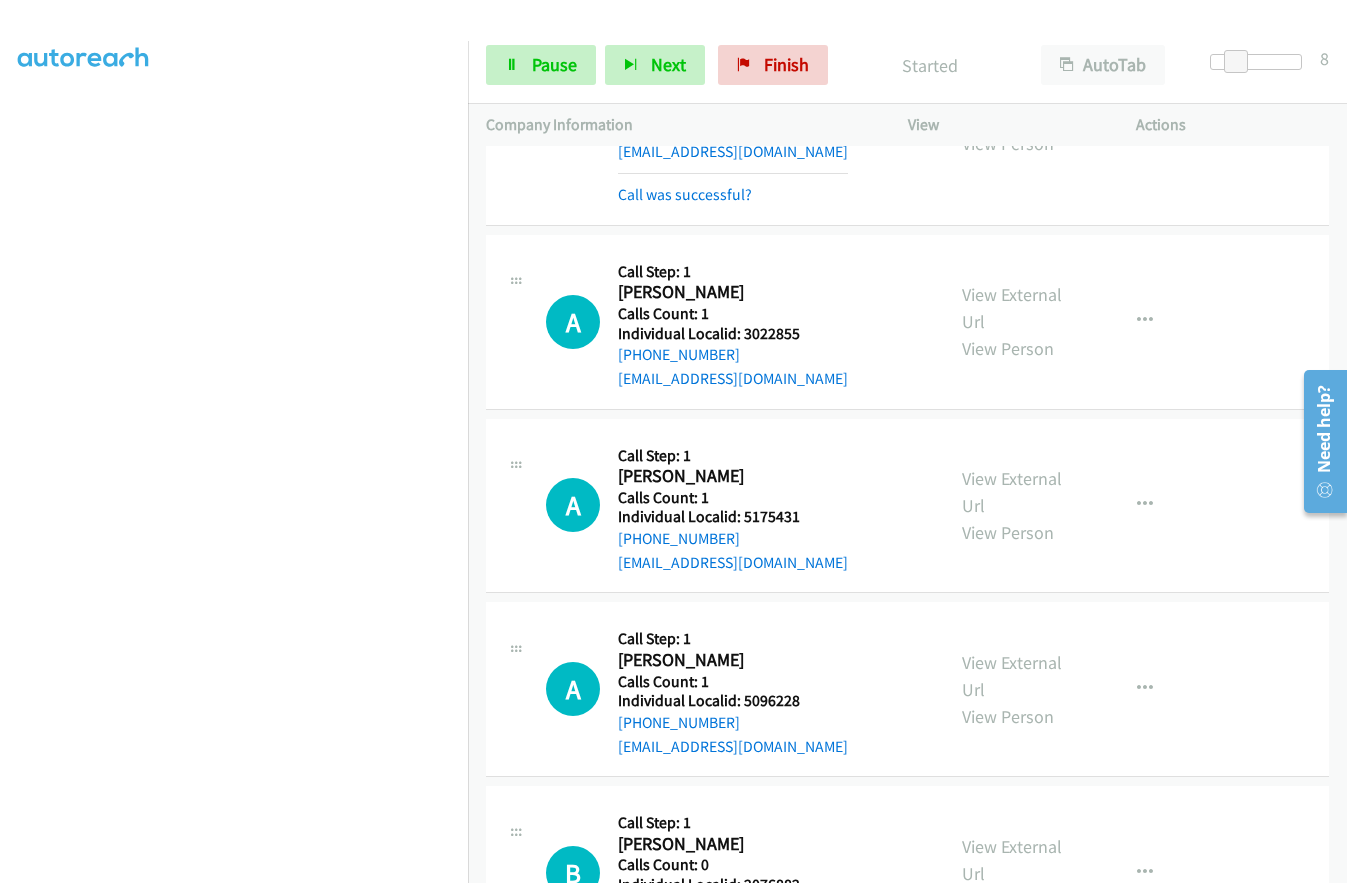 click on "Austin Stephenson" at bounding box center (727, 660) 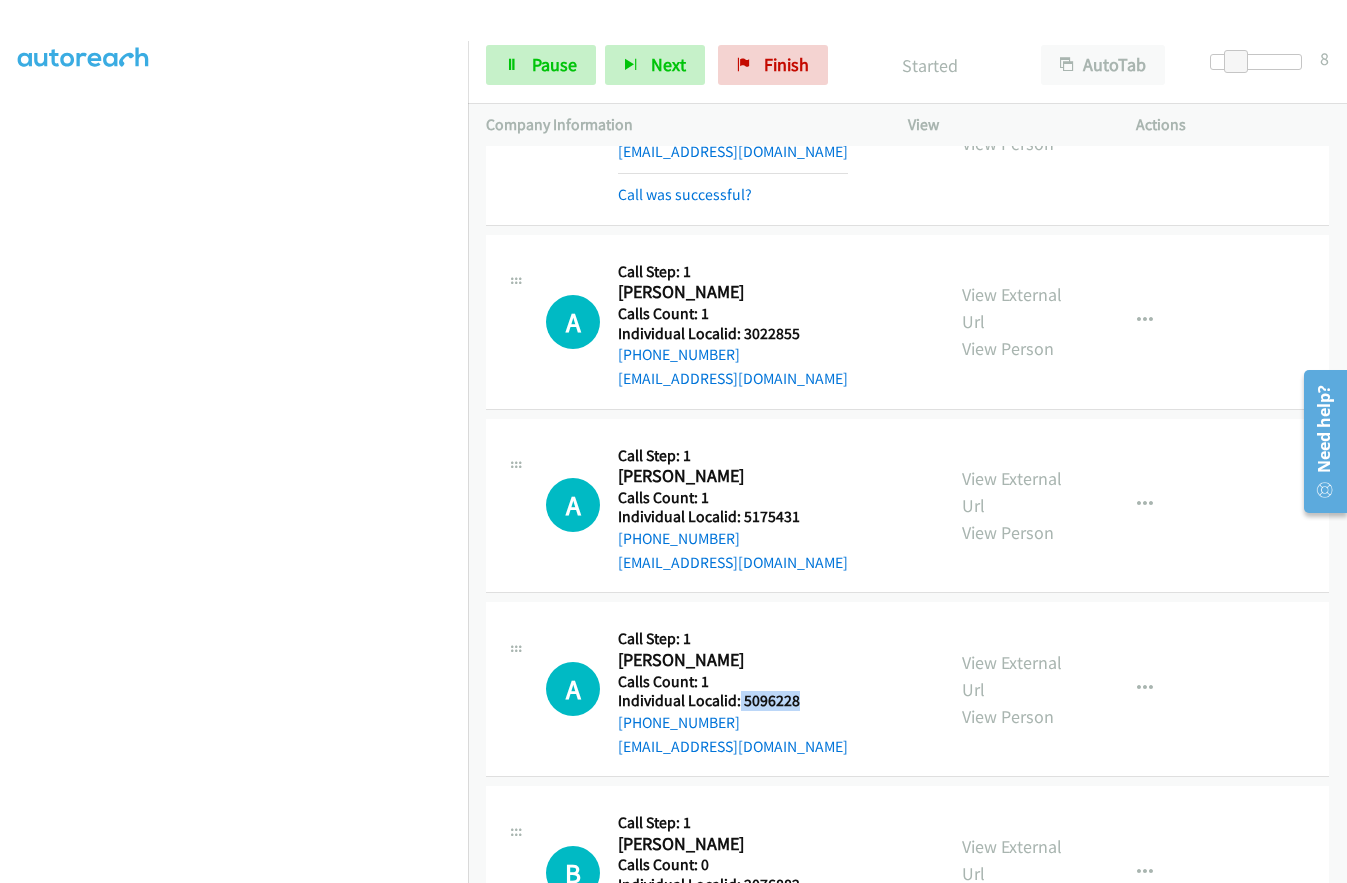 drag, startPoint x: 738, startPoint y: 602, endPoint x: 810, endPoint y: 604, distance: 72.02777 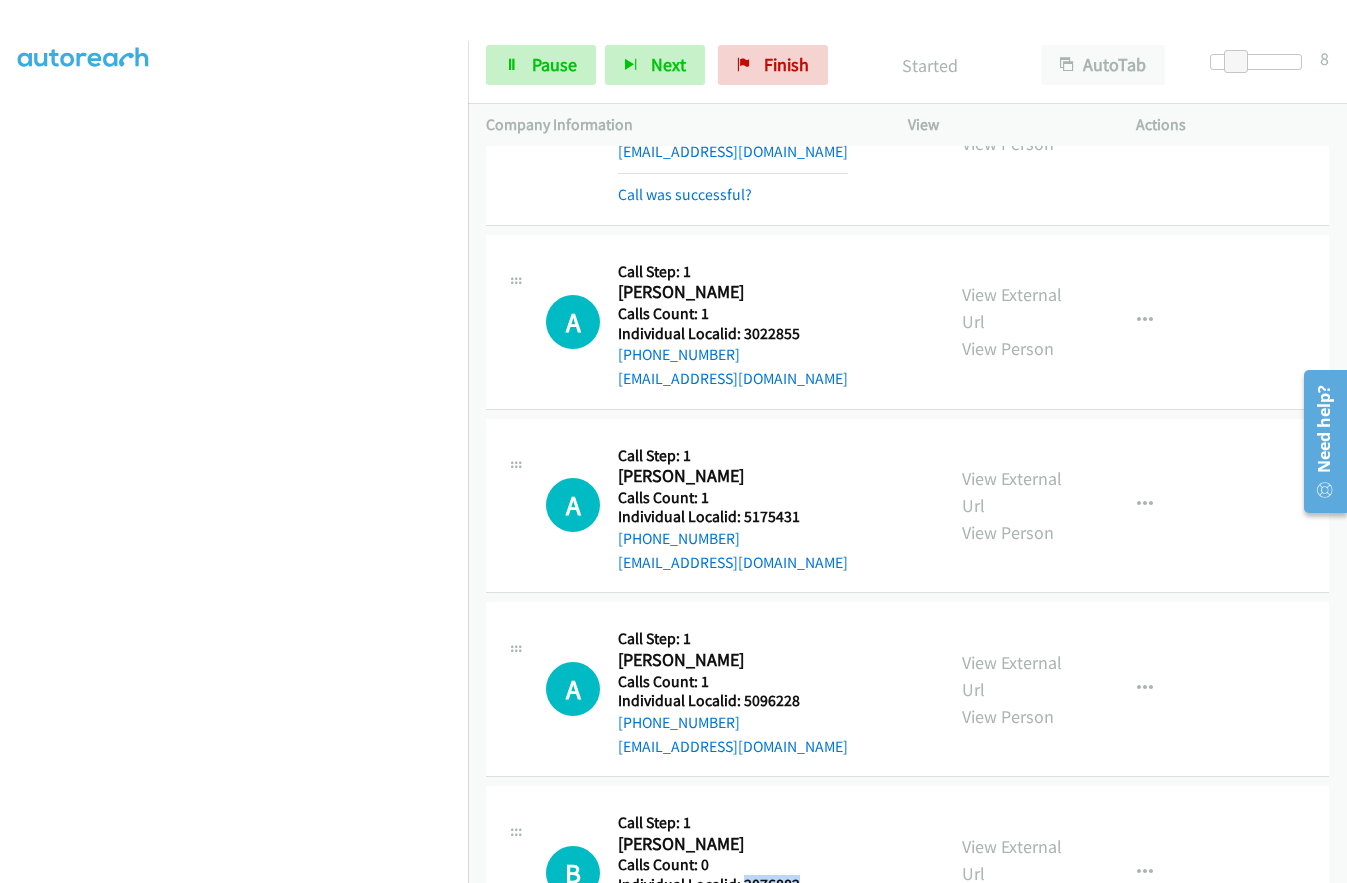 drag, startPoint x: 744, startPoint y: 791, endPoint x: 815, endPoint y: 796, distance: 71.17584 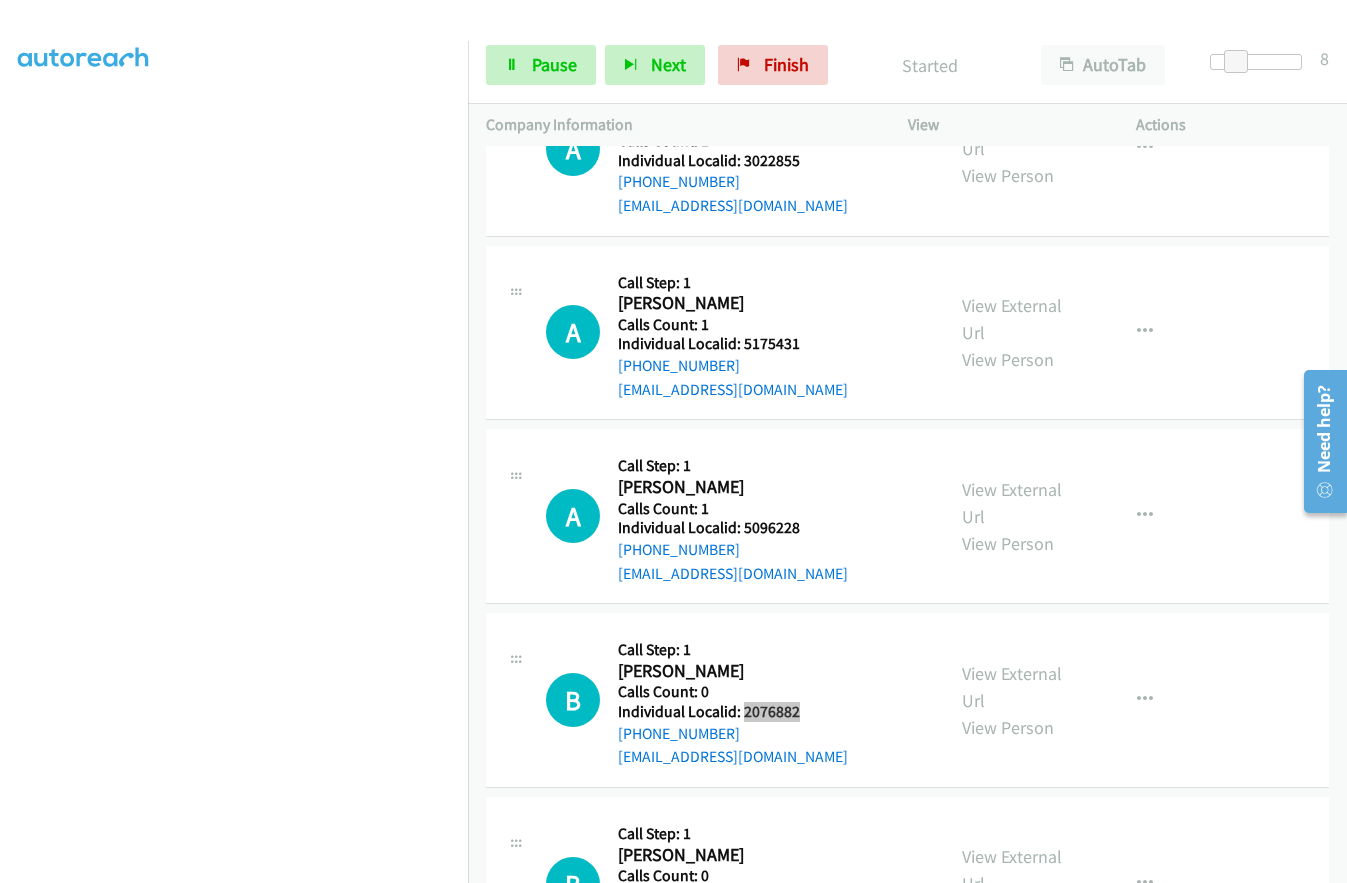 scroll, scrollTop: 2163, scrollLeft: 0, axis: vertical 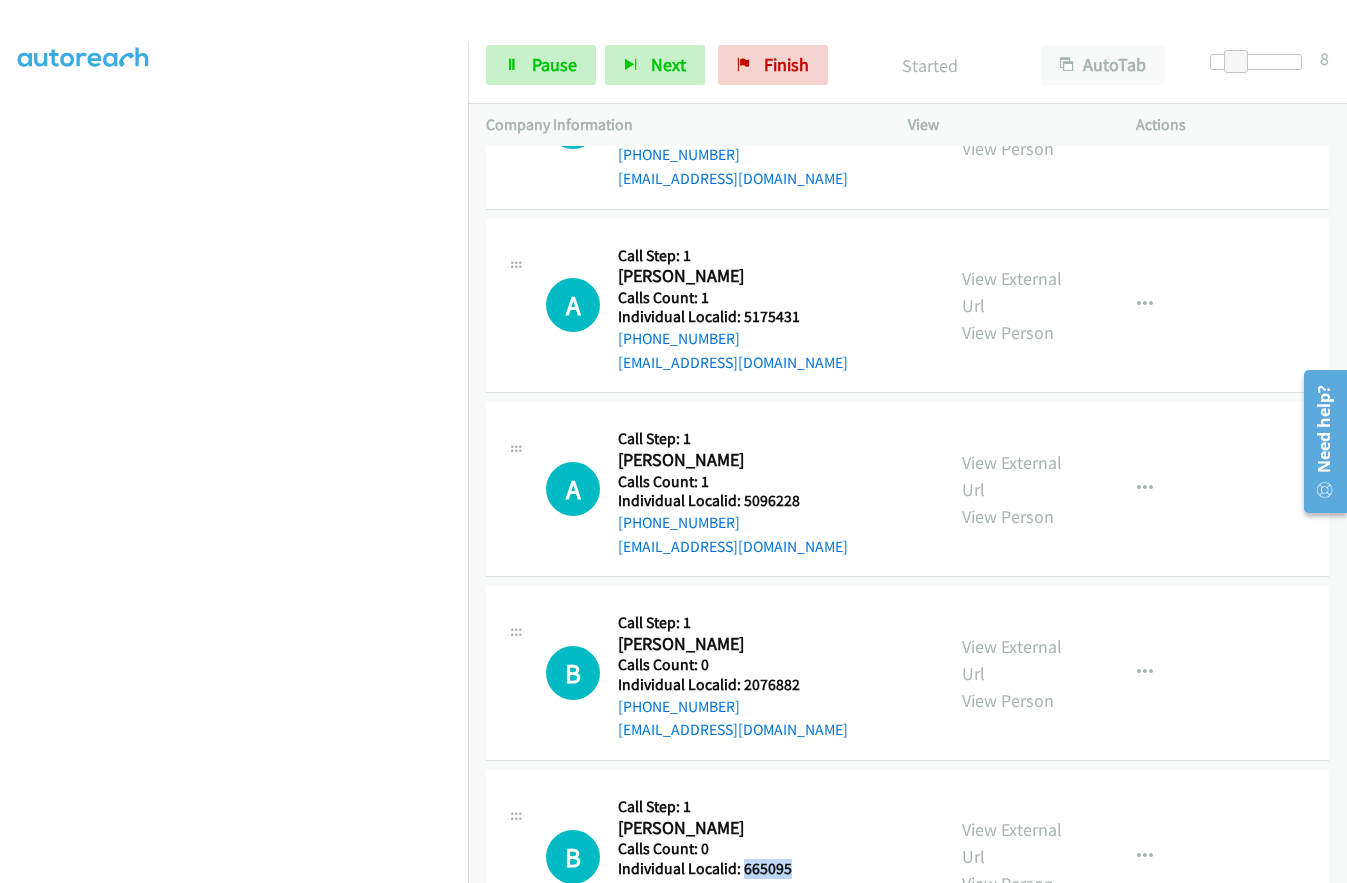 drag, startPoint x: 741, startPoint y: 769, endPoint x: 808, endPoint y: 773, distance: 67.11929 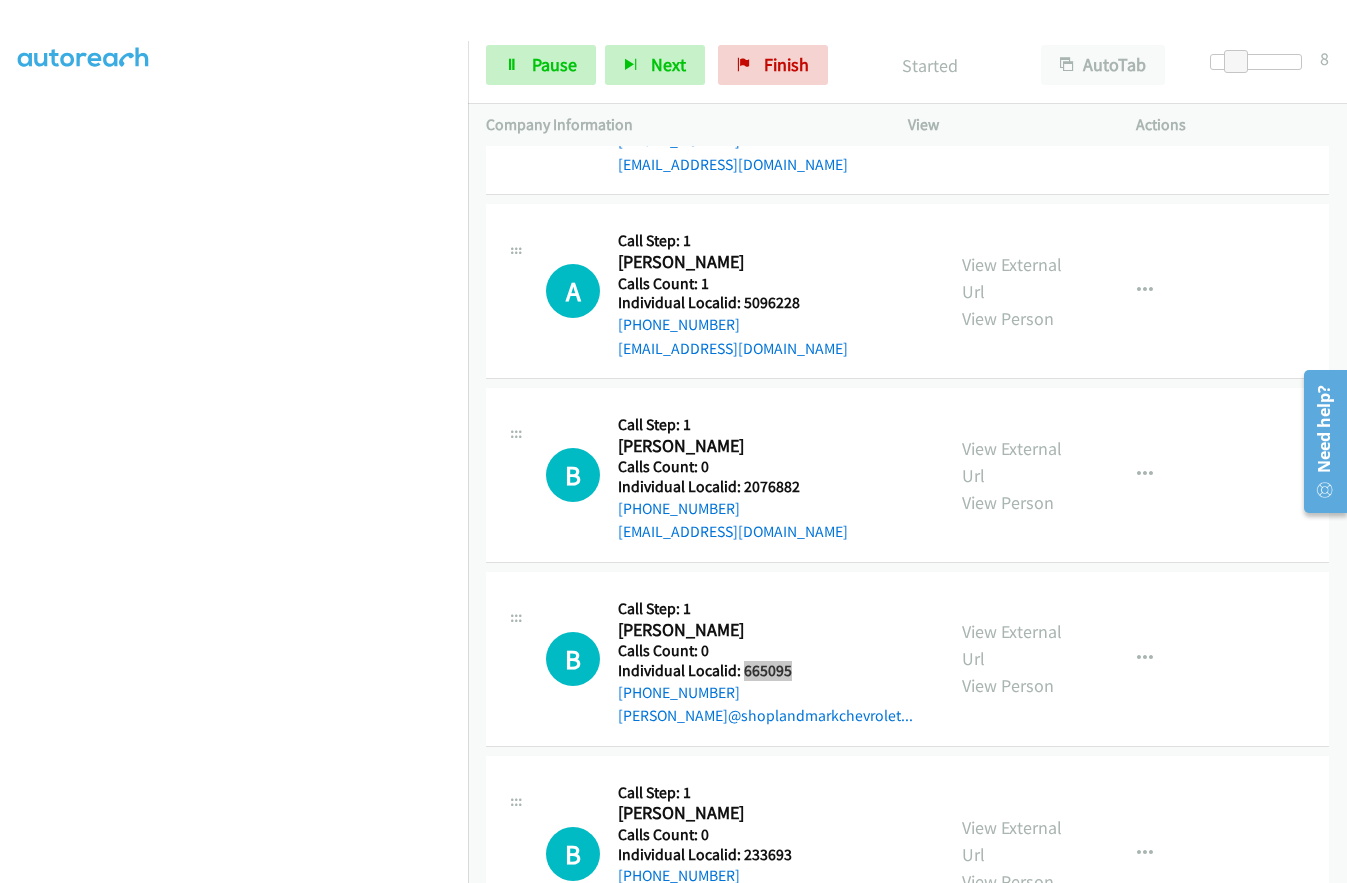 scroll, scrollTop: 2388, scrollLeft: 0, axis: vertical 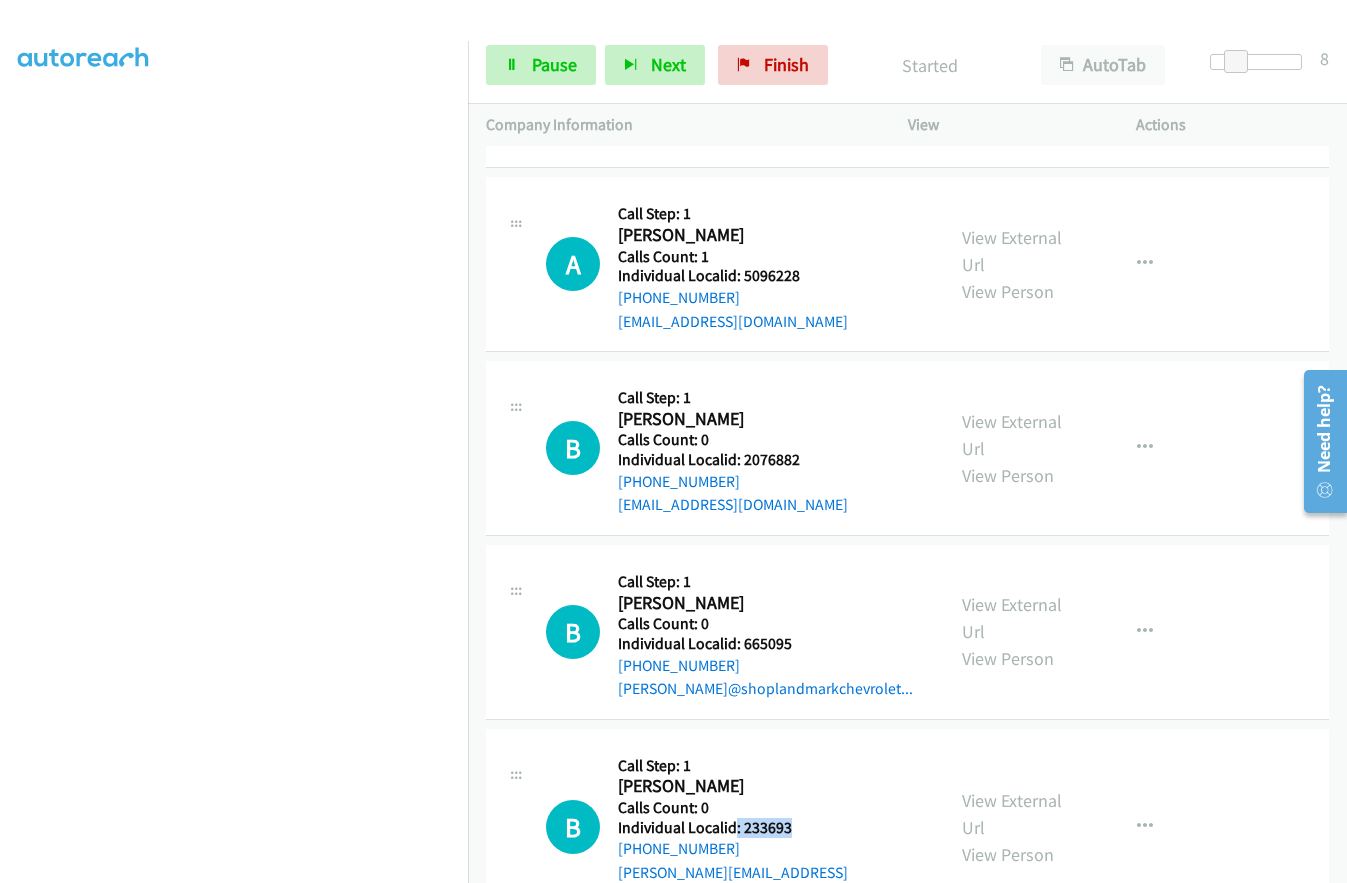 drag, startPoint x: 735, startPoint y: 727, endPoint x: 823, endPoint y: 733, distance: 88.20431 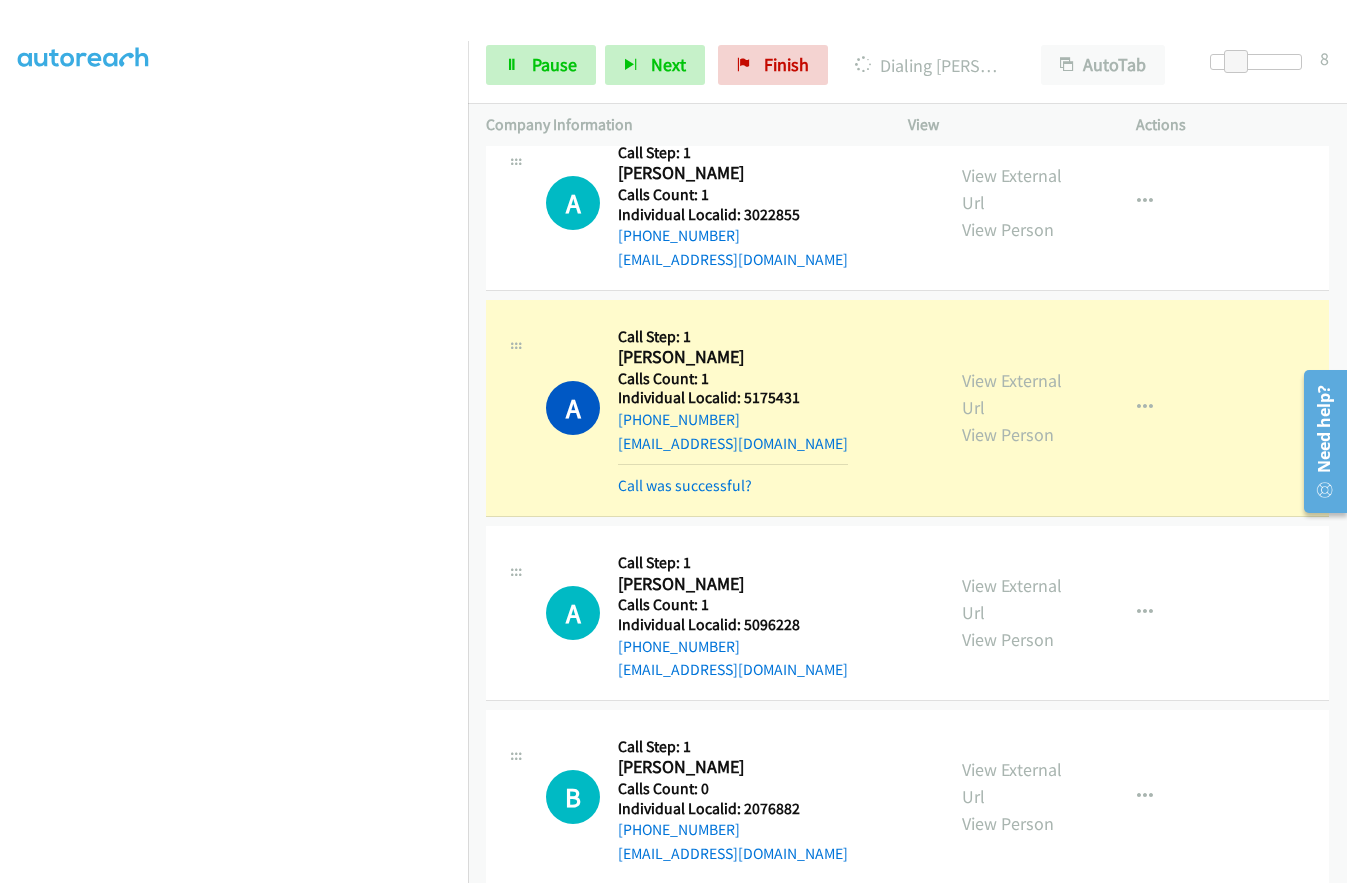 scroll, scrollTop: 2130, scrollLeft: 0, axis: vertical 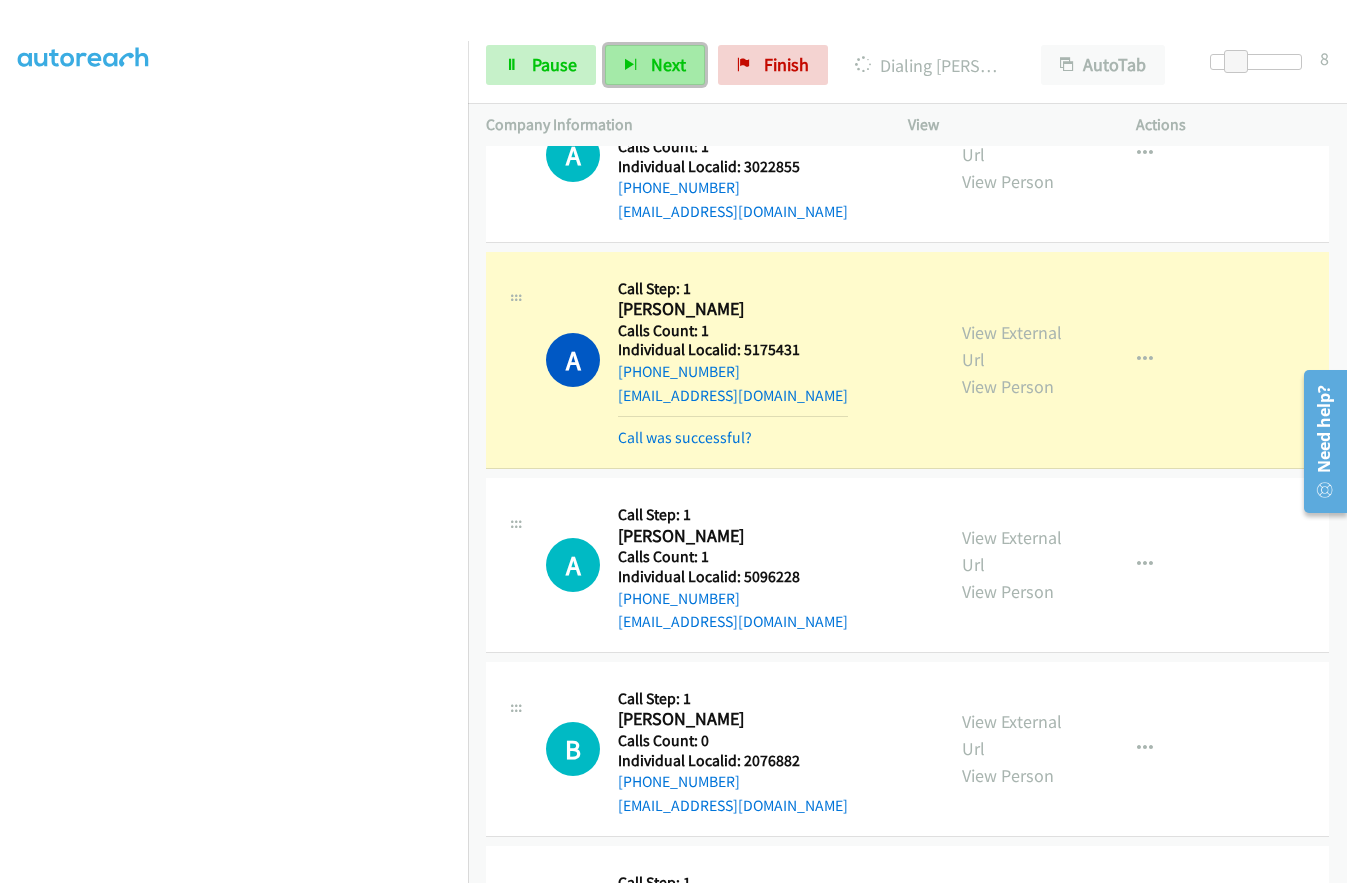 click on "Next" at bounding box center [668, 64] 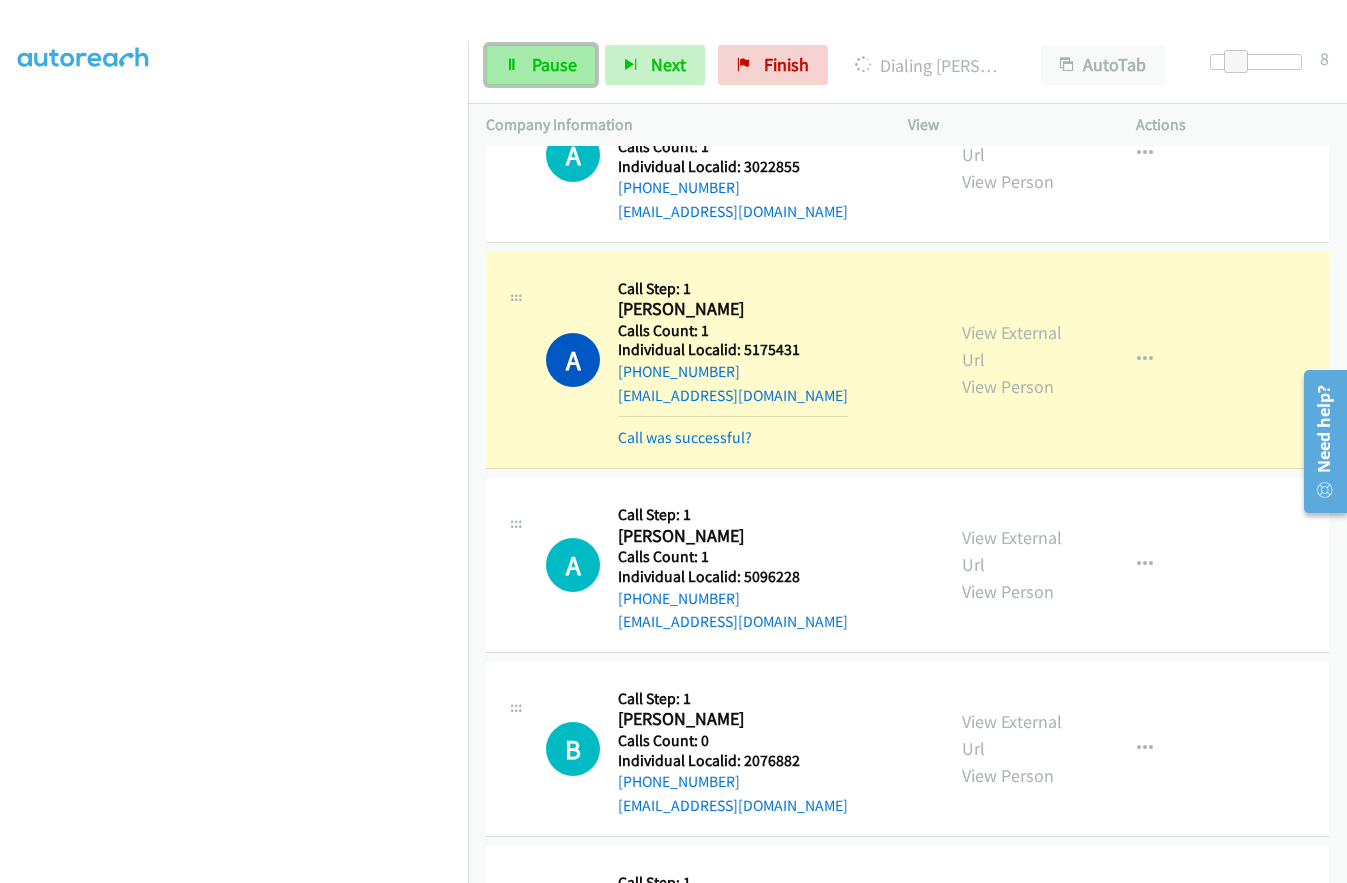 click on "Pause" at bounding box center [554, 64] 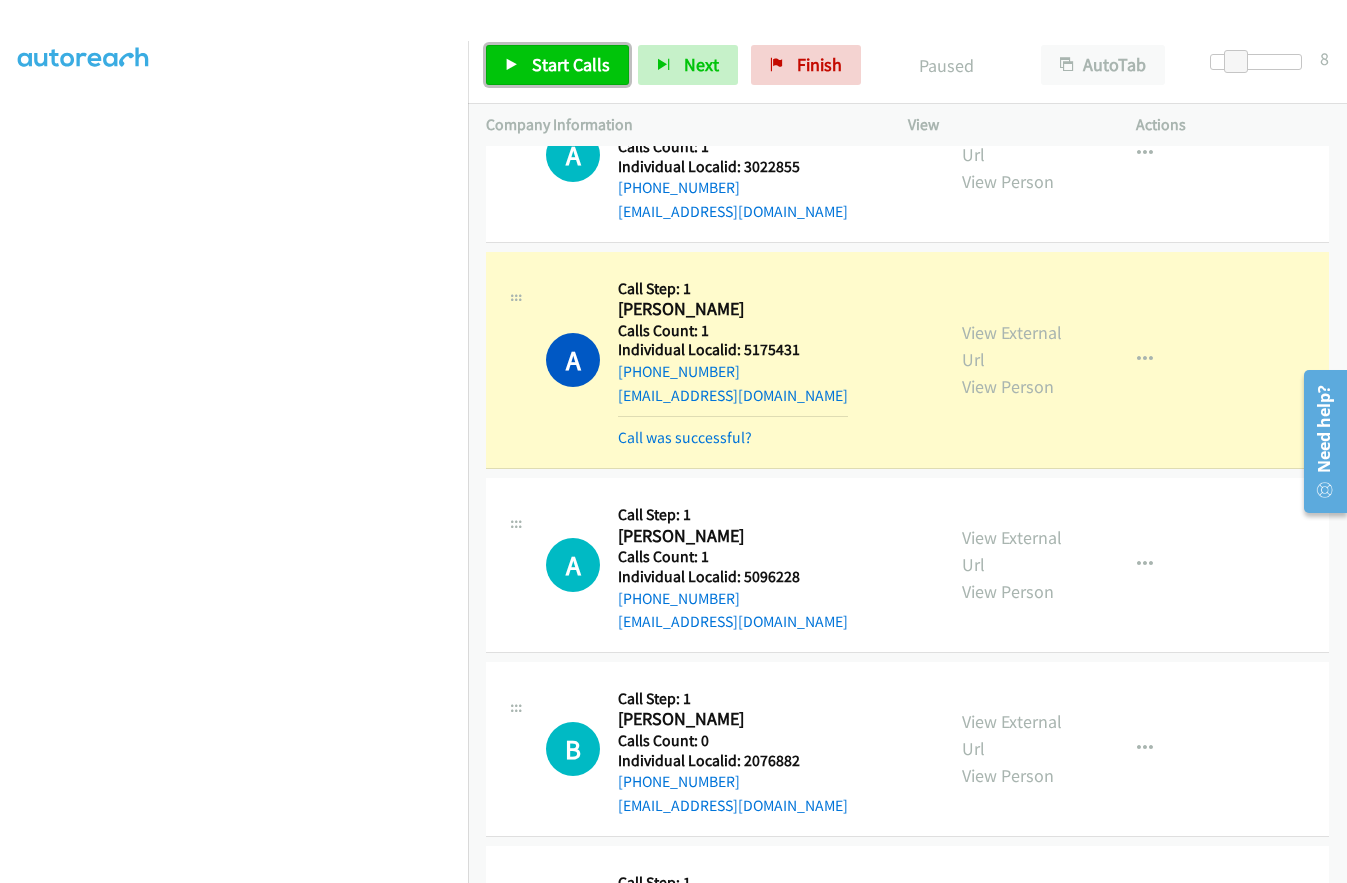 click on "Start Calls" at bounding box center [571, 64] 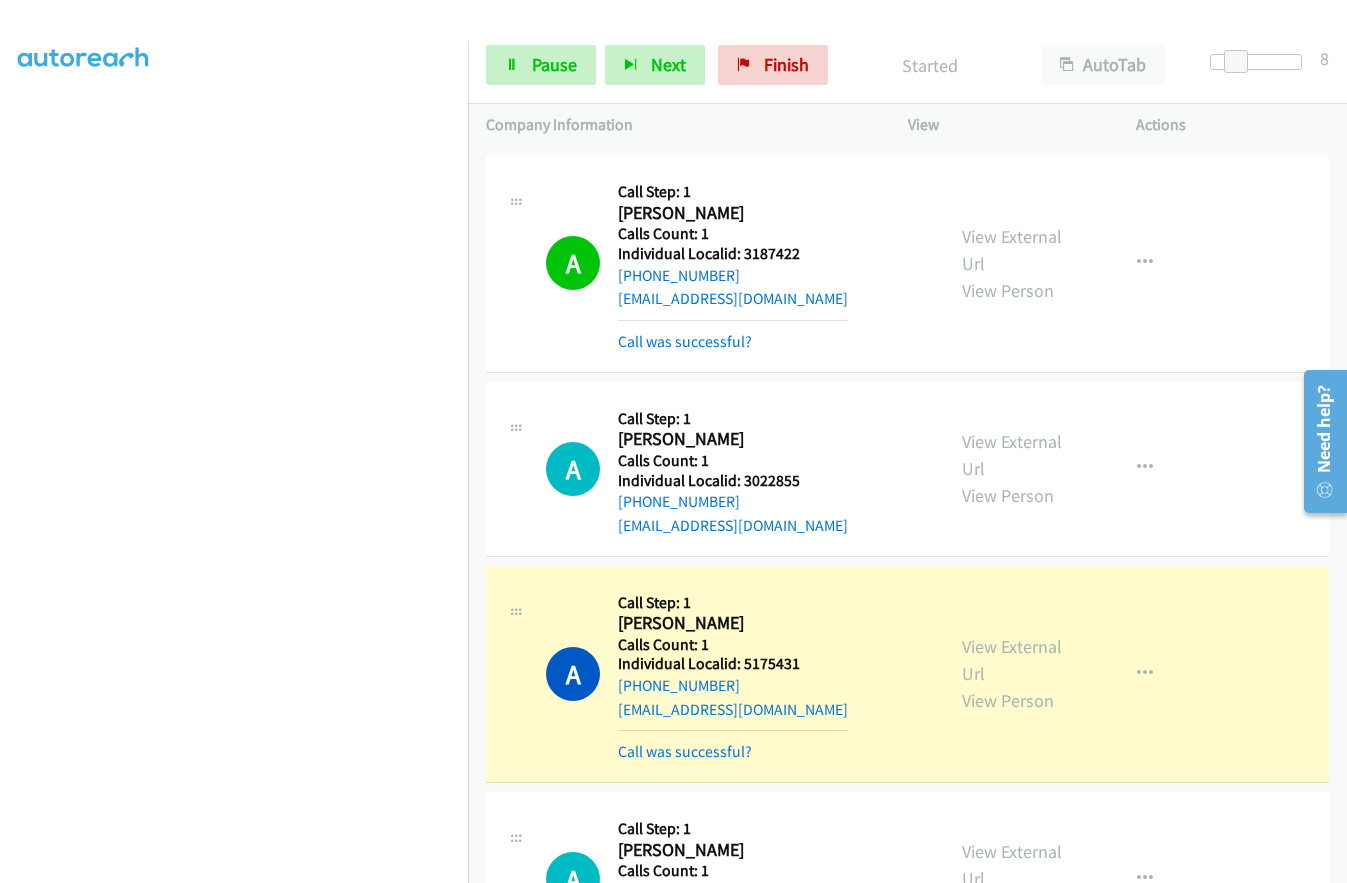 scroll, scrollTop: 2080, scrollLeft: 0, axis: vertical 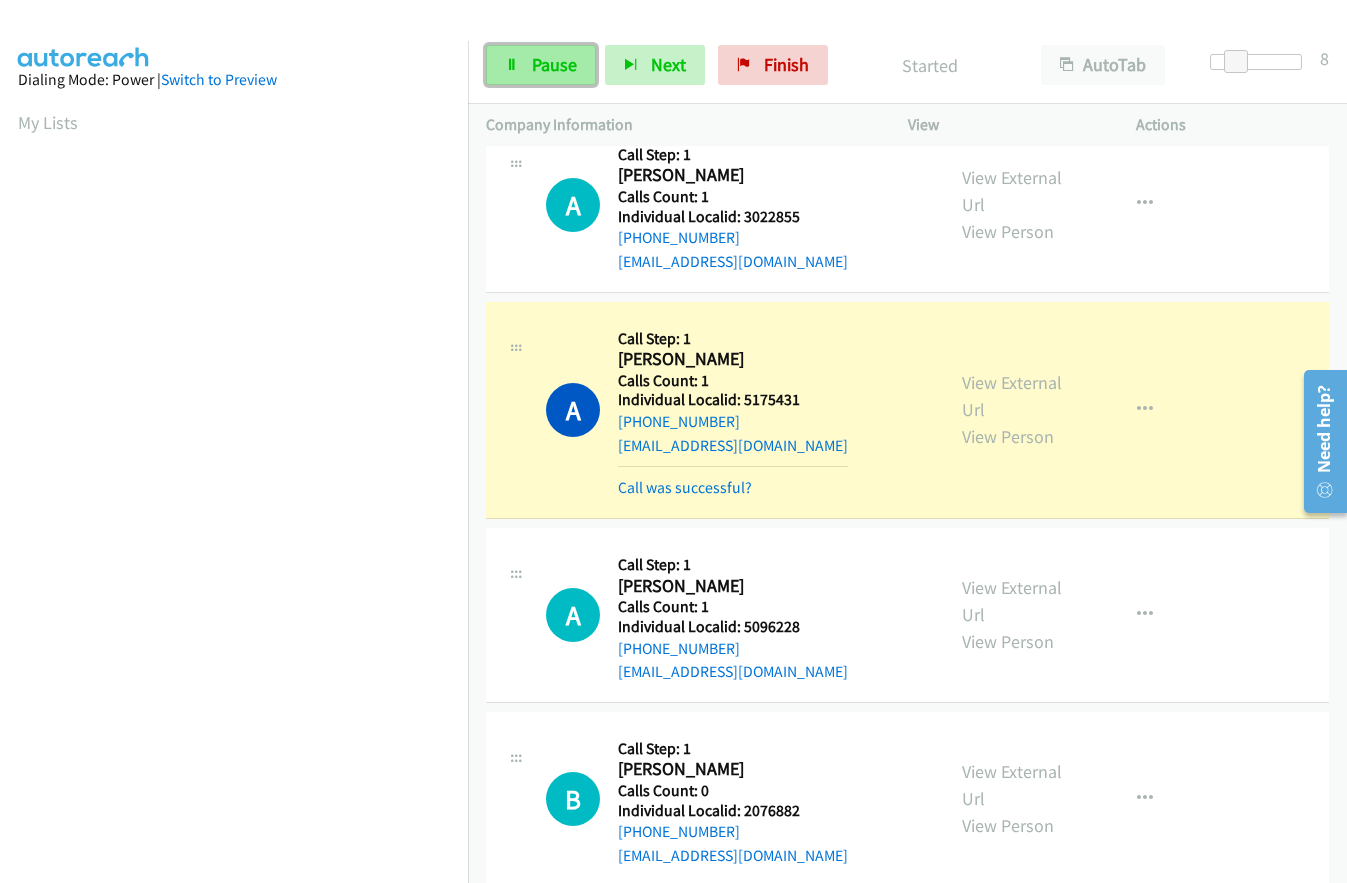 click on "Pause" at bounding box center (554, 64) 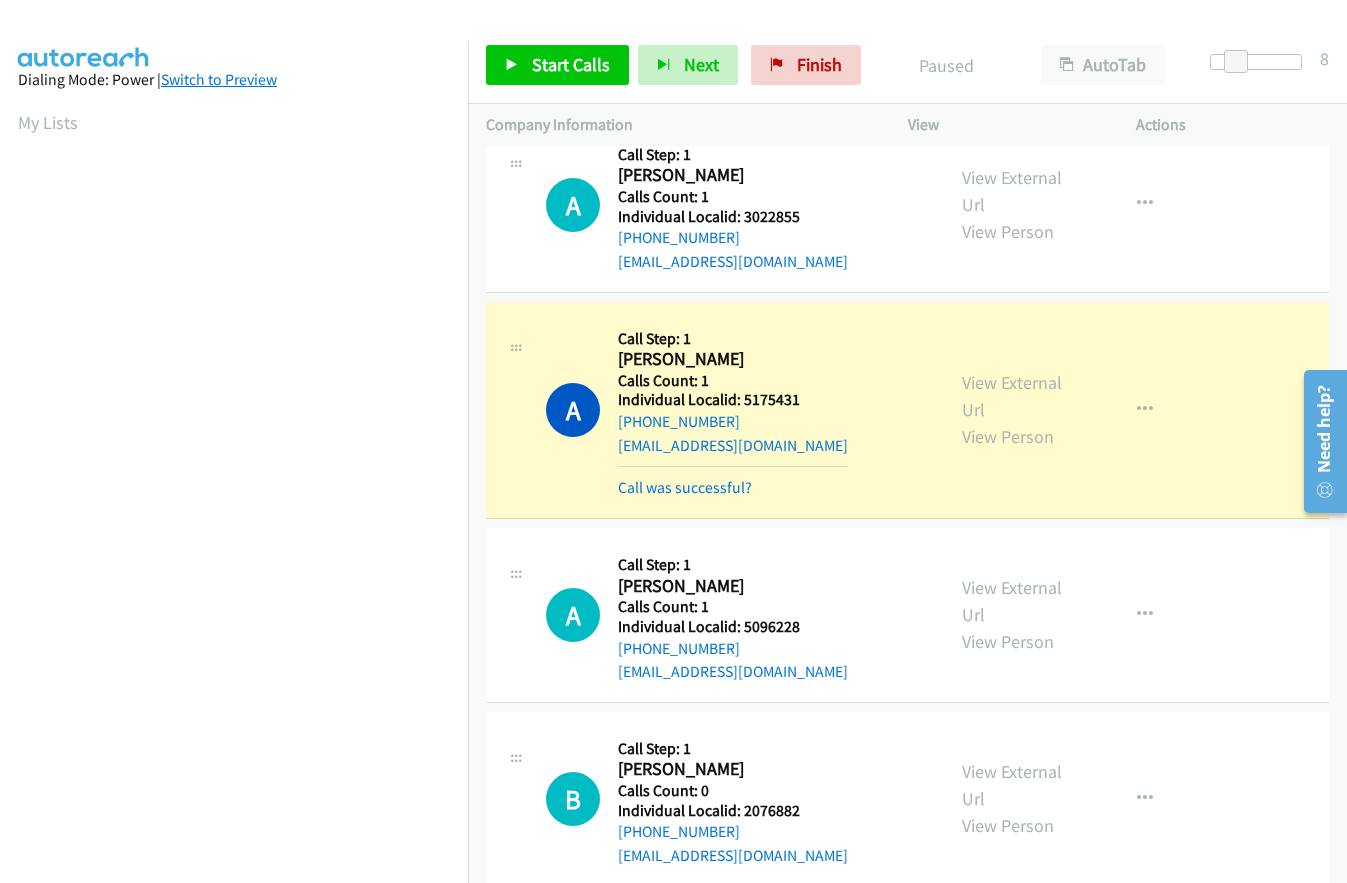 click on "Switch to Preview" at bounding box center [219, 79] 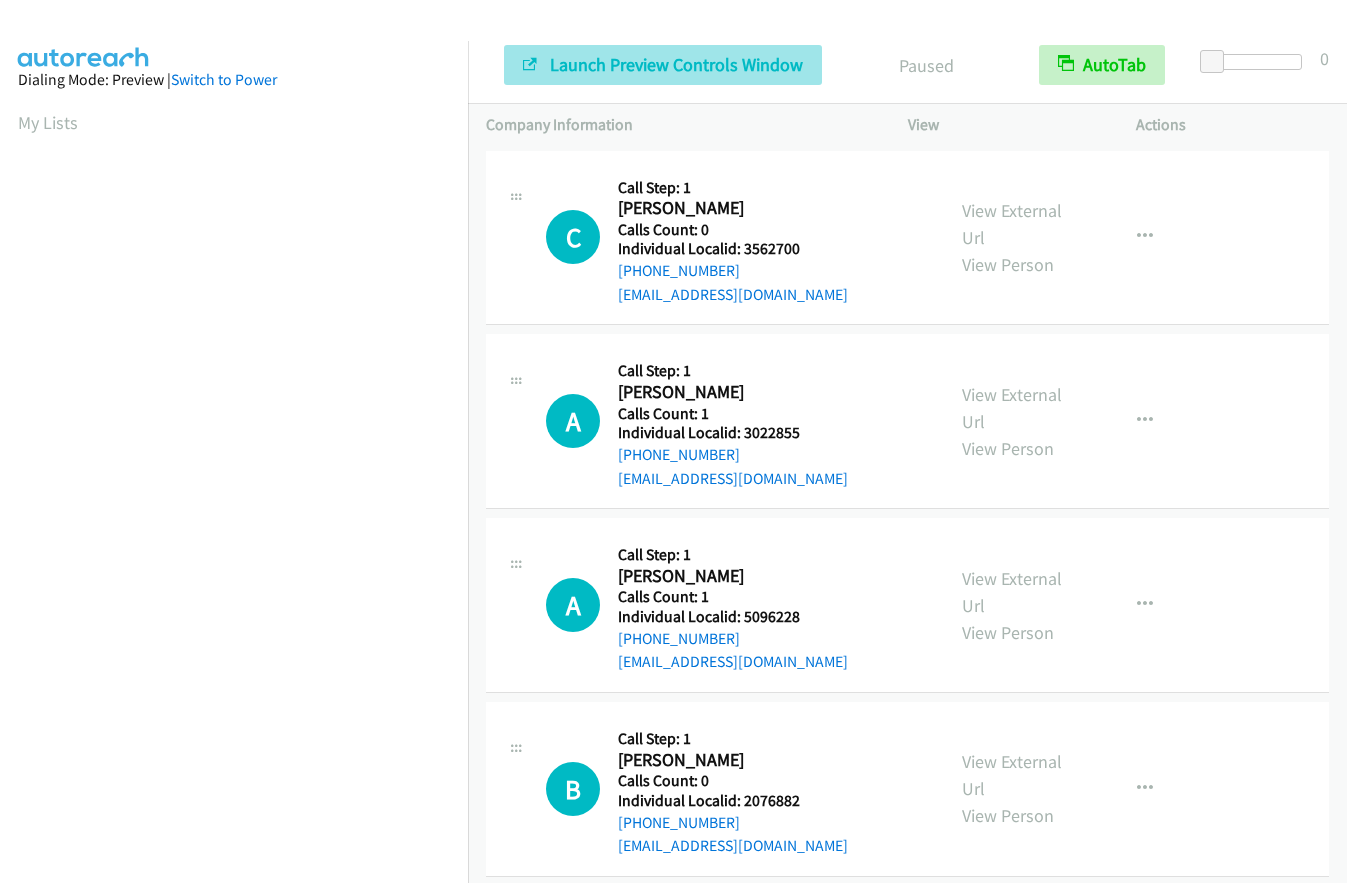 scroll, scrollTop: 0, scrollLeft: 0, axis: both 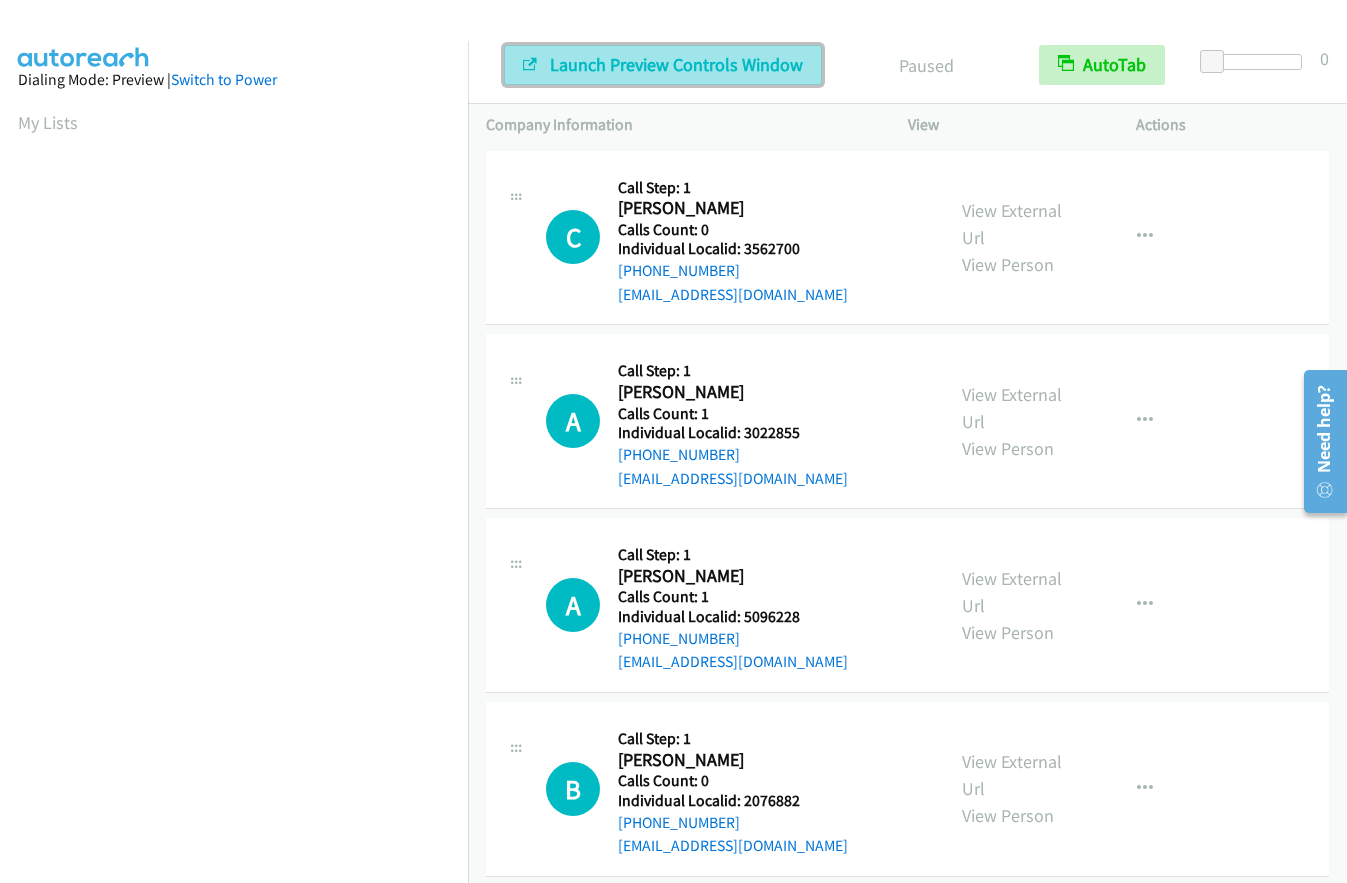 click on "Launch Preview Controls Window" at bounding box center (676, 64) 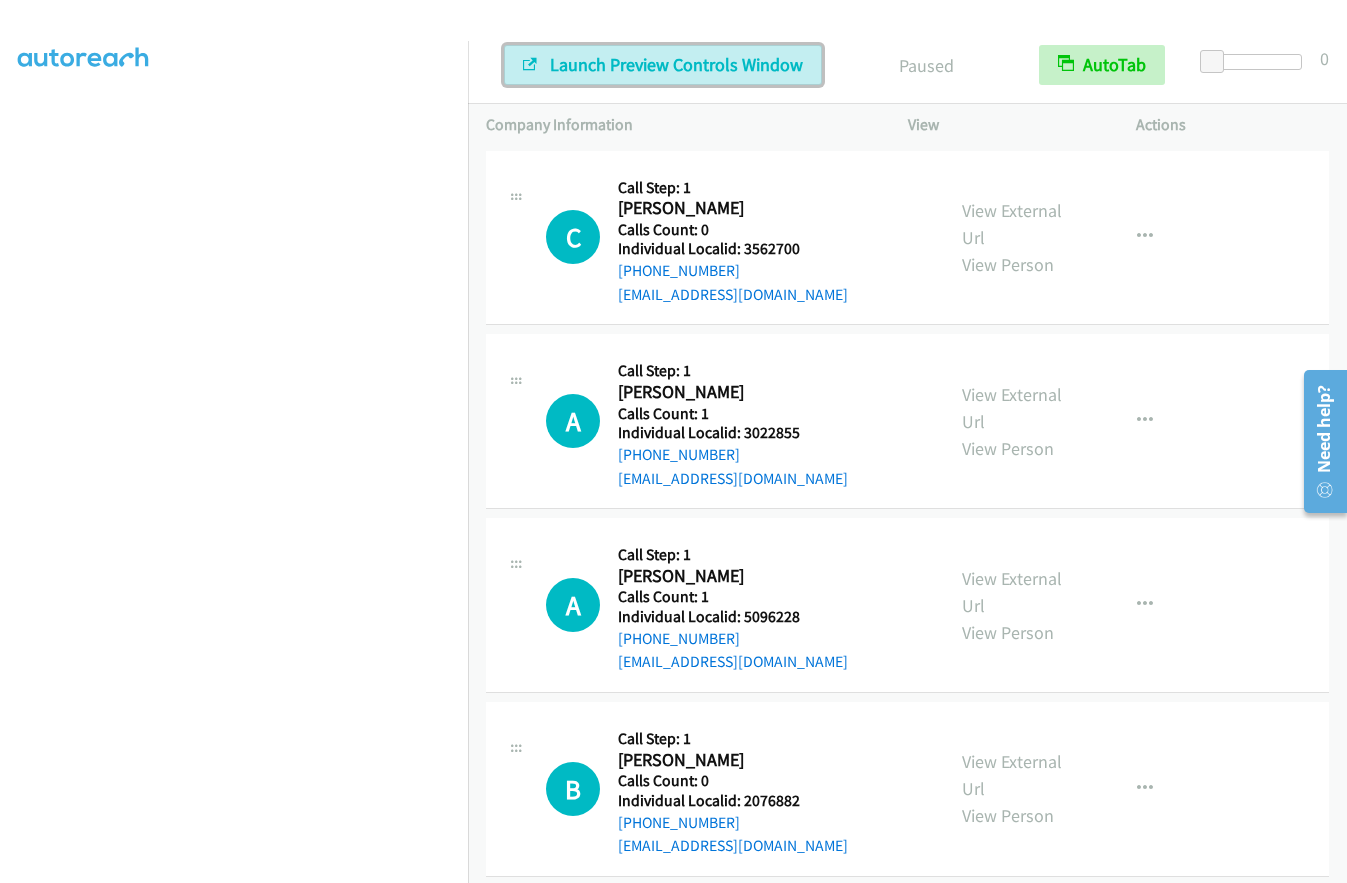 scroll, scrollTop: 238, scrollLeft: 0, axis: vertical 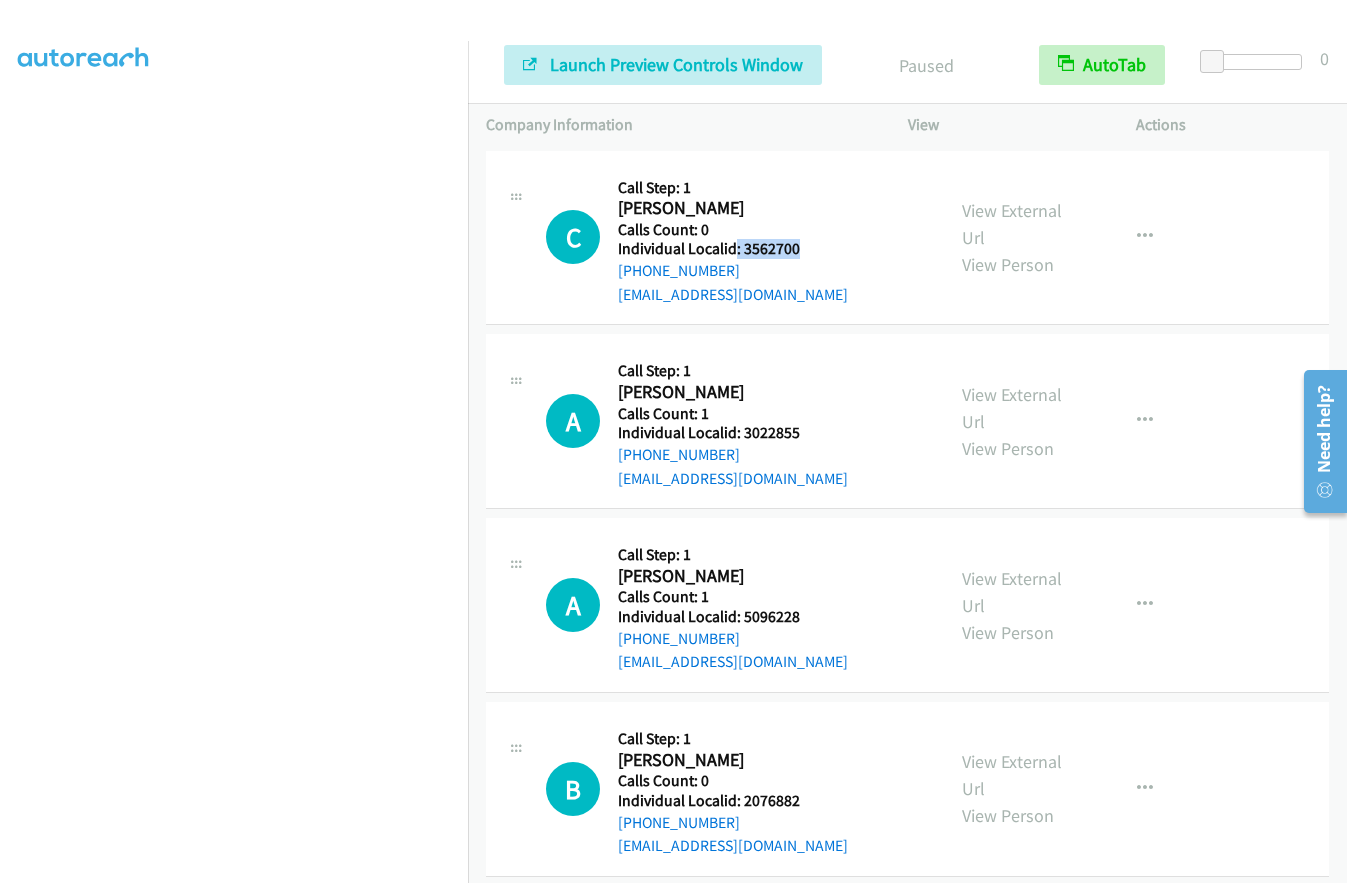drag, startPoint x: 736, startPoint y: 253, endPoint x: 805, endPoint y: 253, distance: 69 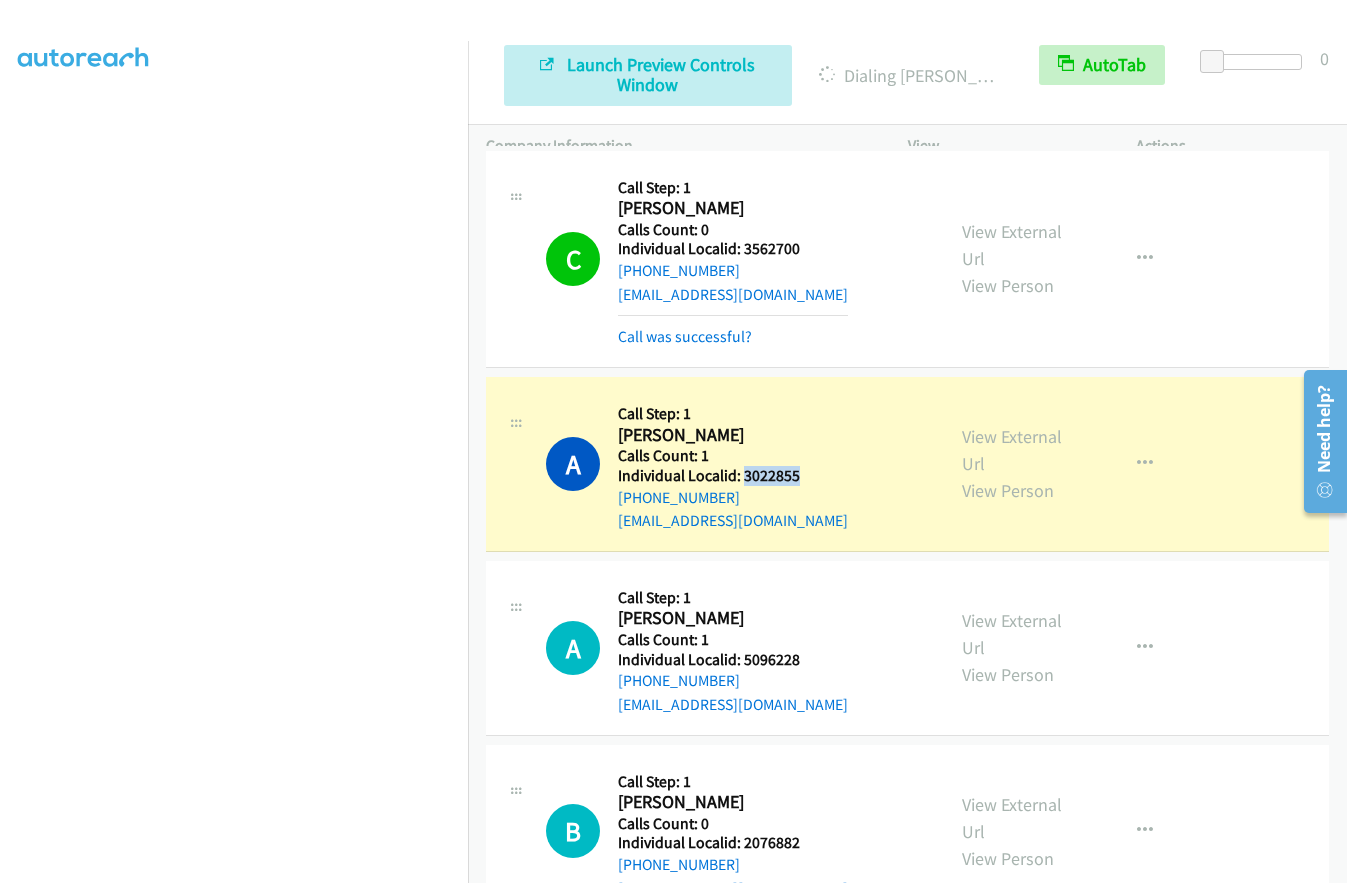 drag, startPoint x: 742, startPoint y: 473, endPoint x: 802, endPoint y: 474, distance: 60.00833 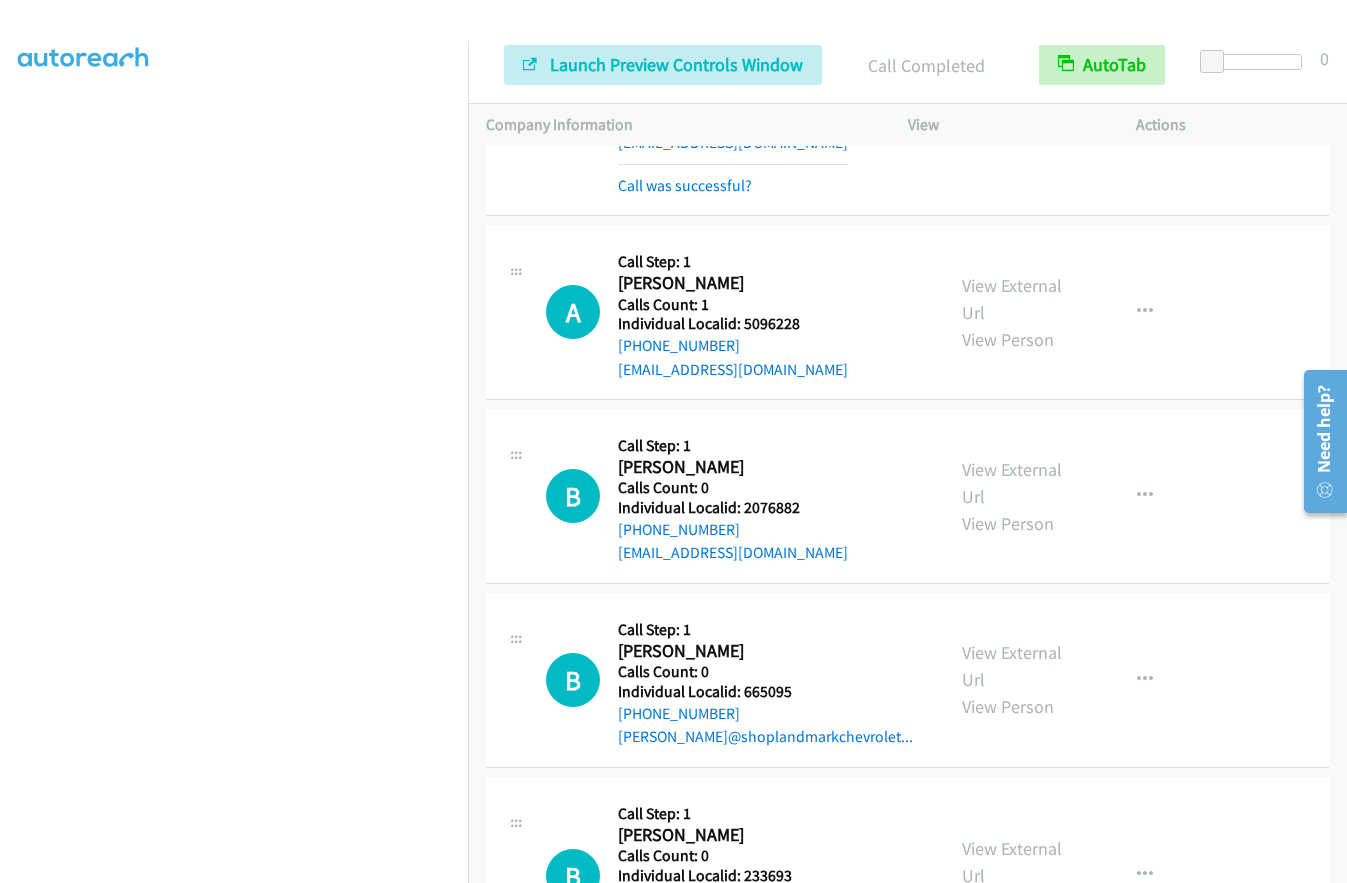 scroll, scrollTop: 400, scrollLeft: 0, axis: vertical 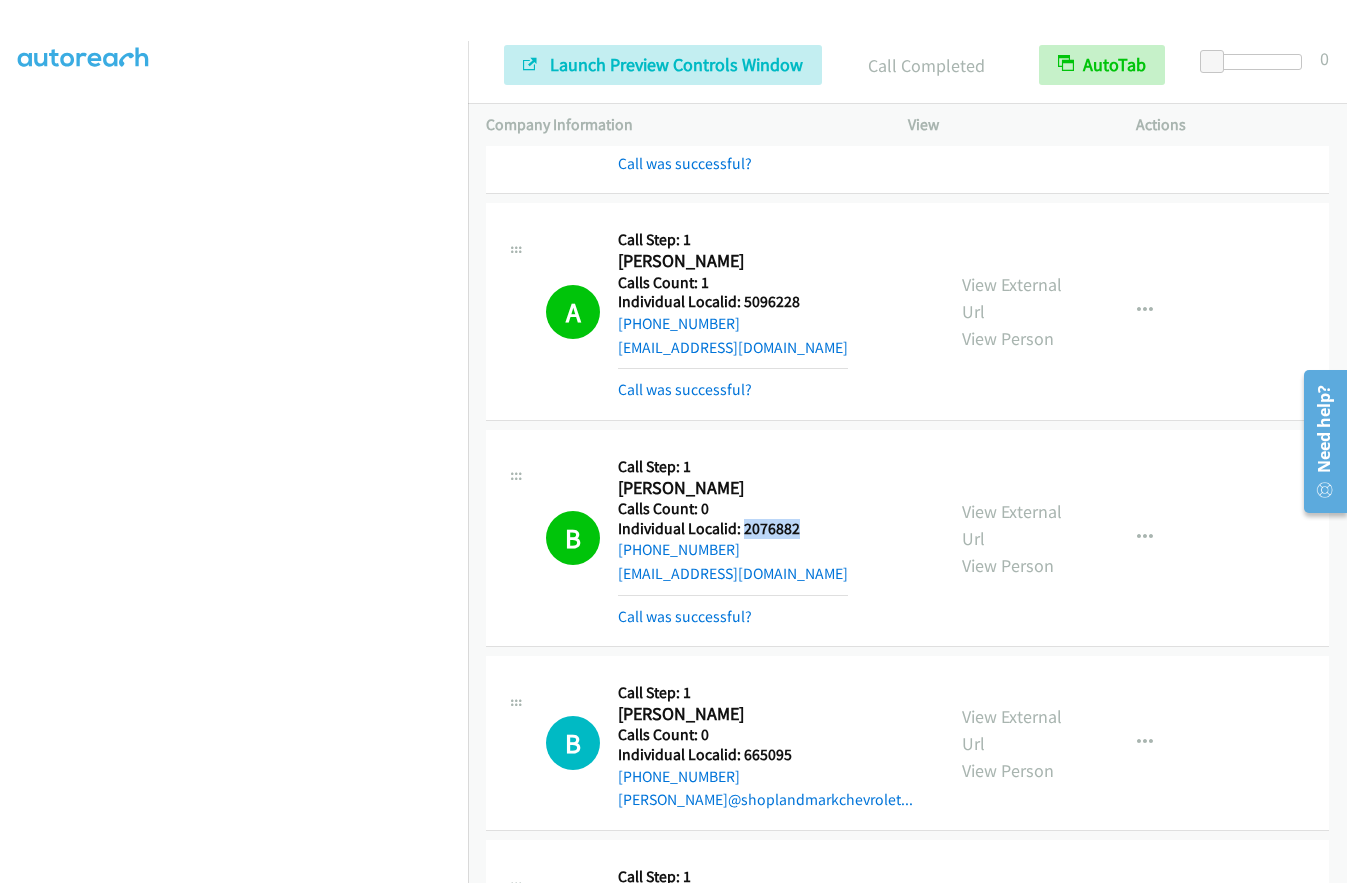 drag, startPoint x: 743, startPoint y: 528, endPoint x: 799, endPoint y: 527, distance: 56.008926 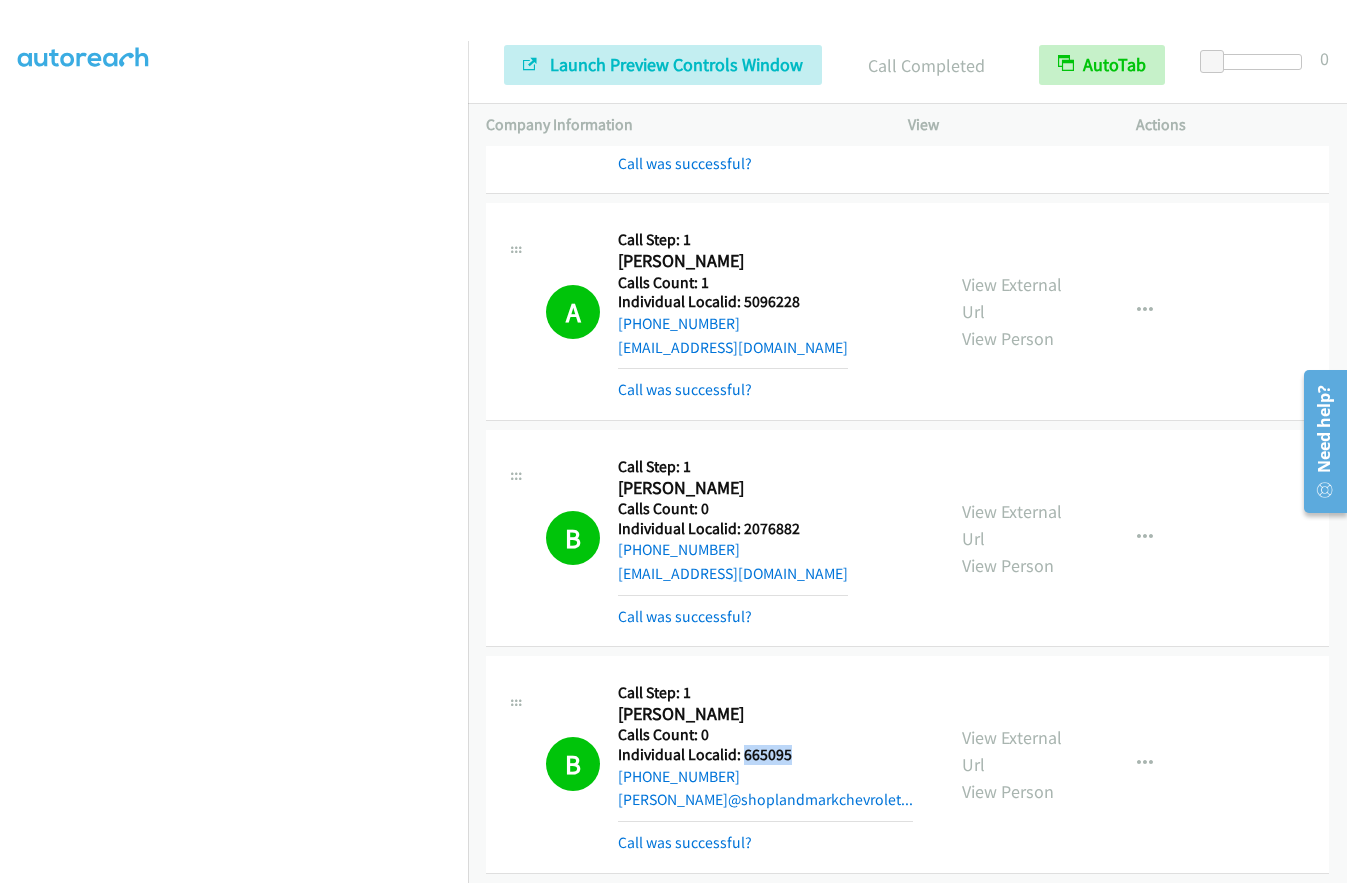 drag, startPoint x: 741, startPoint y: 752, endPoint x: 808, endPoint y: 751, distance: 67.00746 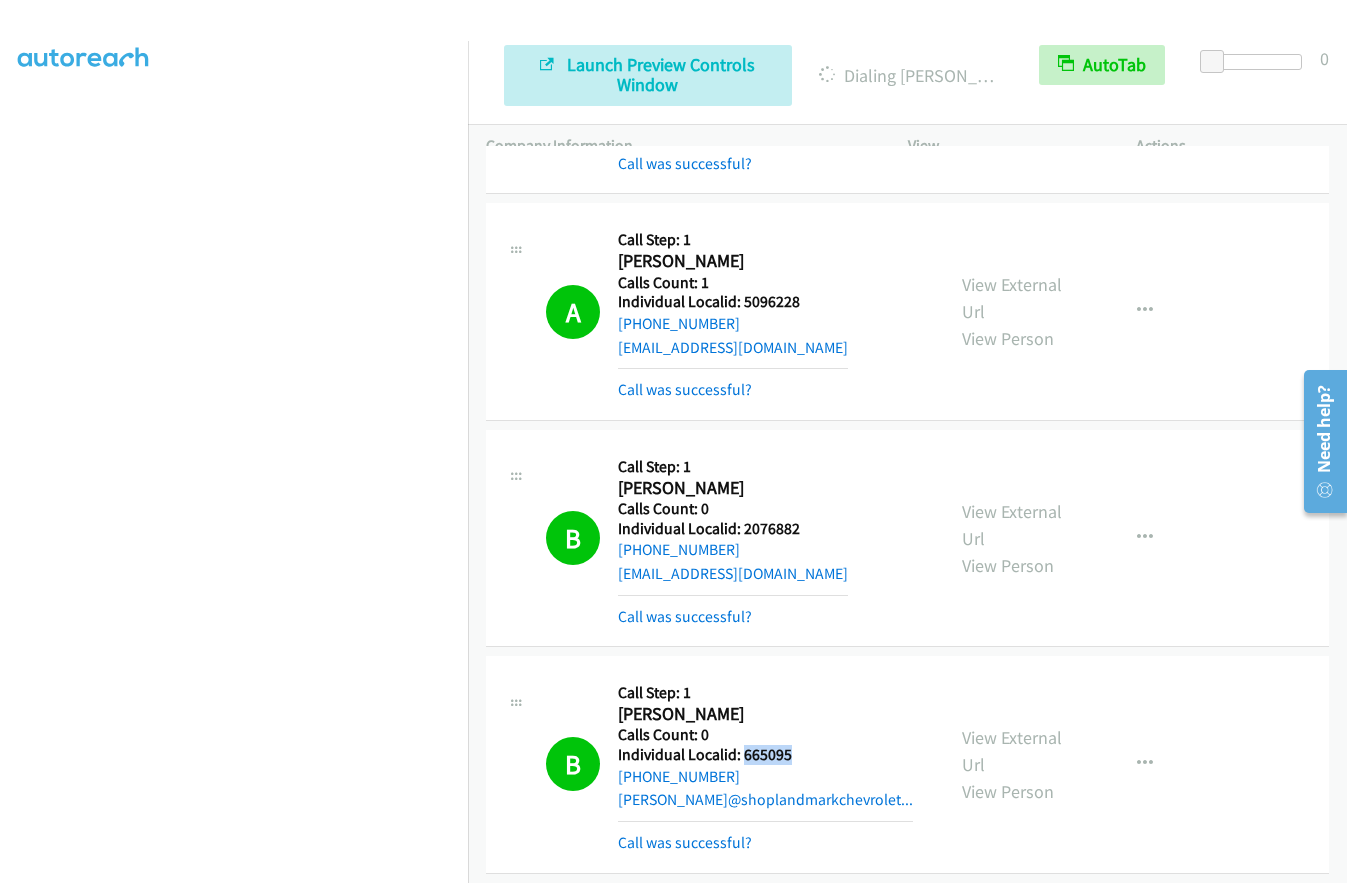 copy on "665095" 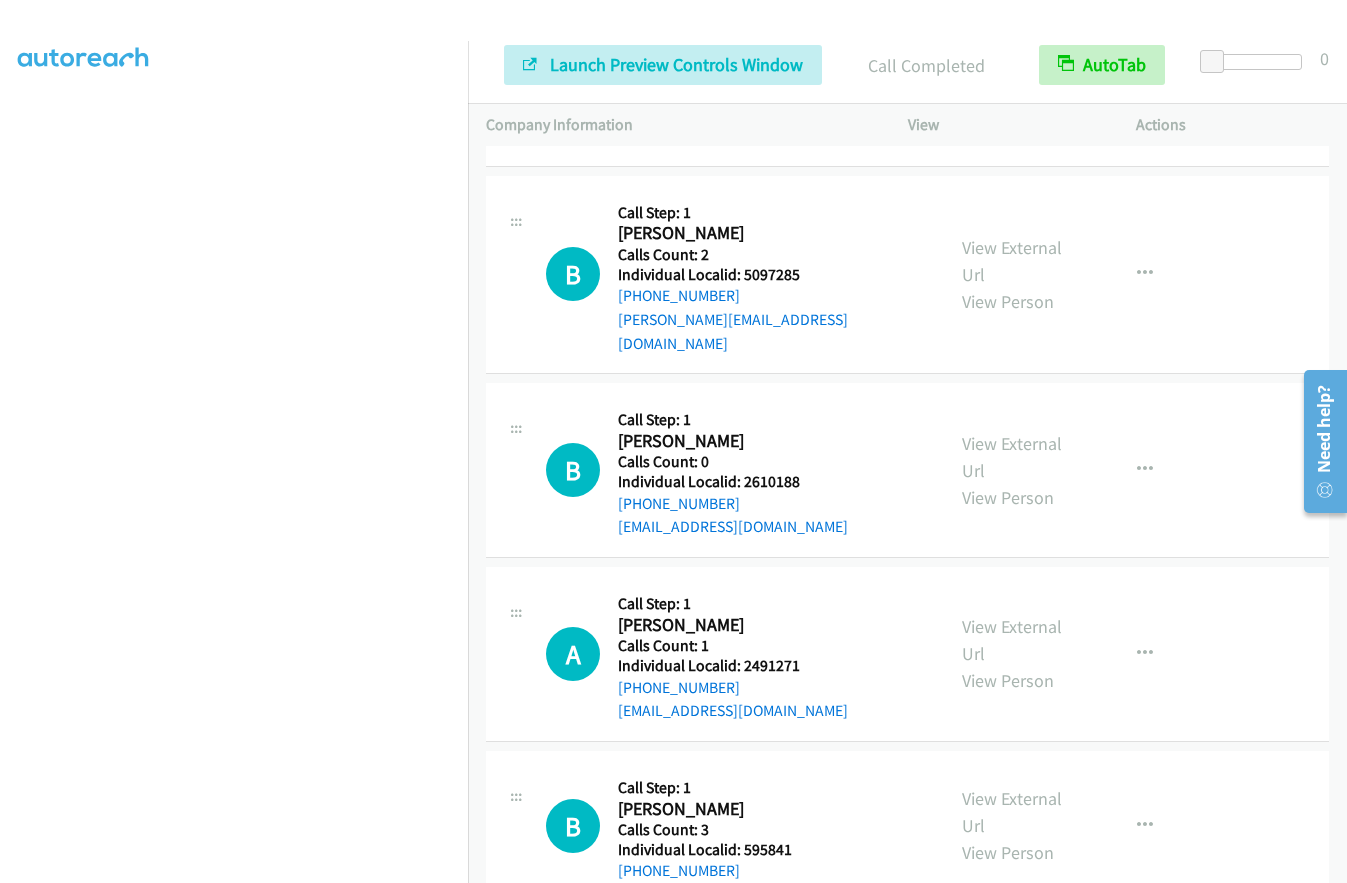 scroll, scrollTop: 1375, scrollLeft: 0, axis: vertical 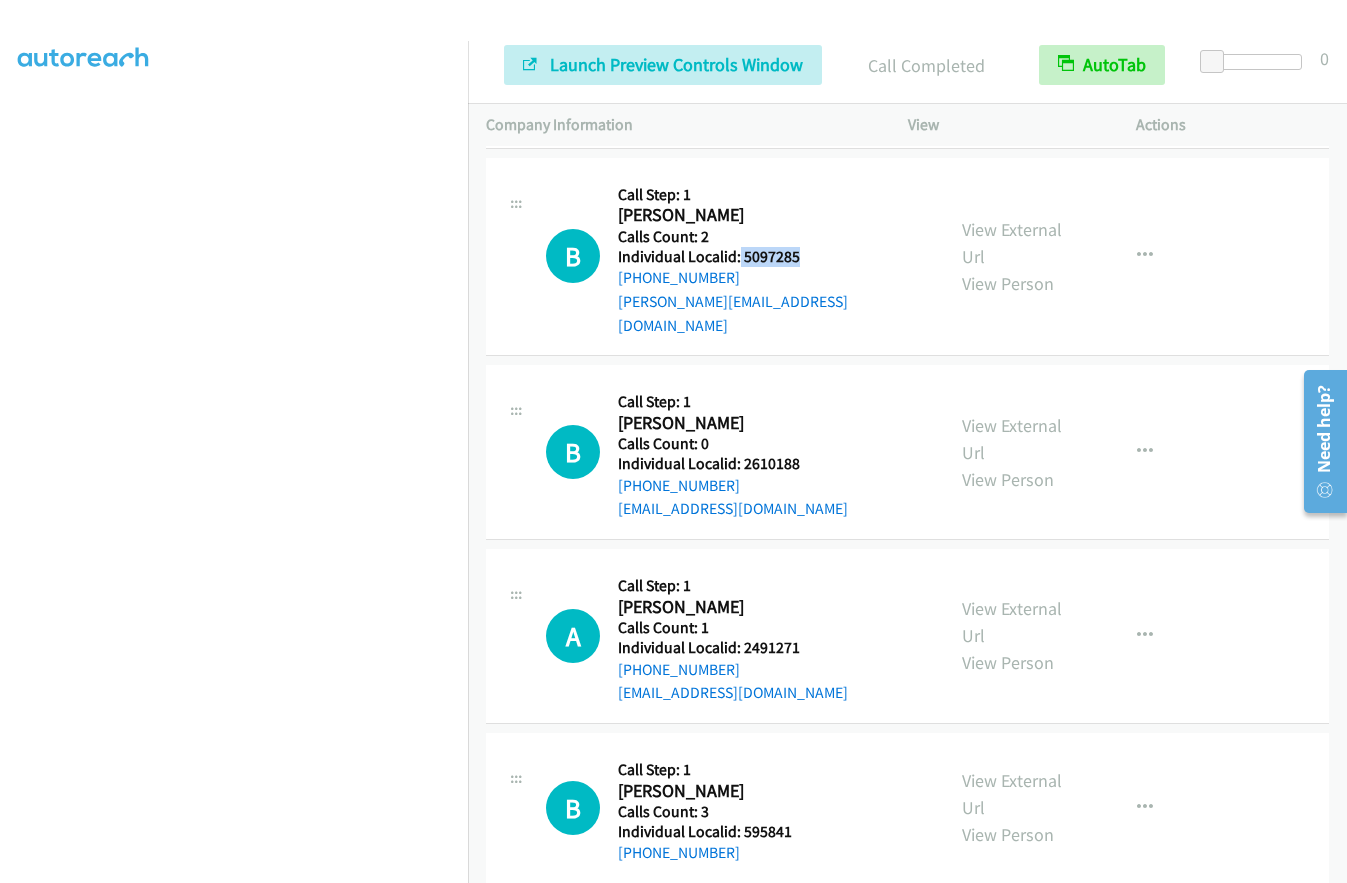 drag, startPoint x: 739, startPoint y: 231, endPoint x: 812, endPoint y: 233, distance: 73.02739 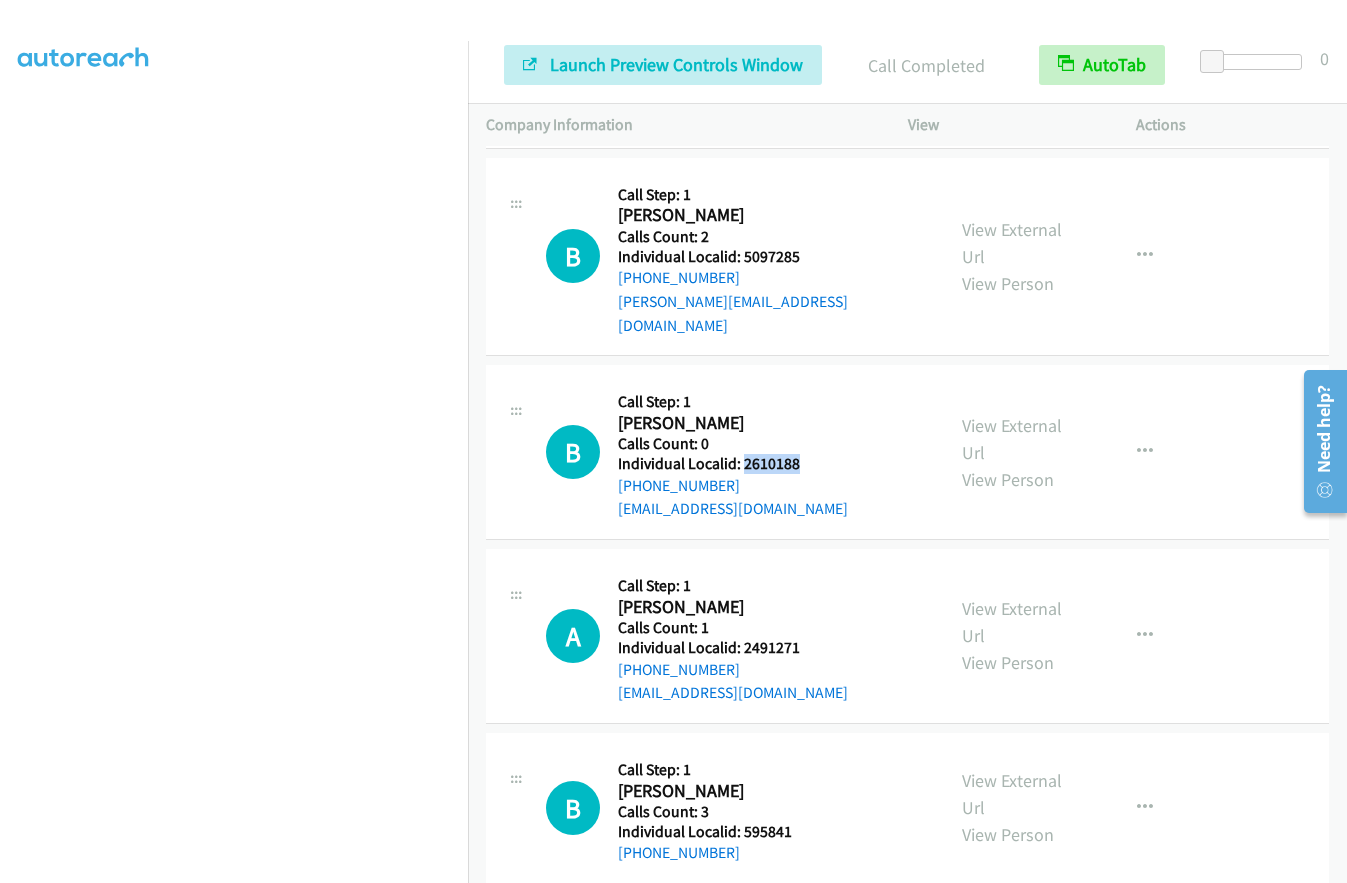 drag, startPoint x: 740, startPoint y: 416, endPoint x: 823, endPoint y: 419, distance: 83.0542 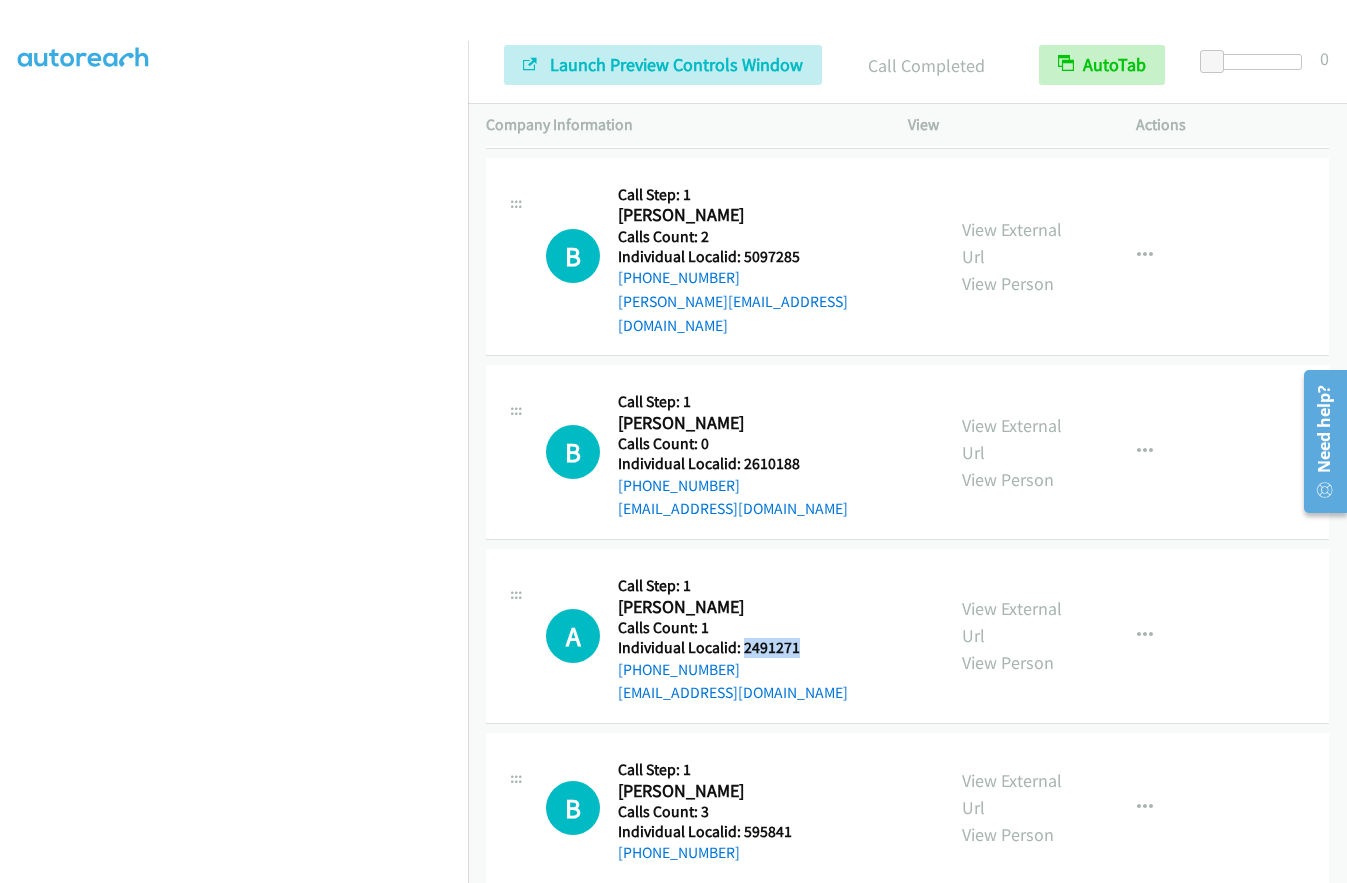 drag, startPoint x: 744, startPoint y: 603, endPoint x: 795, endPoint y: 602, distance: 51.009804 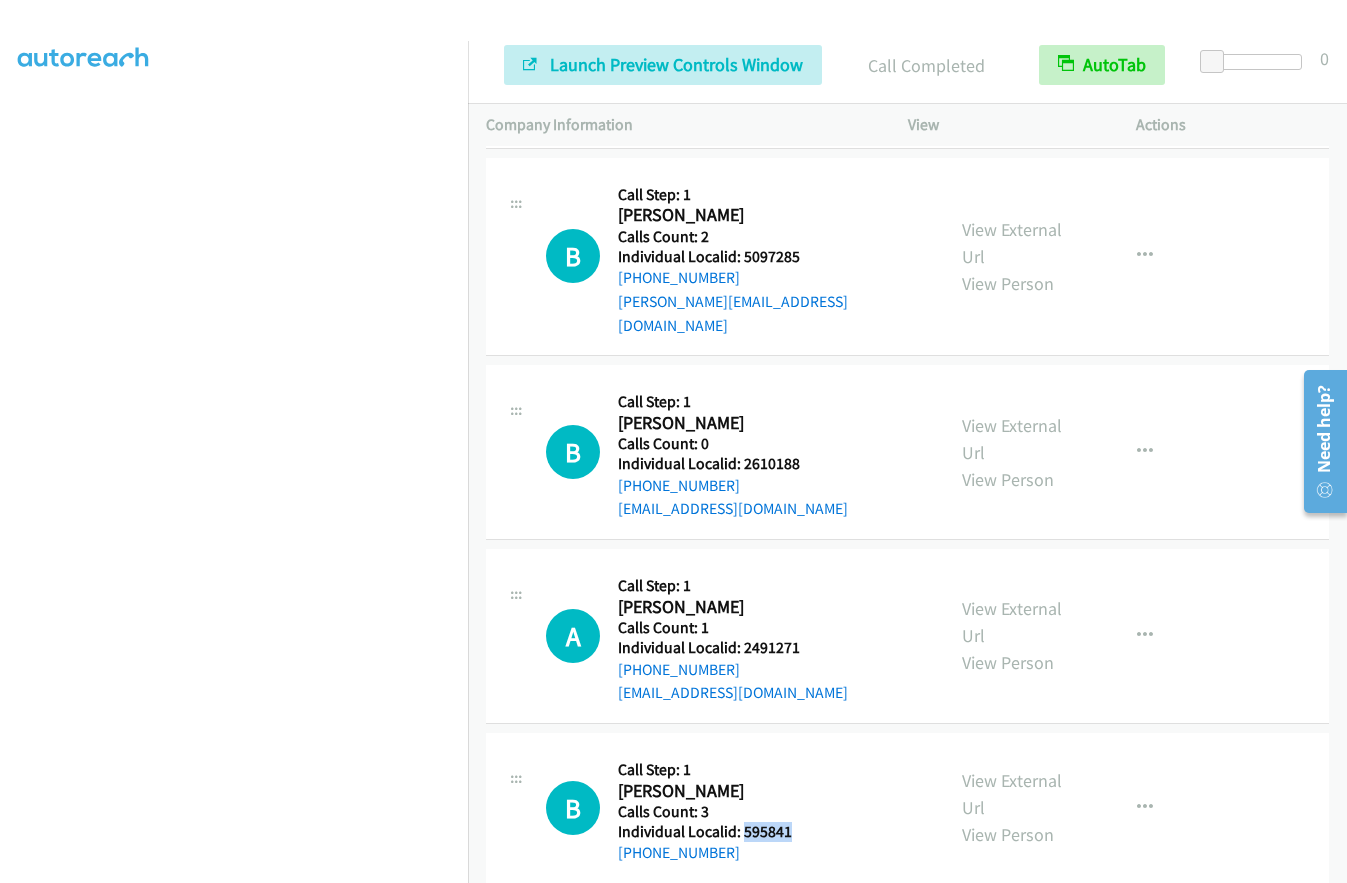 drag, startPoint x: 745, startPoint y: 783, endPoint x: 806, endPoint y: 782, distance: 61.008198 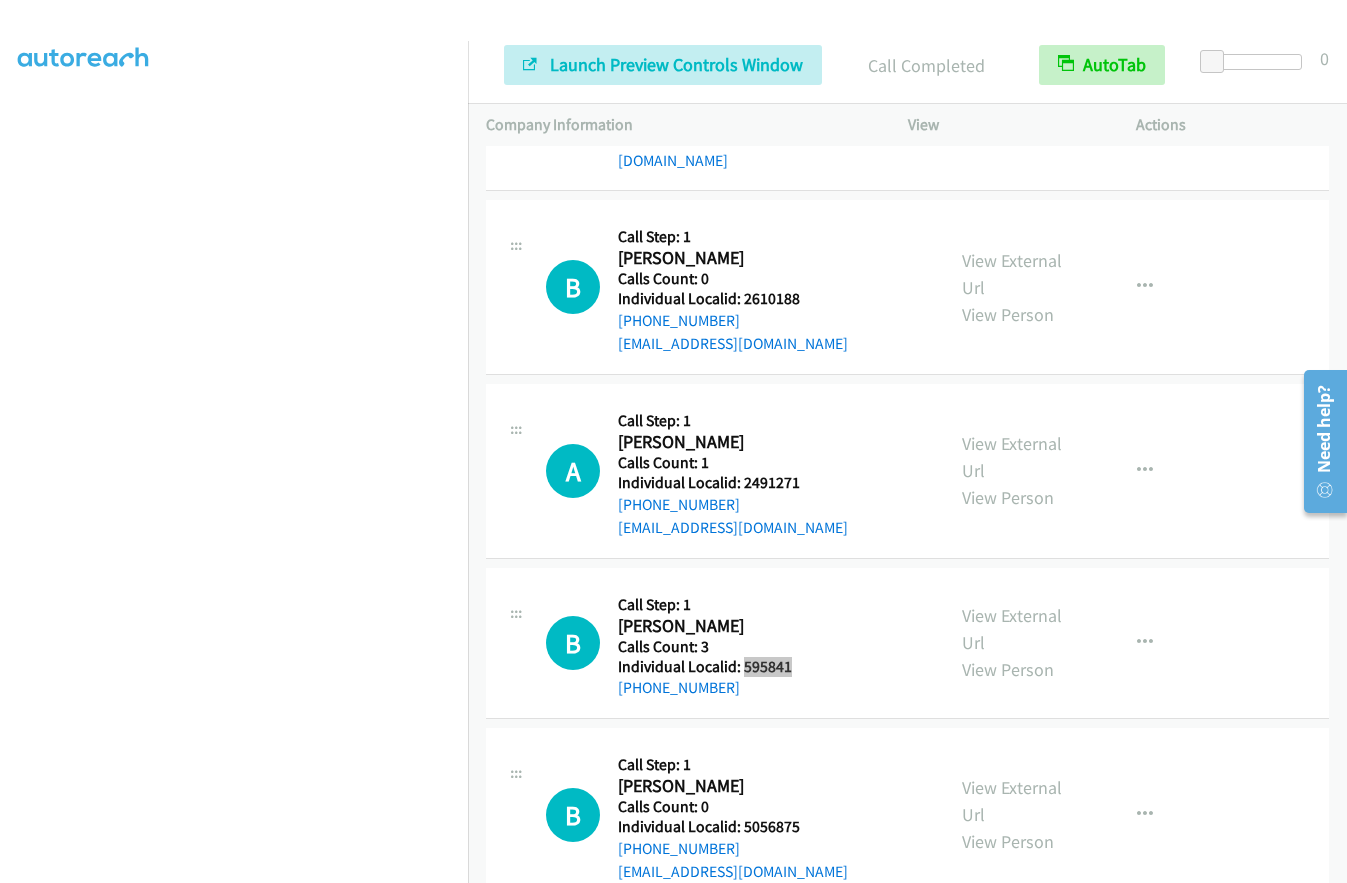 scroll, scrollTop: 1550, scrollLeft: 0, axis: vertical 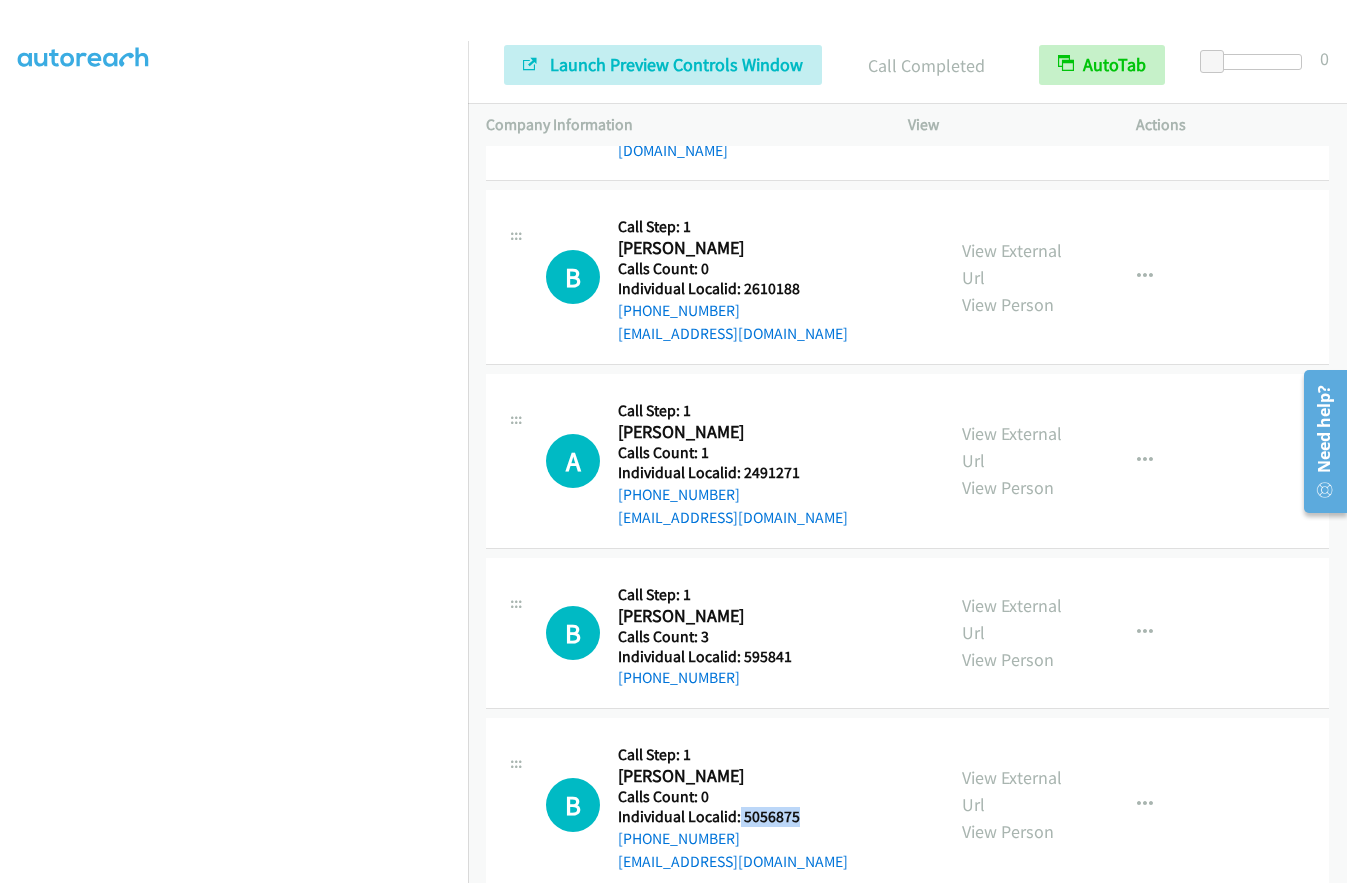 drag, startPoint x: 738, startPoint y: 767, endPoint x: 817, endPoint y: 771, distance: 79.101204 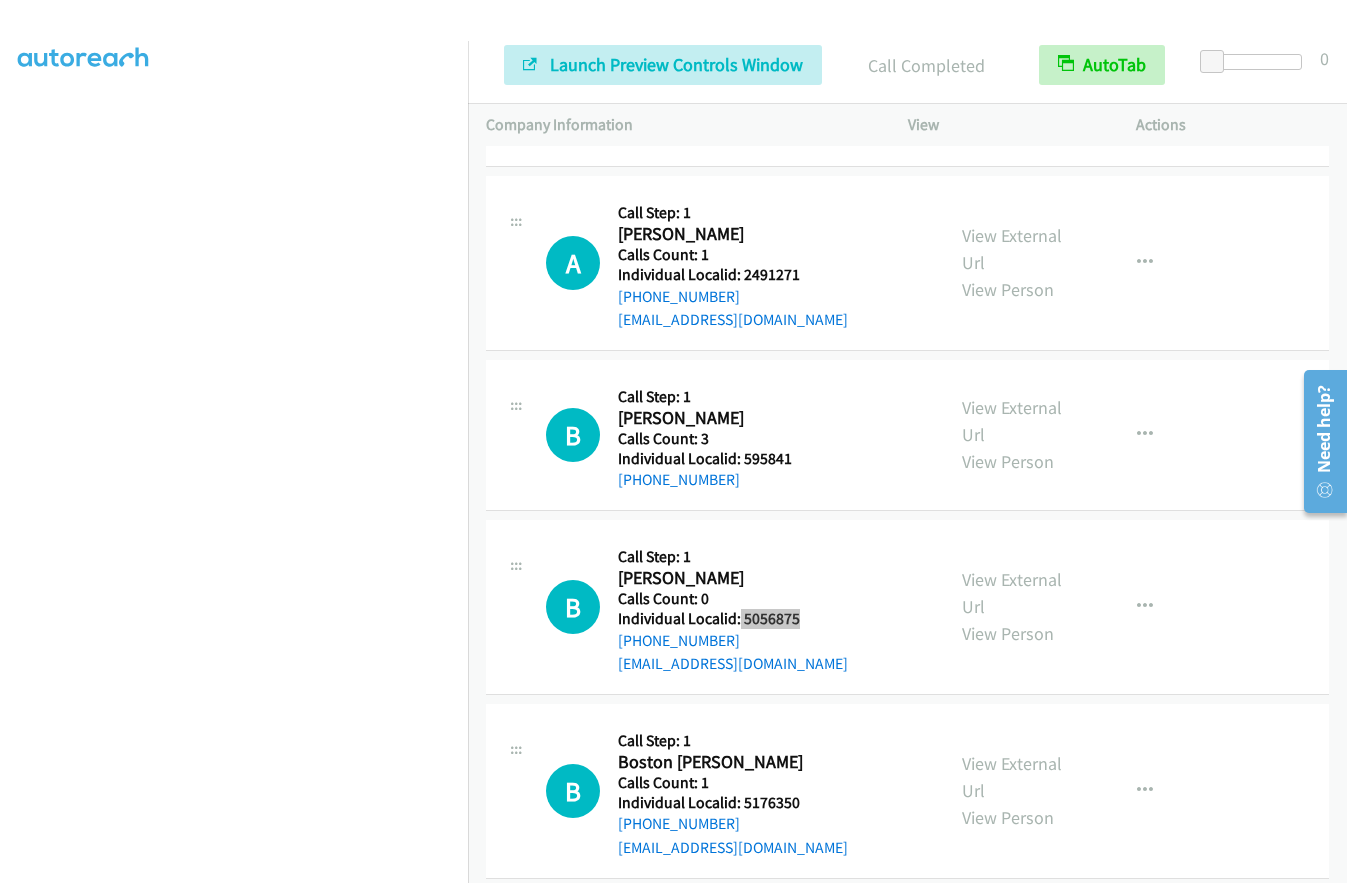 scroll, scrollTop: 1750, scrollLeft: 0, axis: vertical 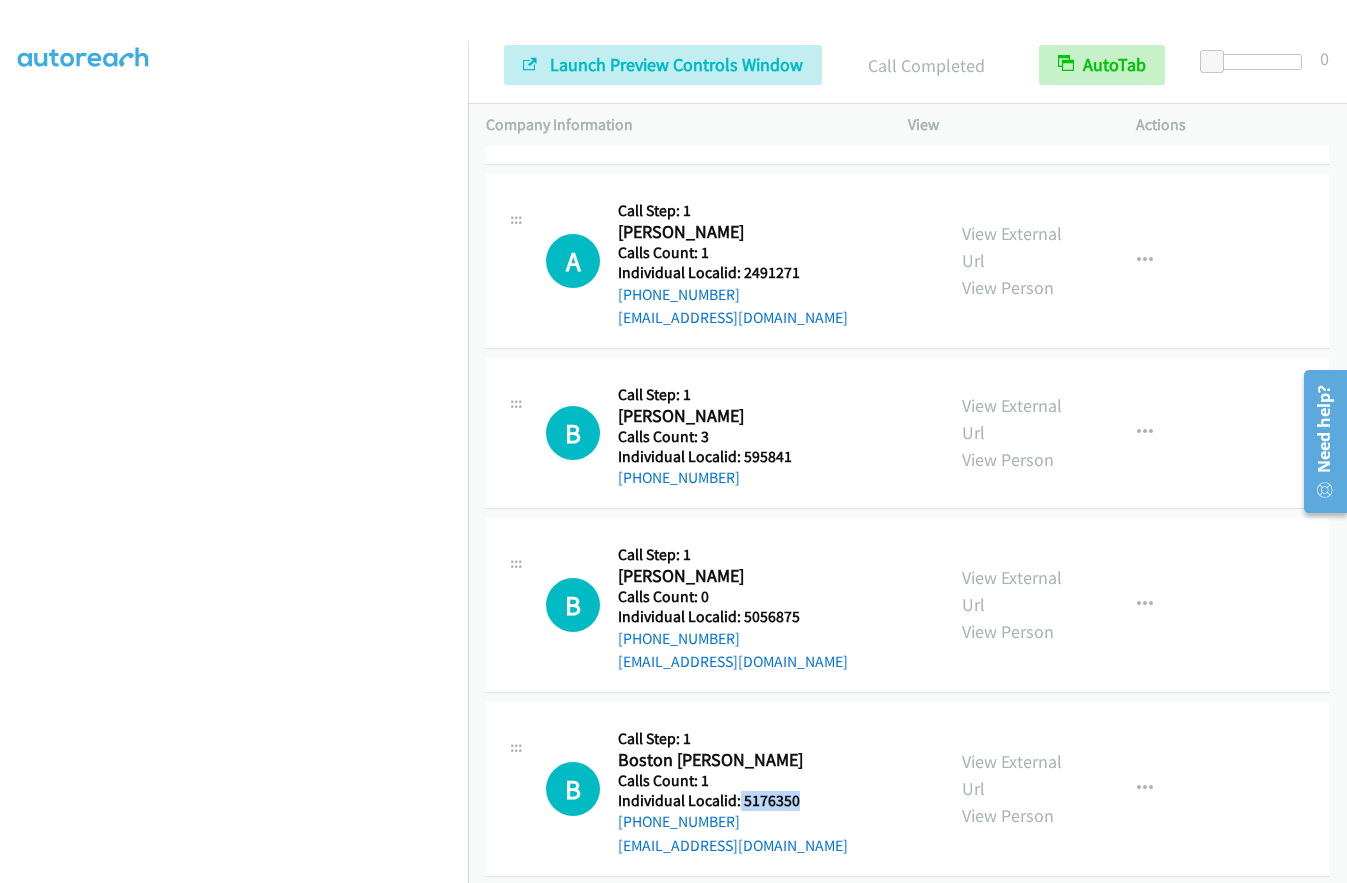 drag, startPoint x: 737, startPoint y: 752, endPoint x: 809, endPoint y: 752, distance: 72 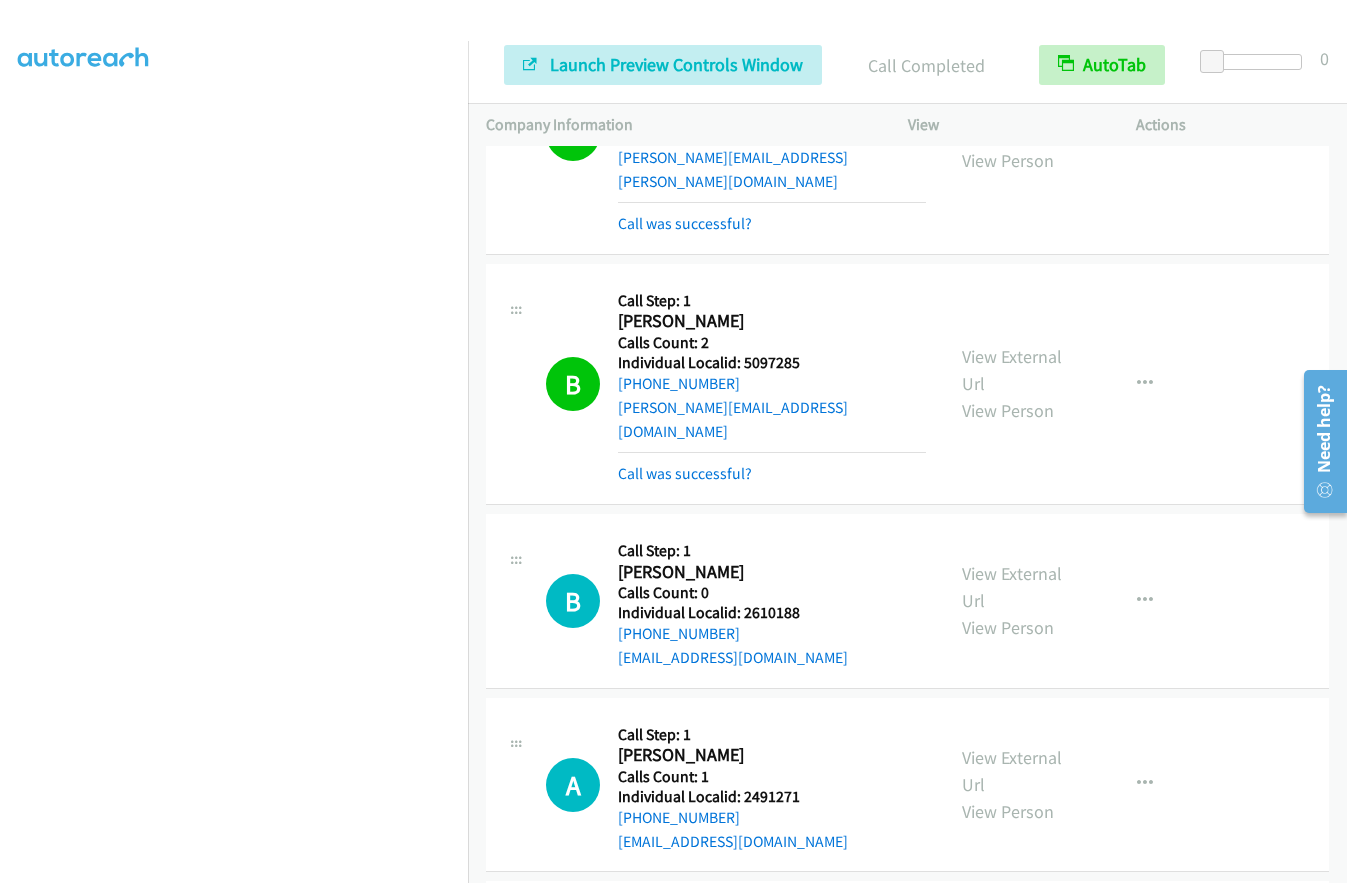 scroll, scrollTop: 1268, scrollLeft: 0, axis: vertical 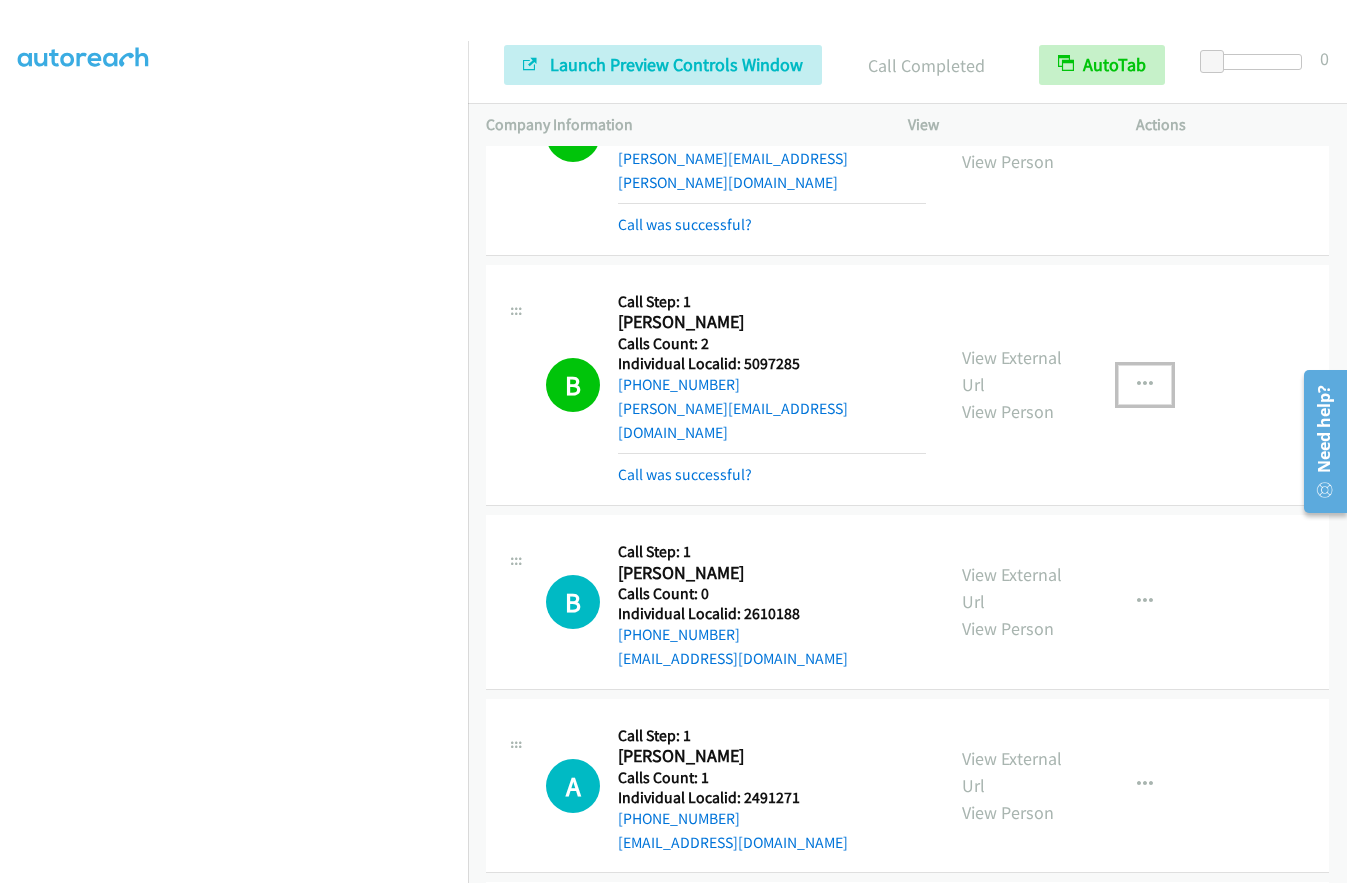 click at bounding box center [1145, 385] 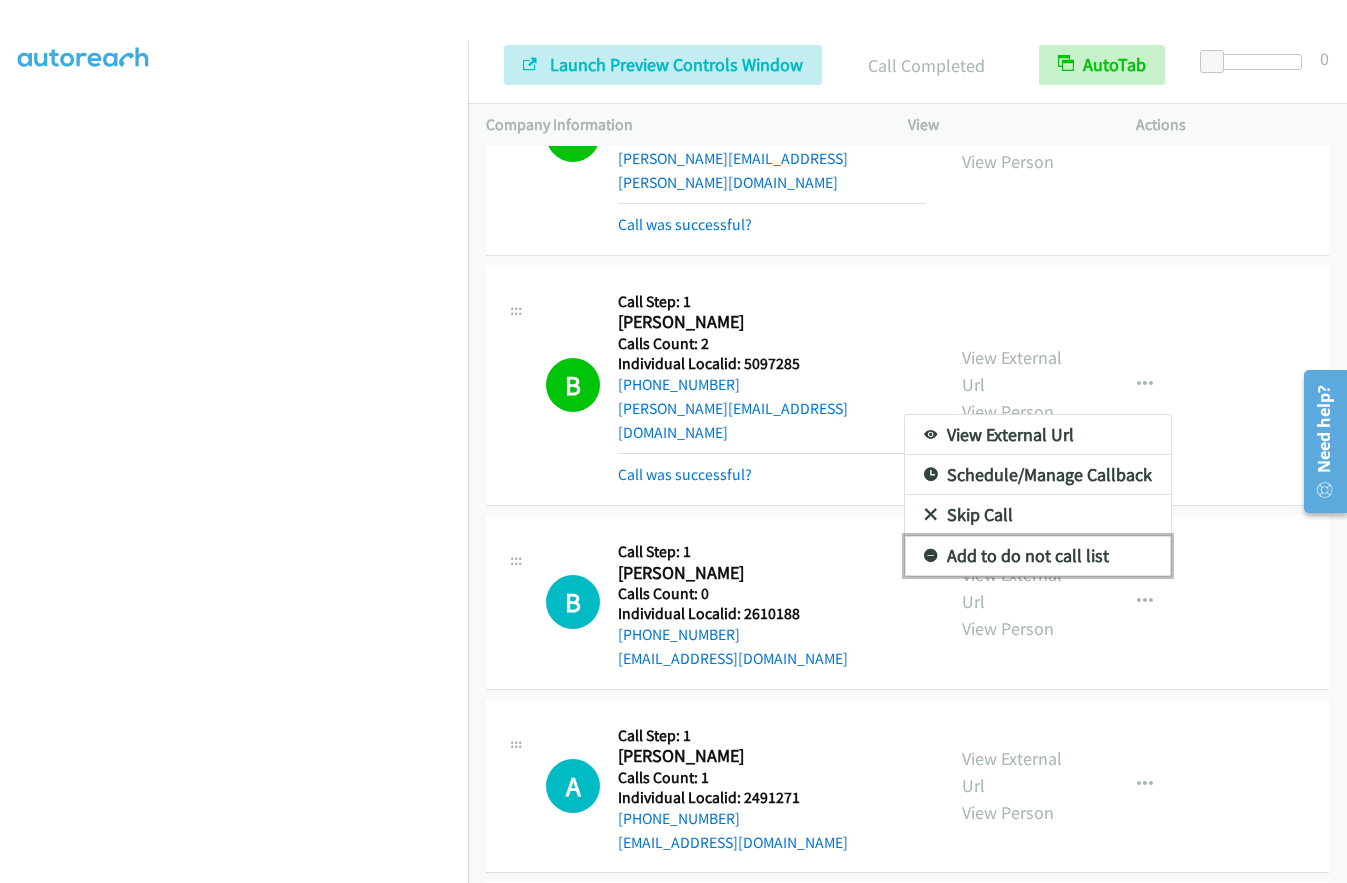 click at bounding box center [931, 557] 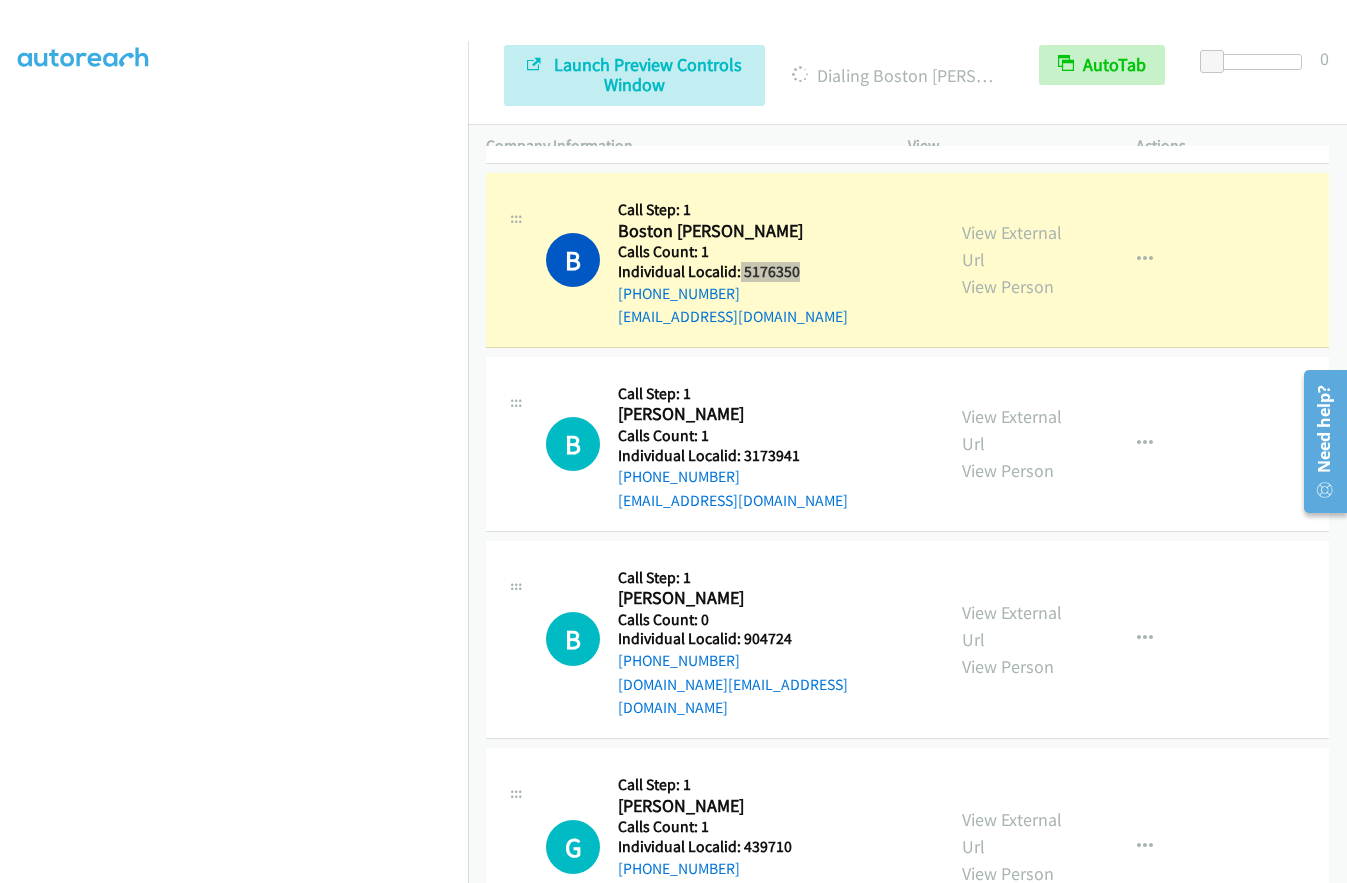 scroll, scrollTop: 2493, scrollLeft: 0, axis: vertical 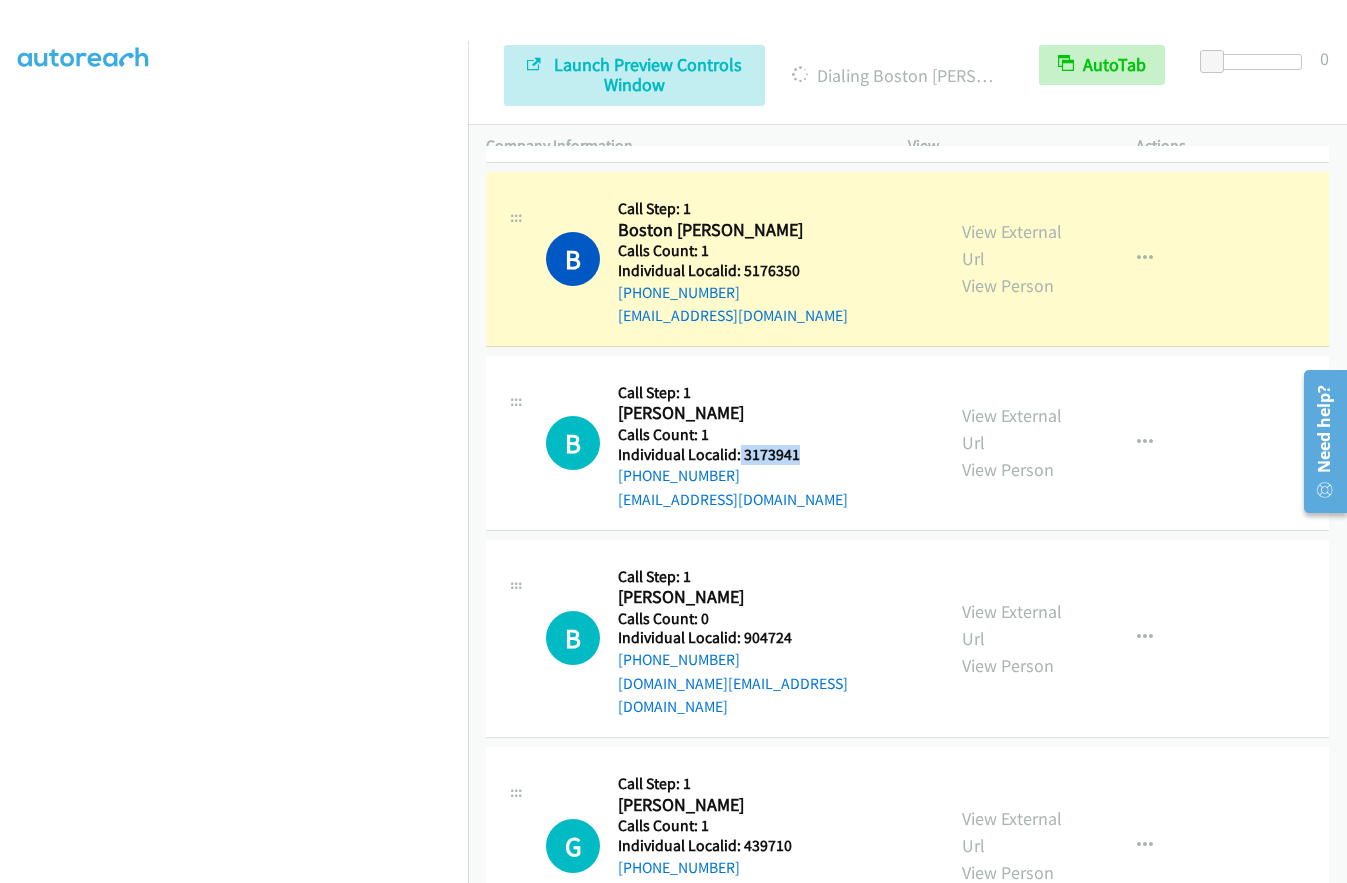 drag, startPoint x: 751, startPoint y: 410, endPoint x: 814, endPoint y: 409, distance: 63.007935 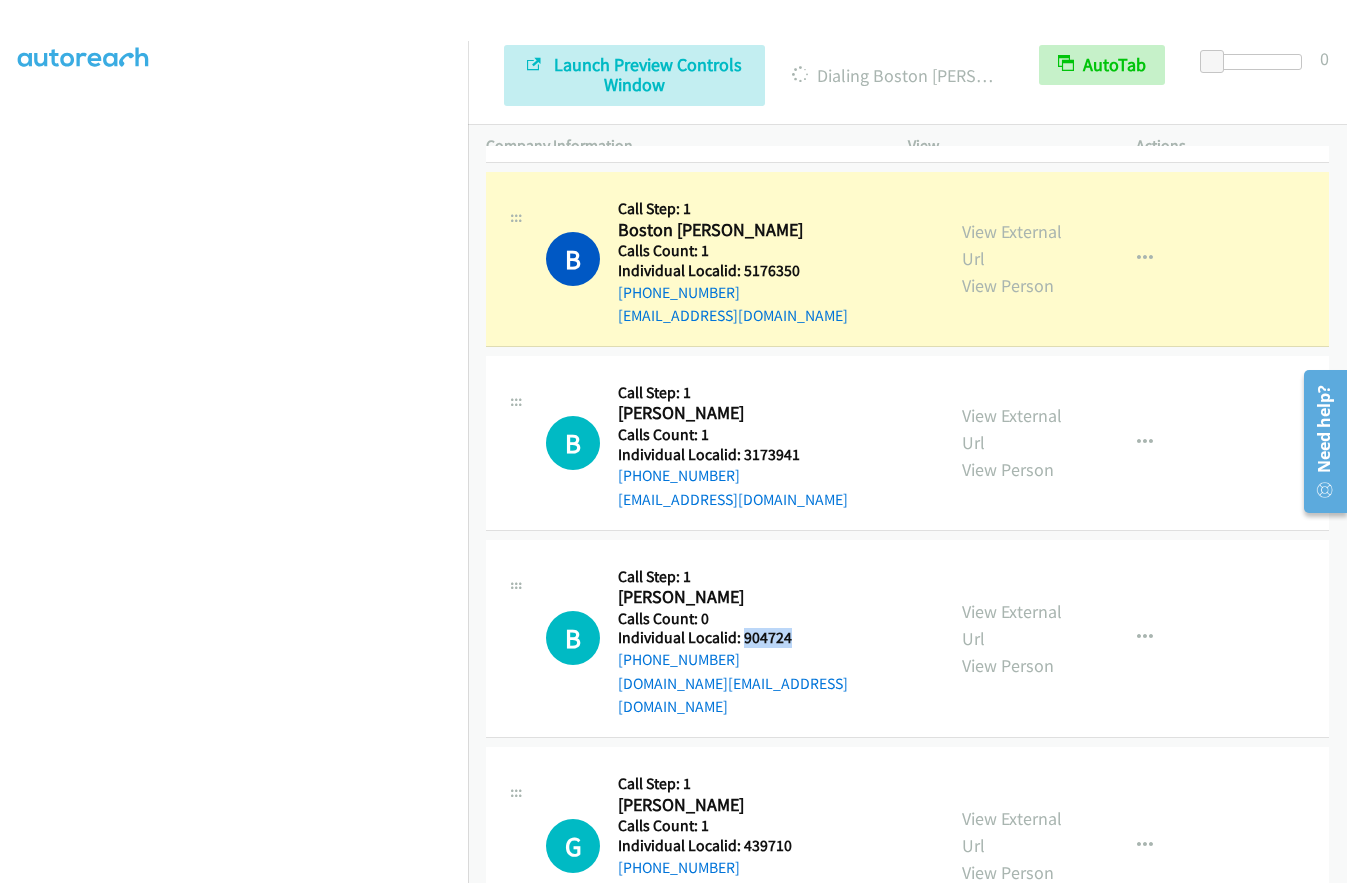 drag, startPoint x: 740, startPoint y: 594, endPoint x: 803, endPoint y: 594, distance: 63 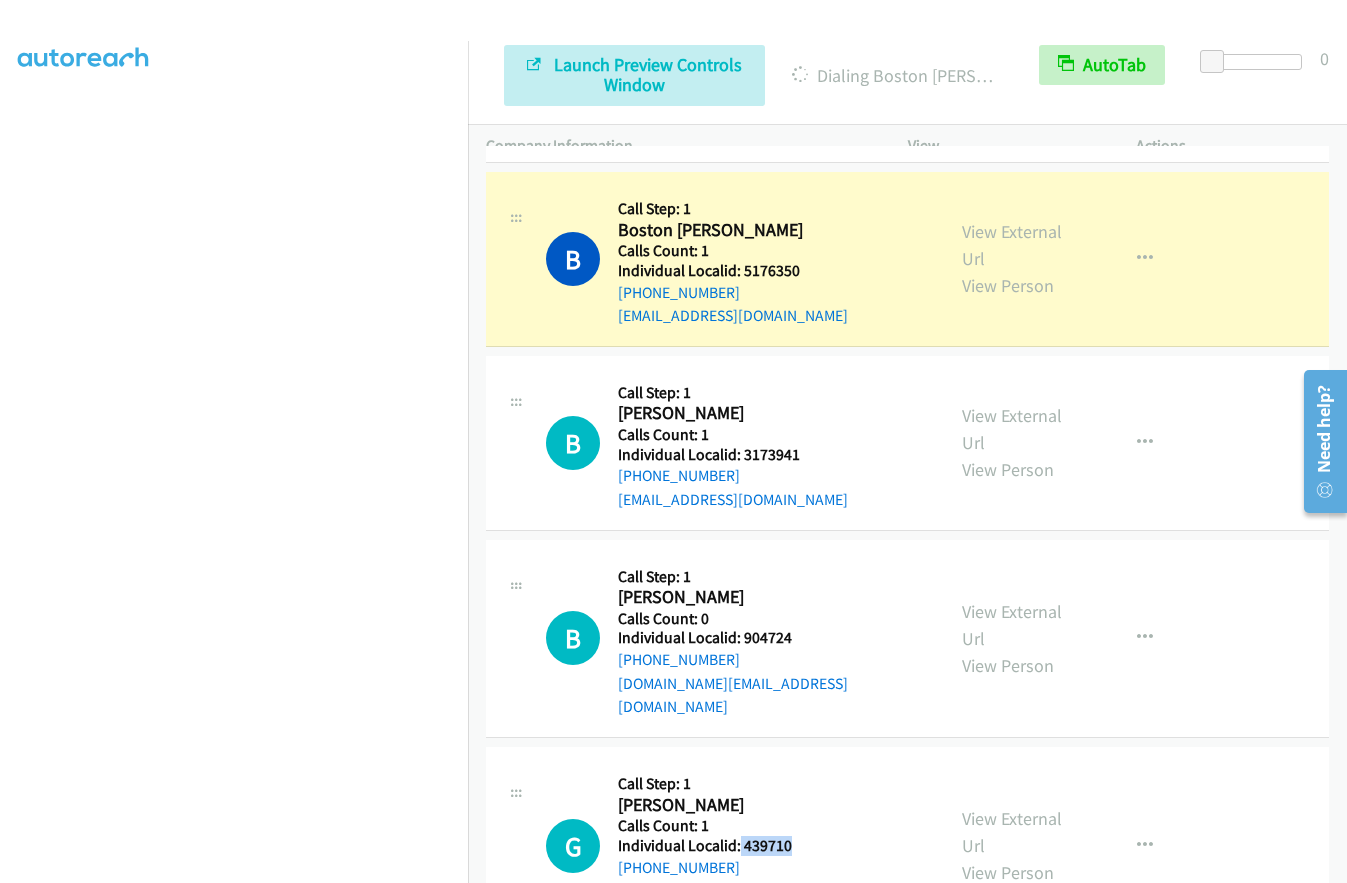 drag, startPoint x: 738, startPoint y: 776, endPoint x: 800, endPoint y: 775, distance: 62.008064 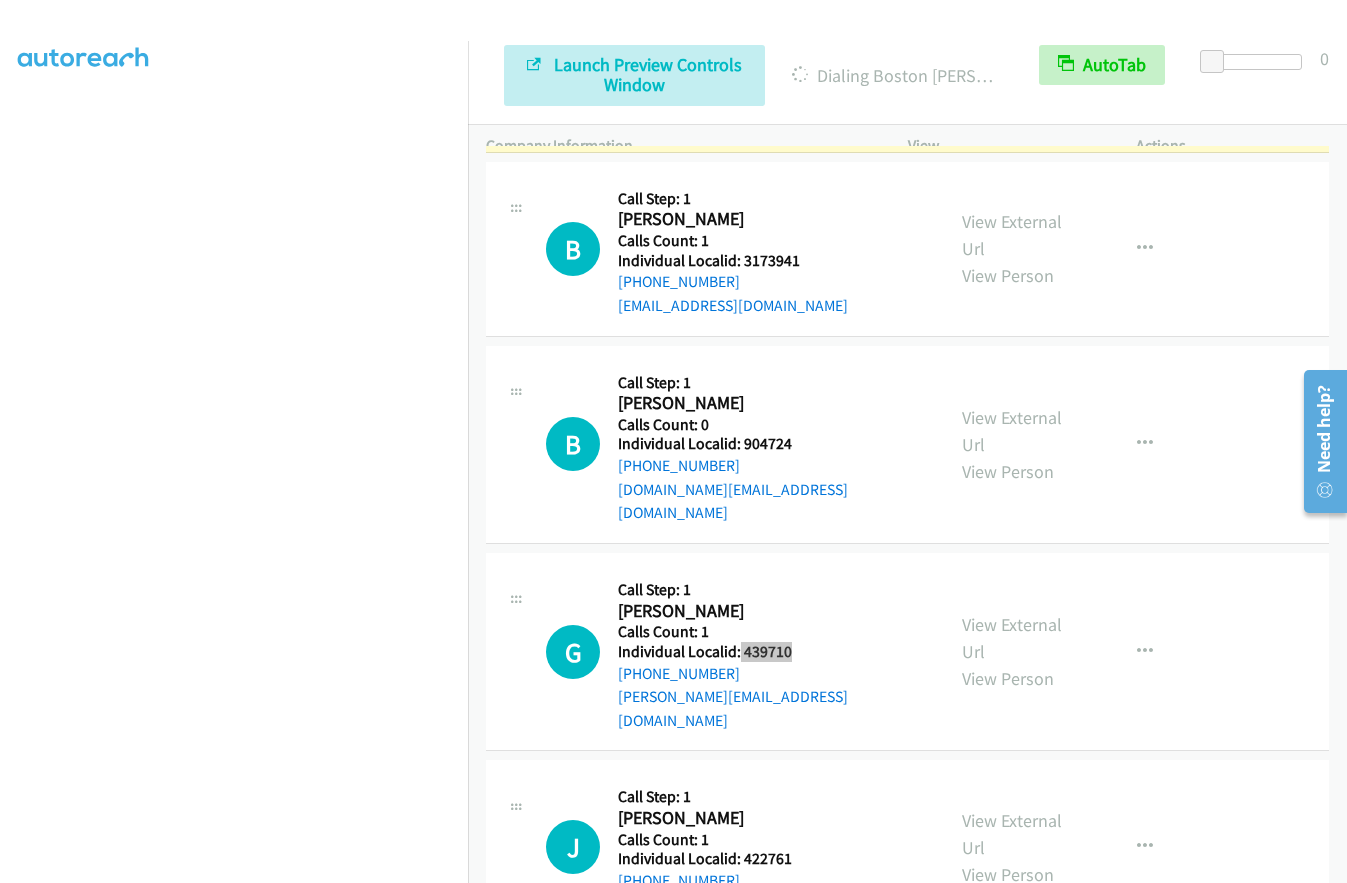 scroll, scrollTop: 2718, scrollLeft: 0, axis: vertical 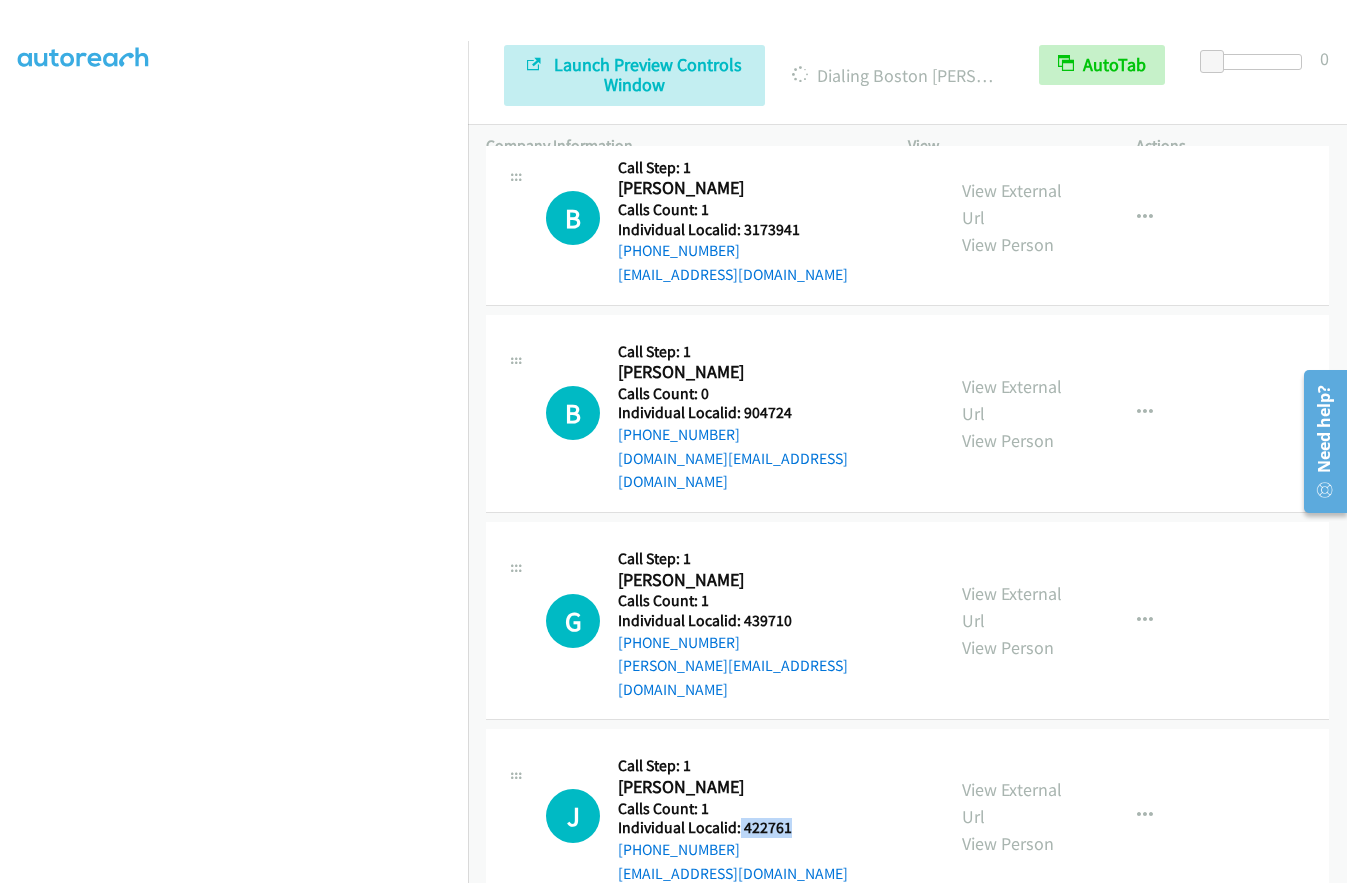 drag, startPoint x: 739, startPoint y: 731, endPoint x: 780, endPoint y: 731, distance: 41 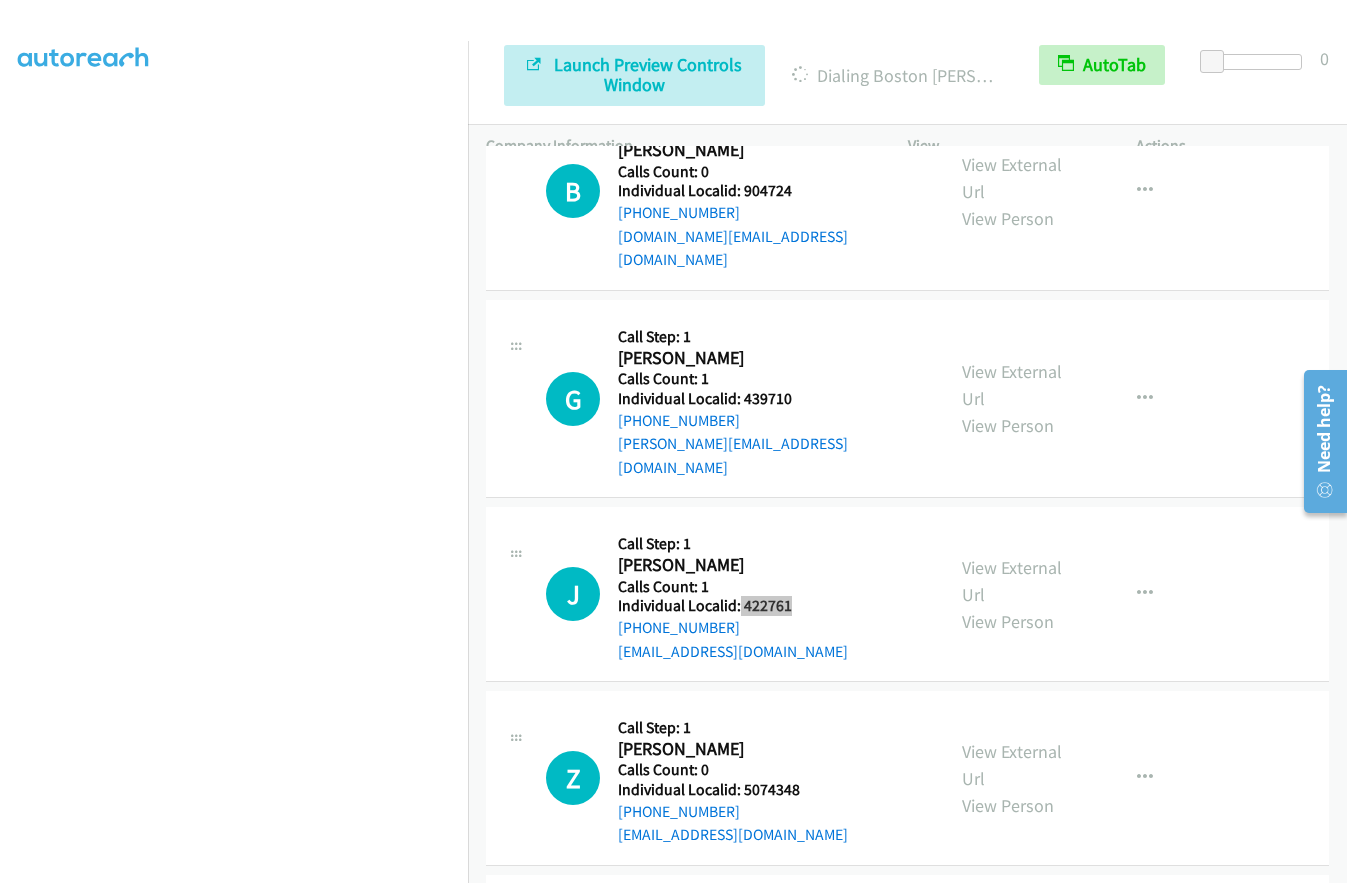 scroll, scrollTop: 2943, scrollLeft: 0, axis: vertical 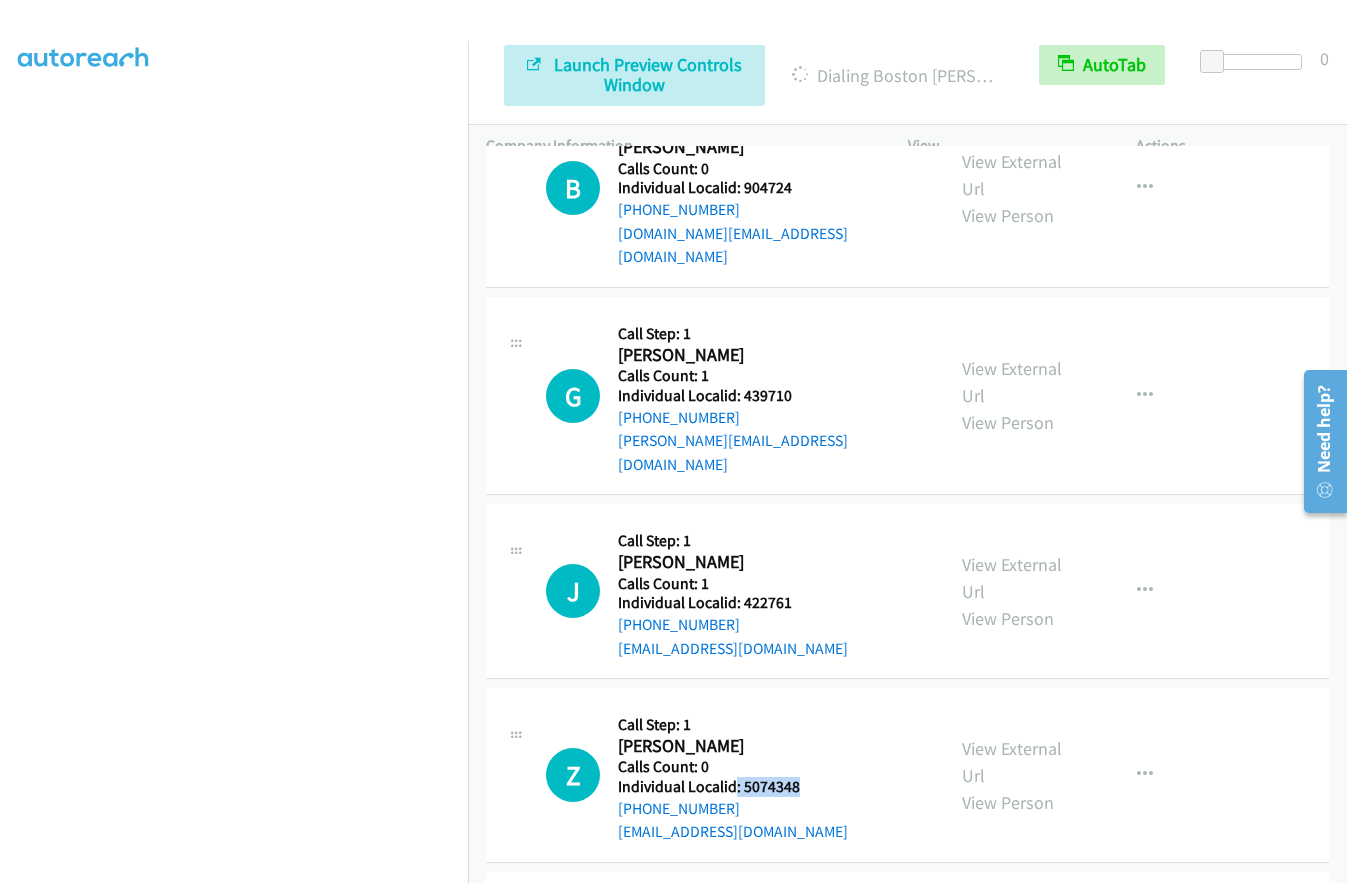 drag, startPoint x: 736, startPoint y: 692, endPoint x: 800, endPoint y: 692, distance: 64 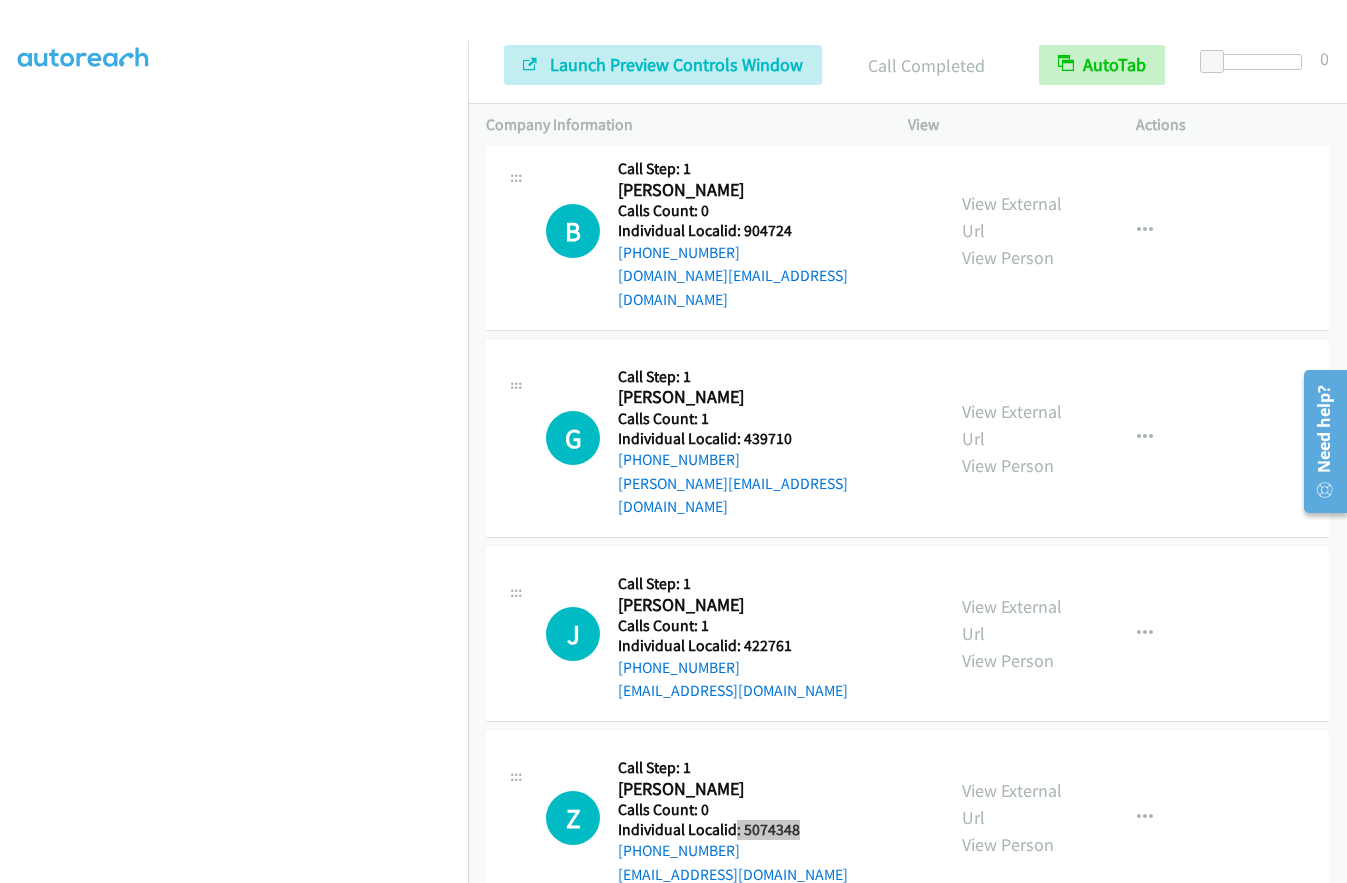scroll, scrollTop: 2986, scrollLeft: 0, axis: vertical 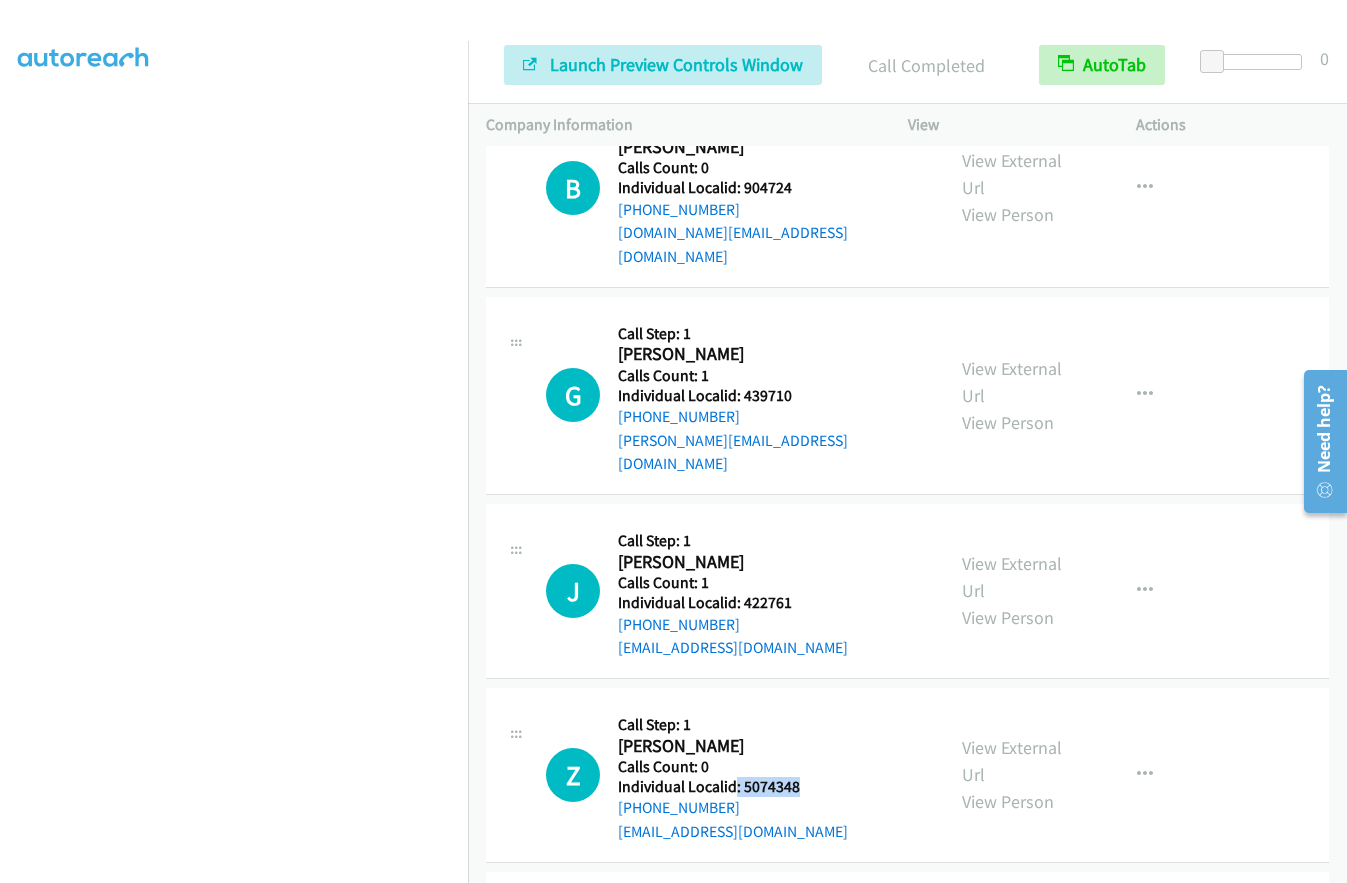 drag, startPoint x: 13, startPoint y: 451, endPoint x: 760, endPoint y: 693, distance: 785.2216 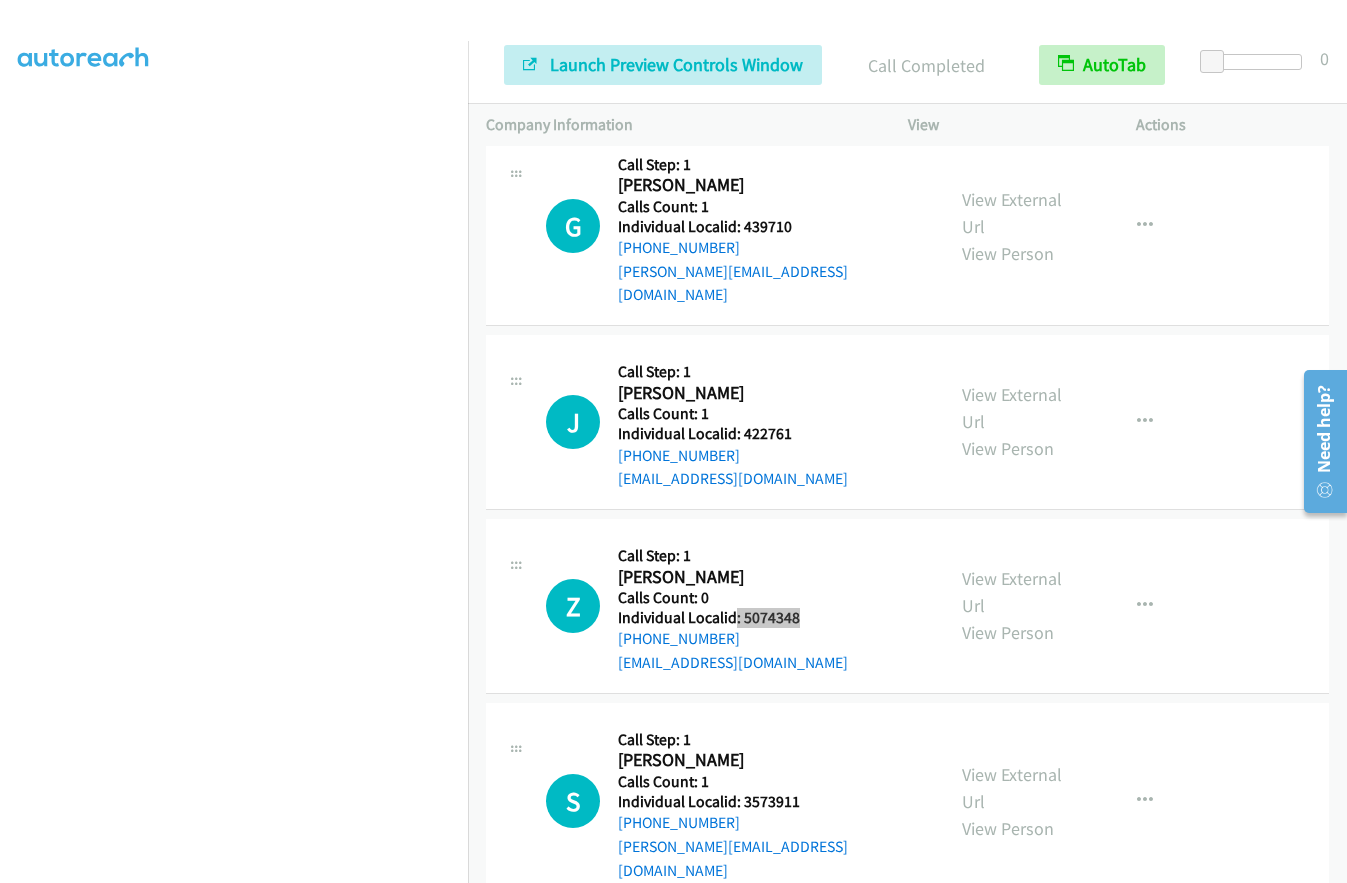scroll, scrollTop: 3161, scrollLeft: 0, axis: vertical 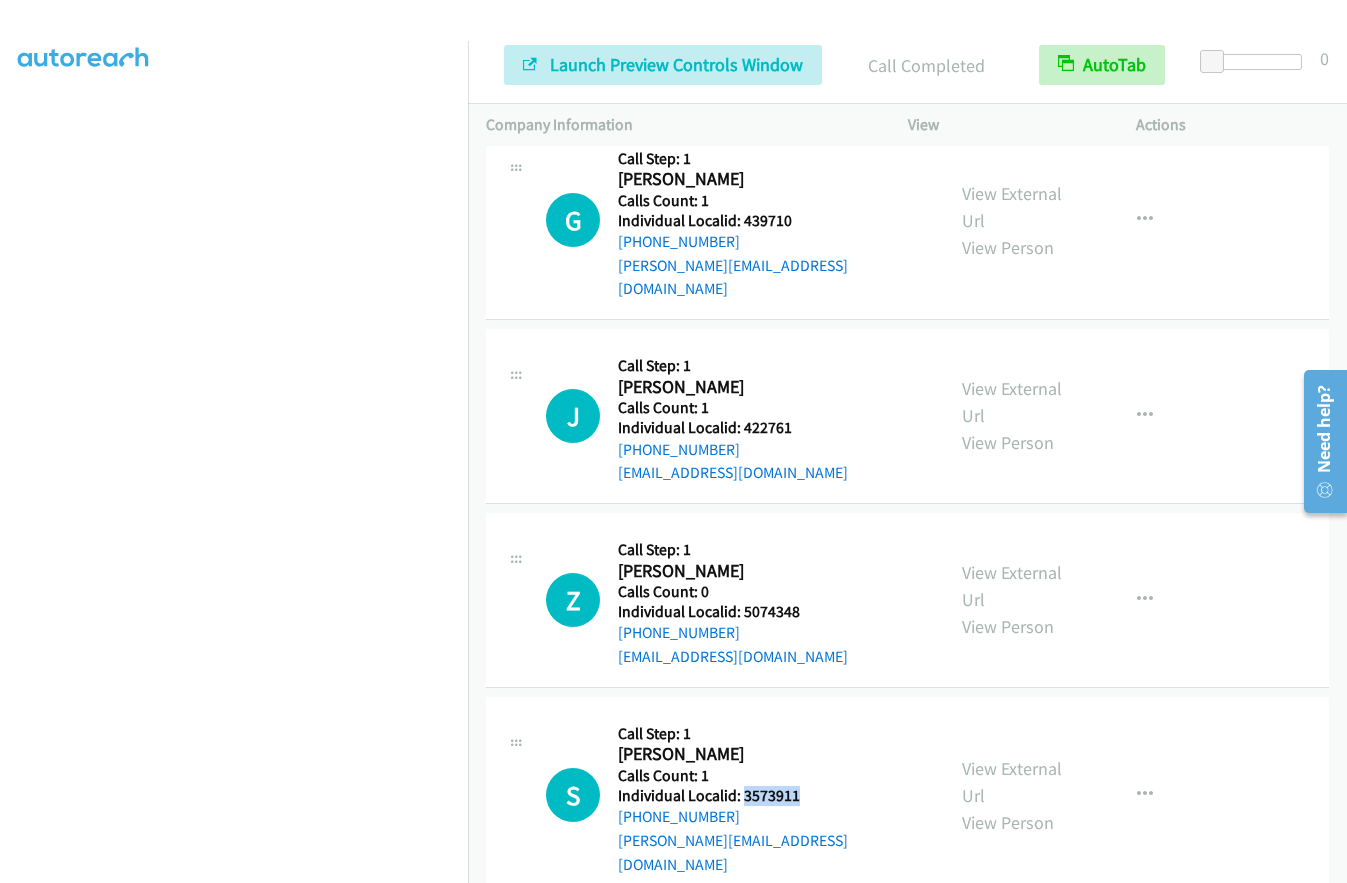 drag, startPoint x: 741, startPoint y: 702, endPoint x: 823, endPoint y: 698, distance: 82.0975 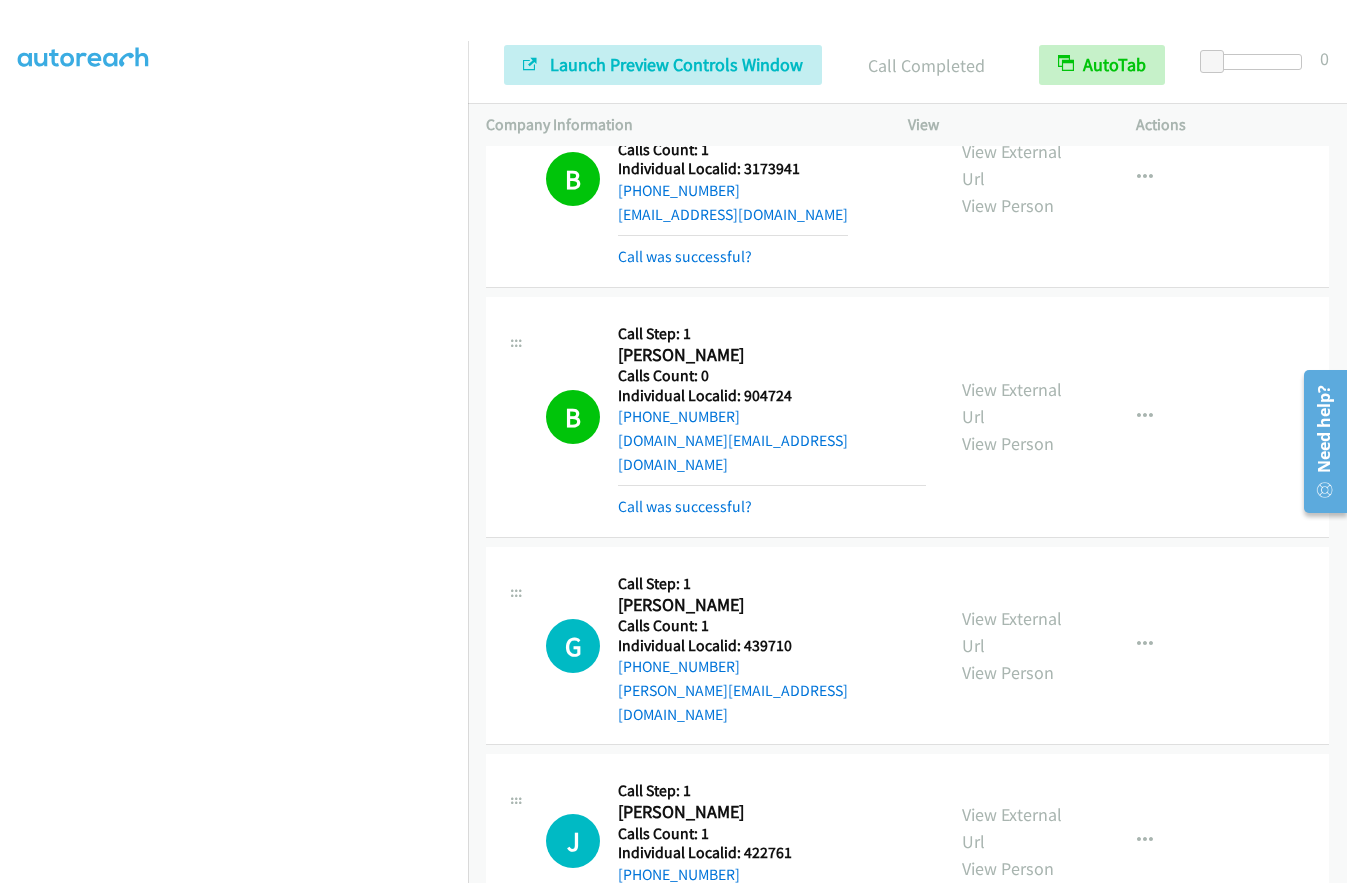 scroll, scrollTop: 2796, scrollLeft: 0, axis: vertical 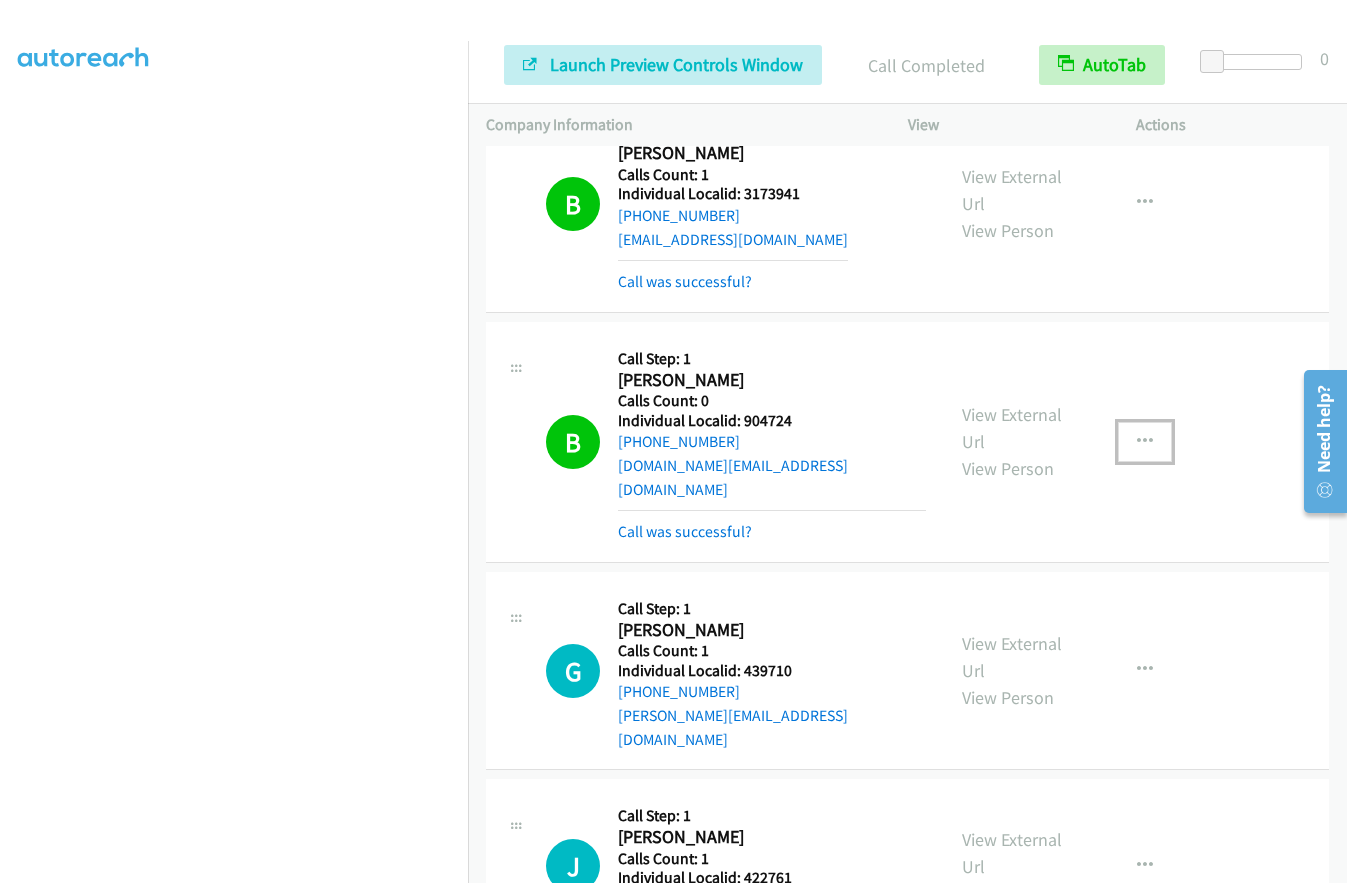 click at bounding box center [1145, 442] 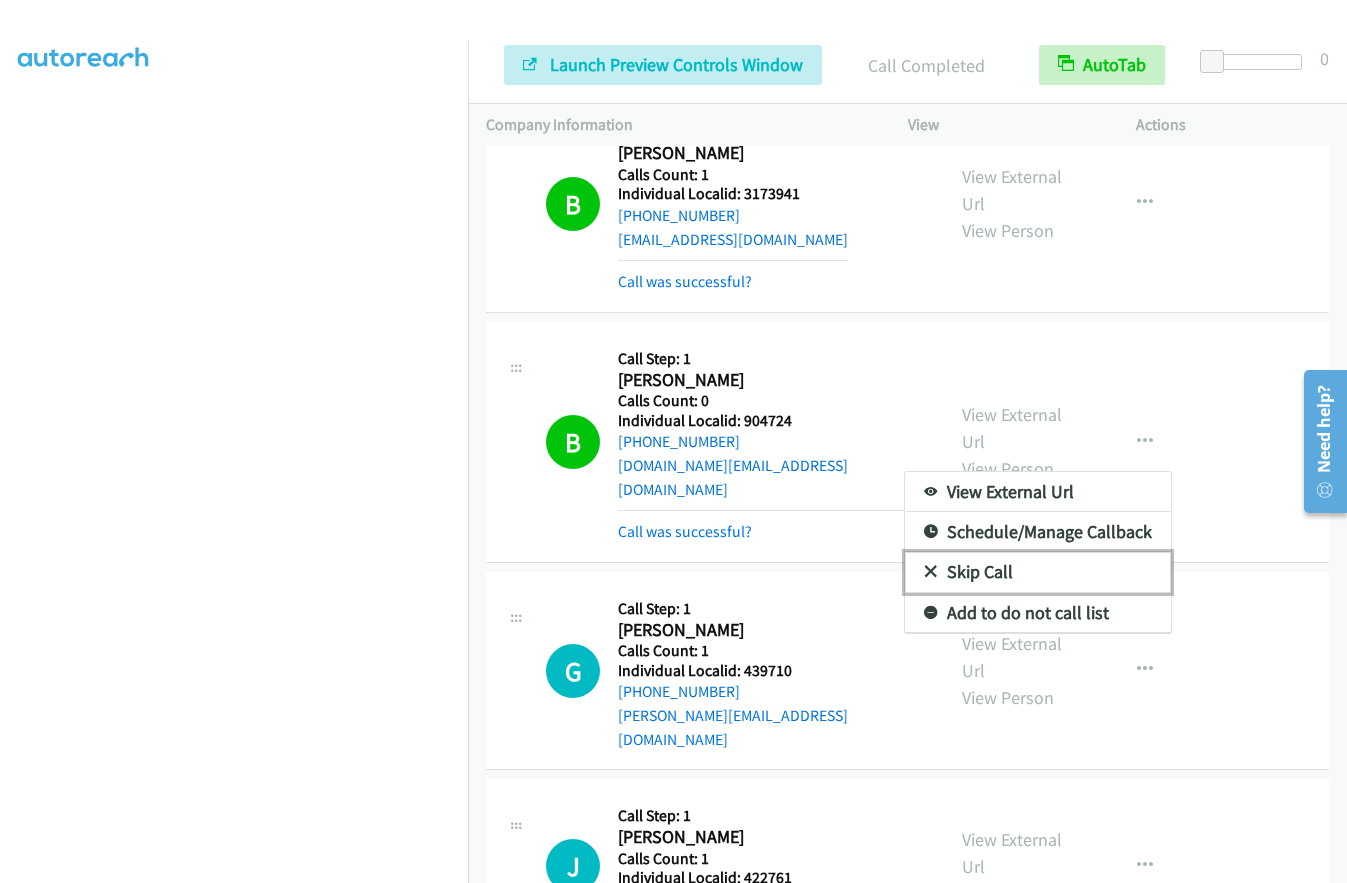 click at bounding box center (931, 573) 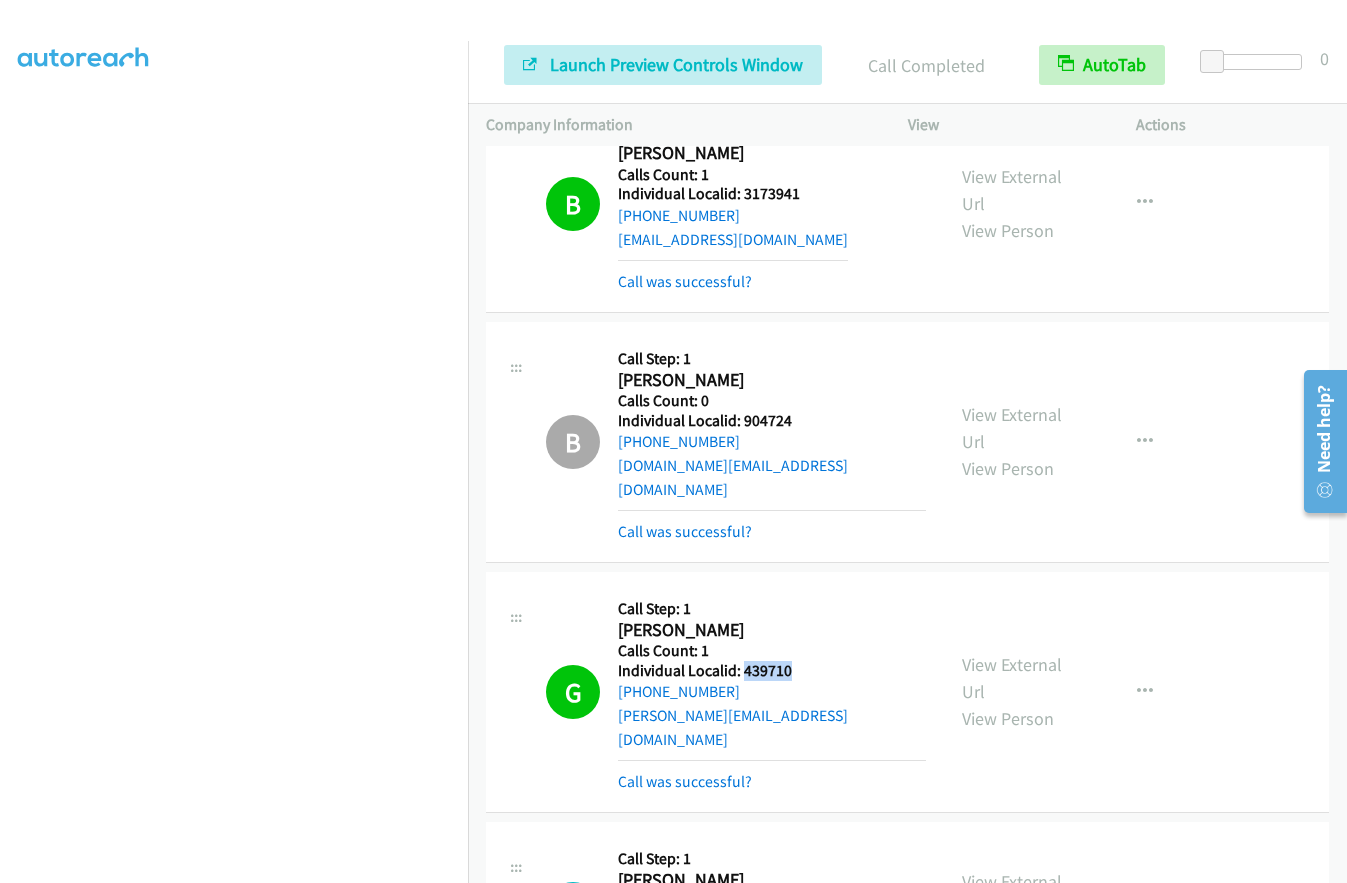 drag, startPoint x: 740, startPoint y: 604, endPoint x: 808, endPoint y: 603, distance: 68.007355 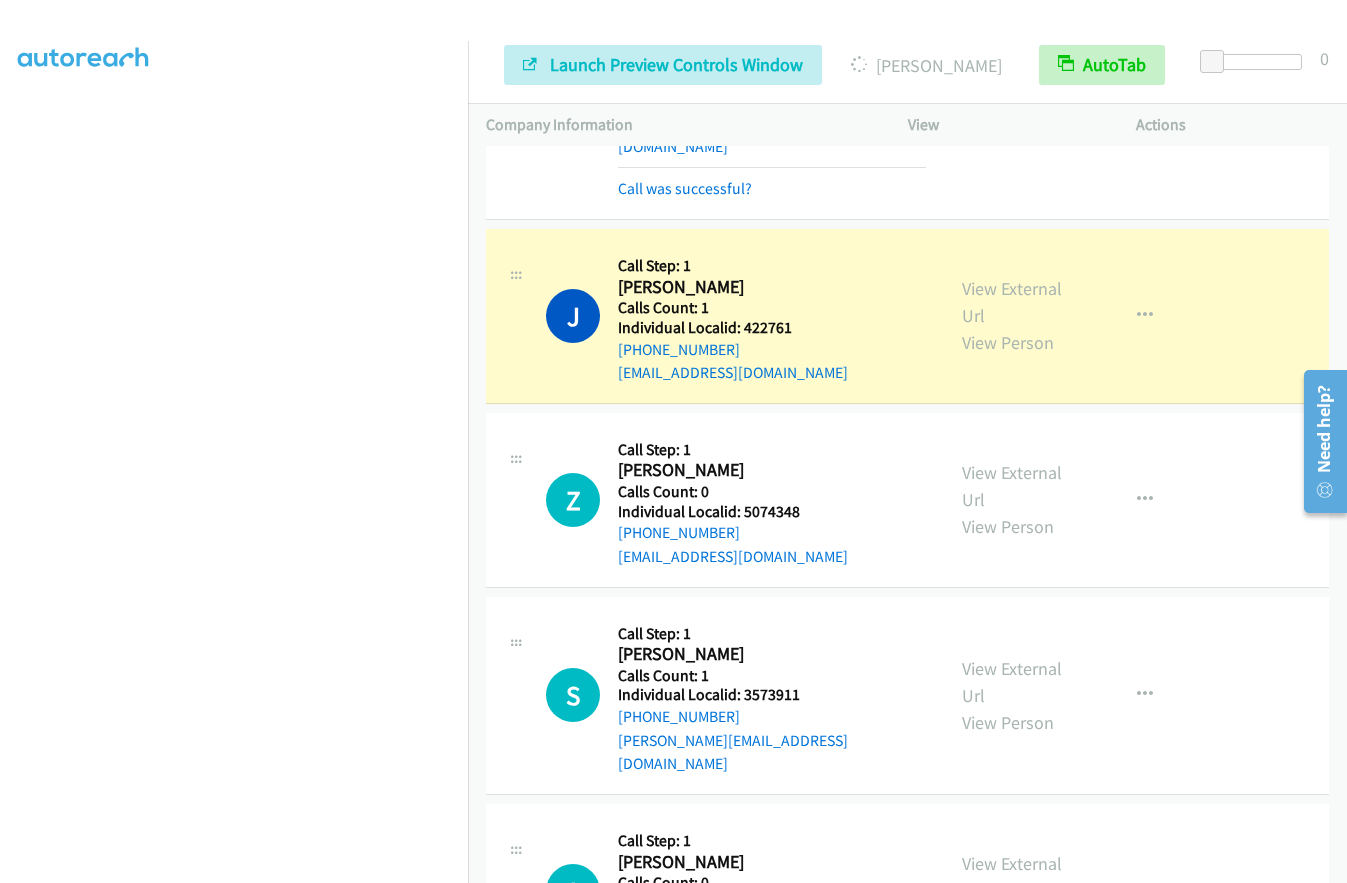 scroll, scrollTop: 3421, scrollLeft: 0, axis: vertical 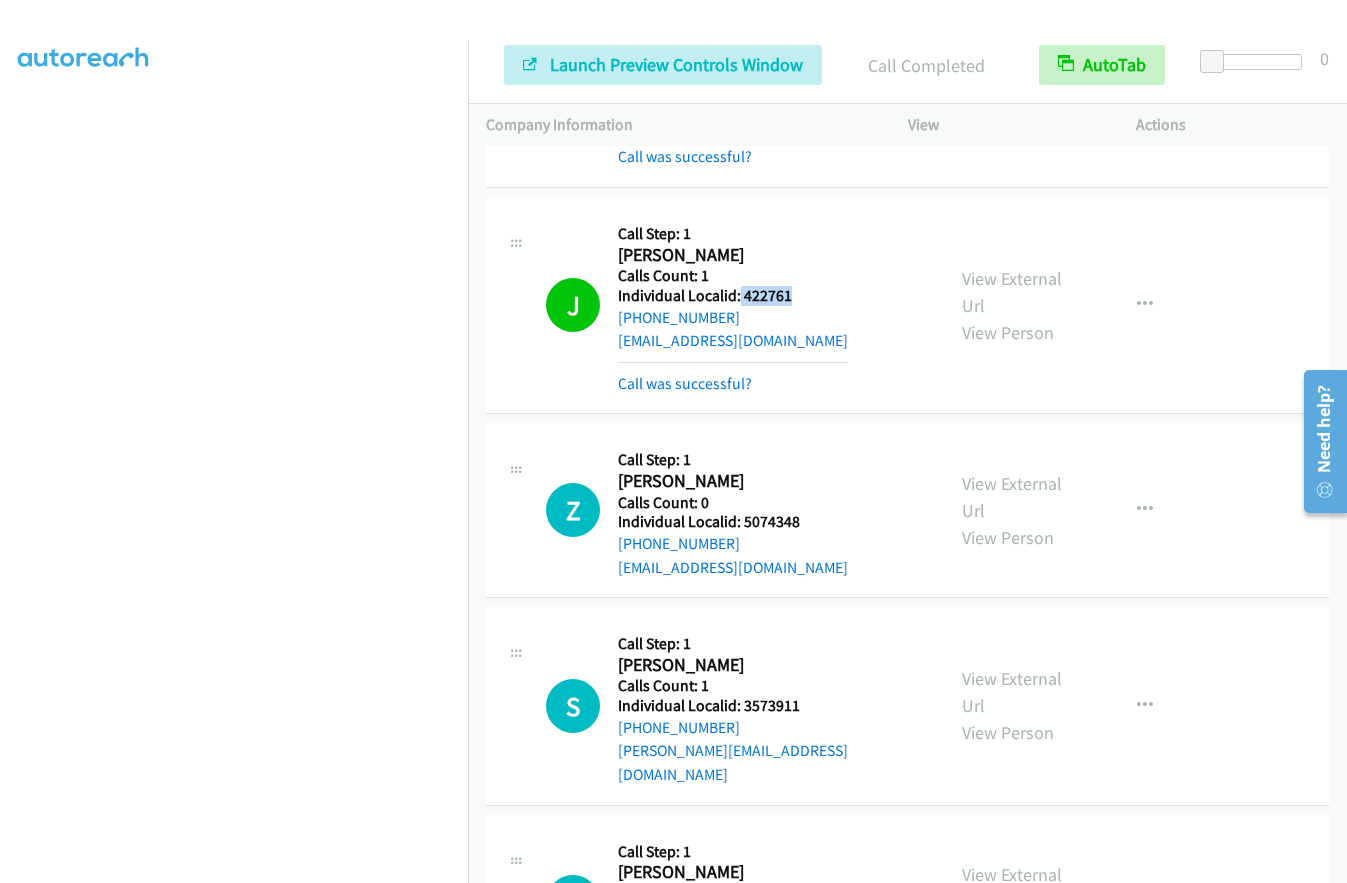 drag, startPoint x: 739, startPoint y: 205, endPoint x: 794, endPoint y: 201, distance: 55.145264 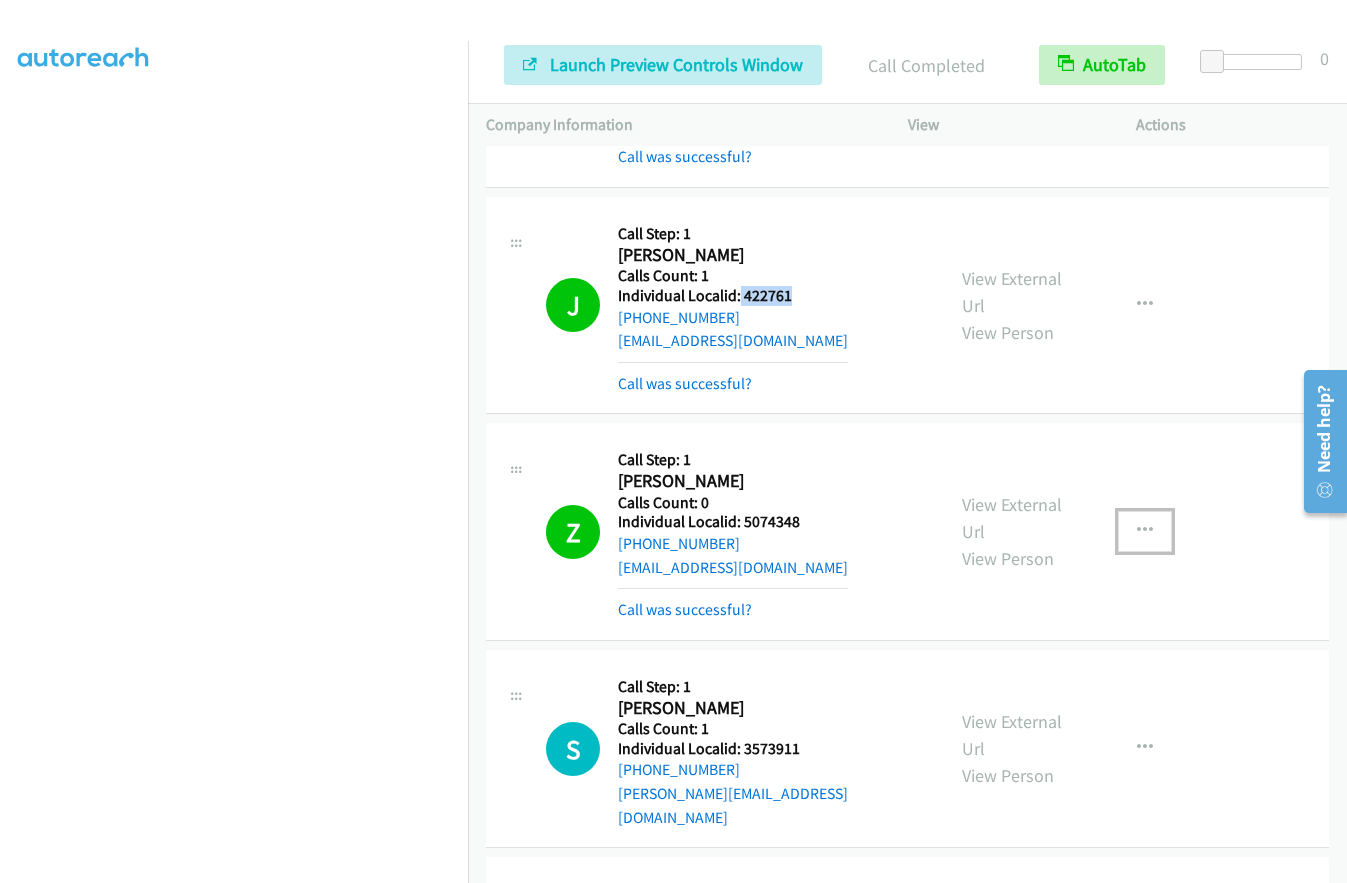 click at bounding box center (1145, 531) 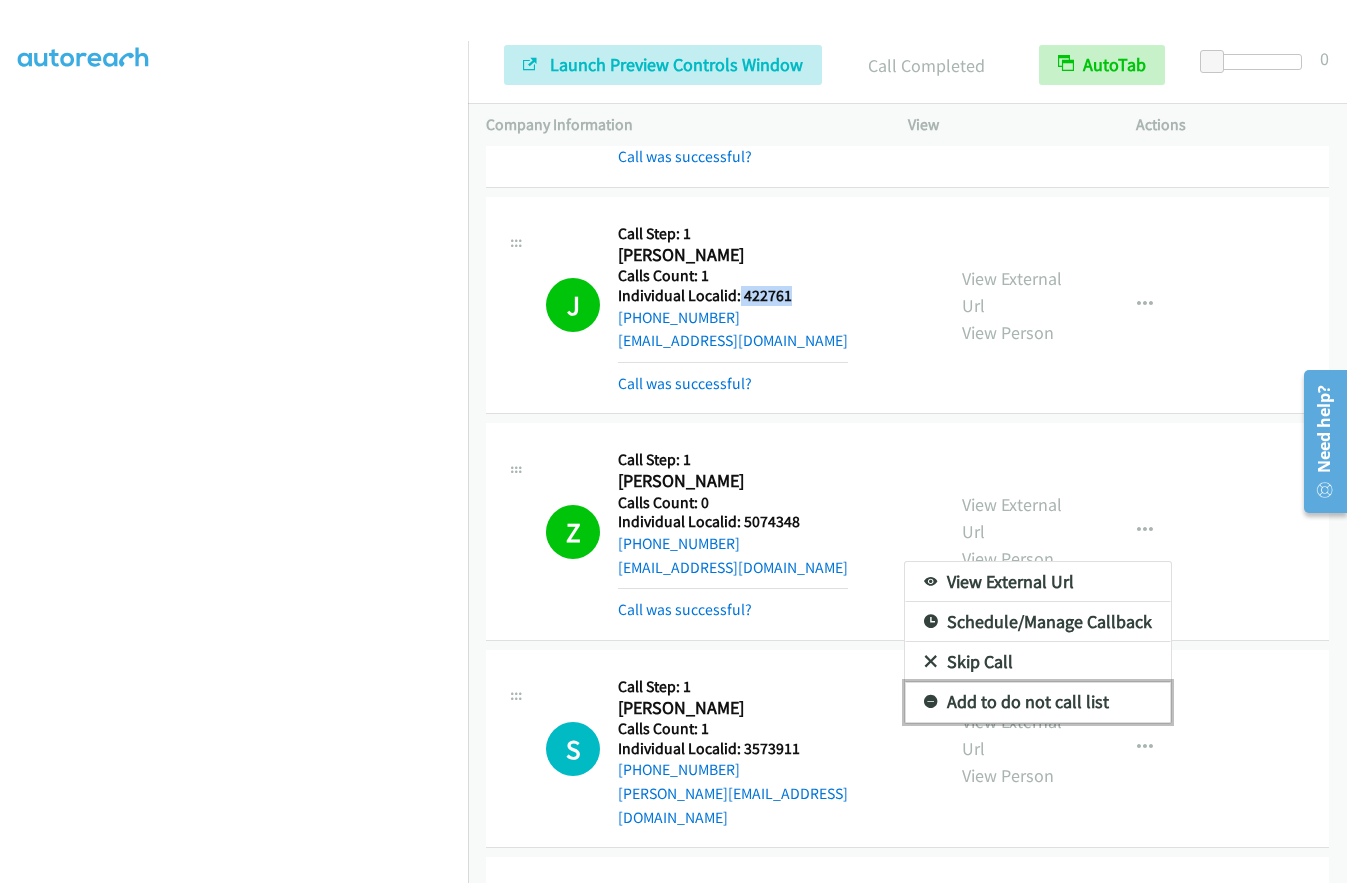 click at bounding box center (931, 703) 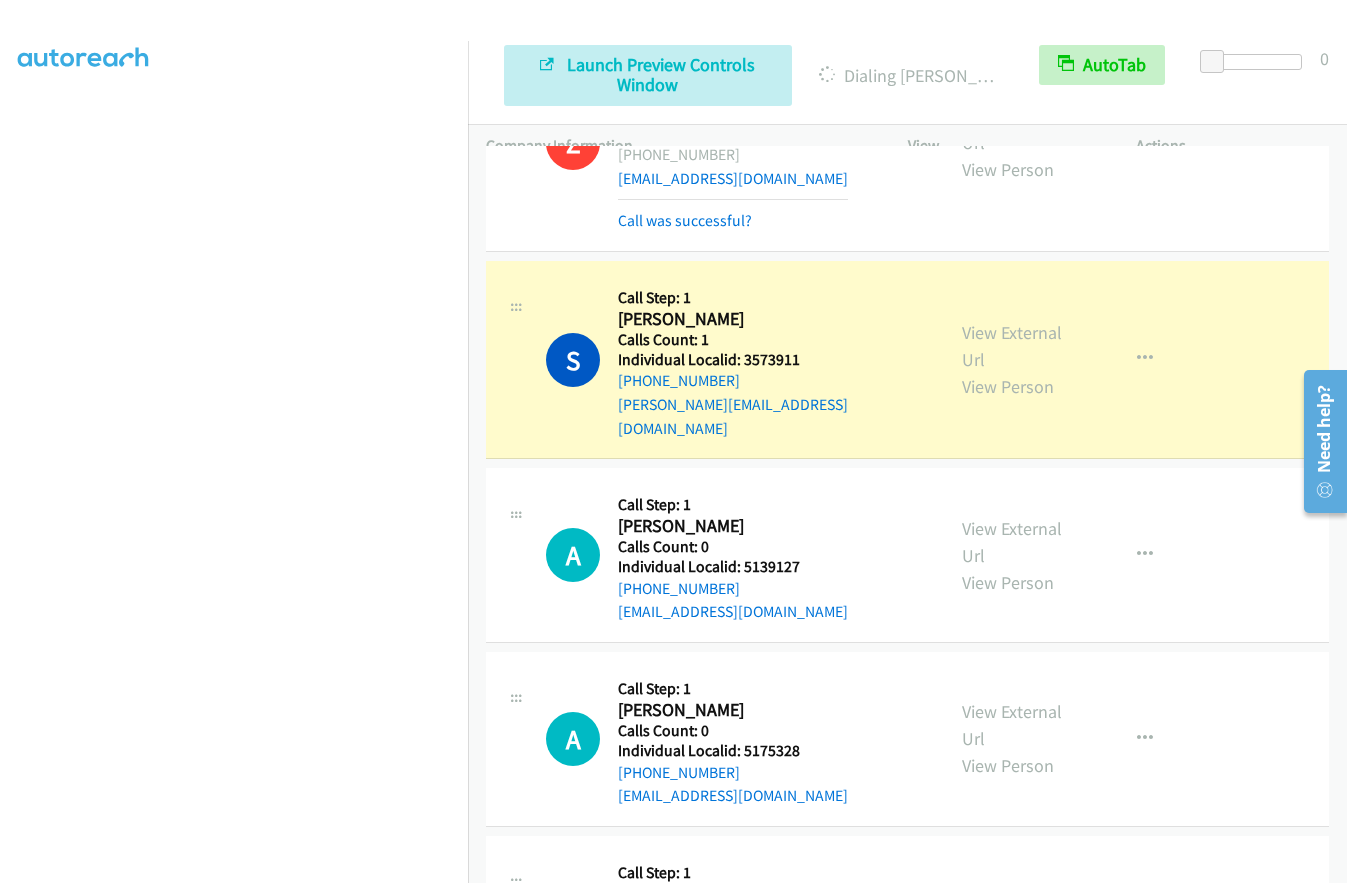 scroll, scrollTop: 3796, scrollLeft: 0, axis: vertical 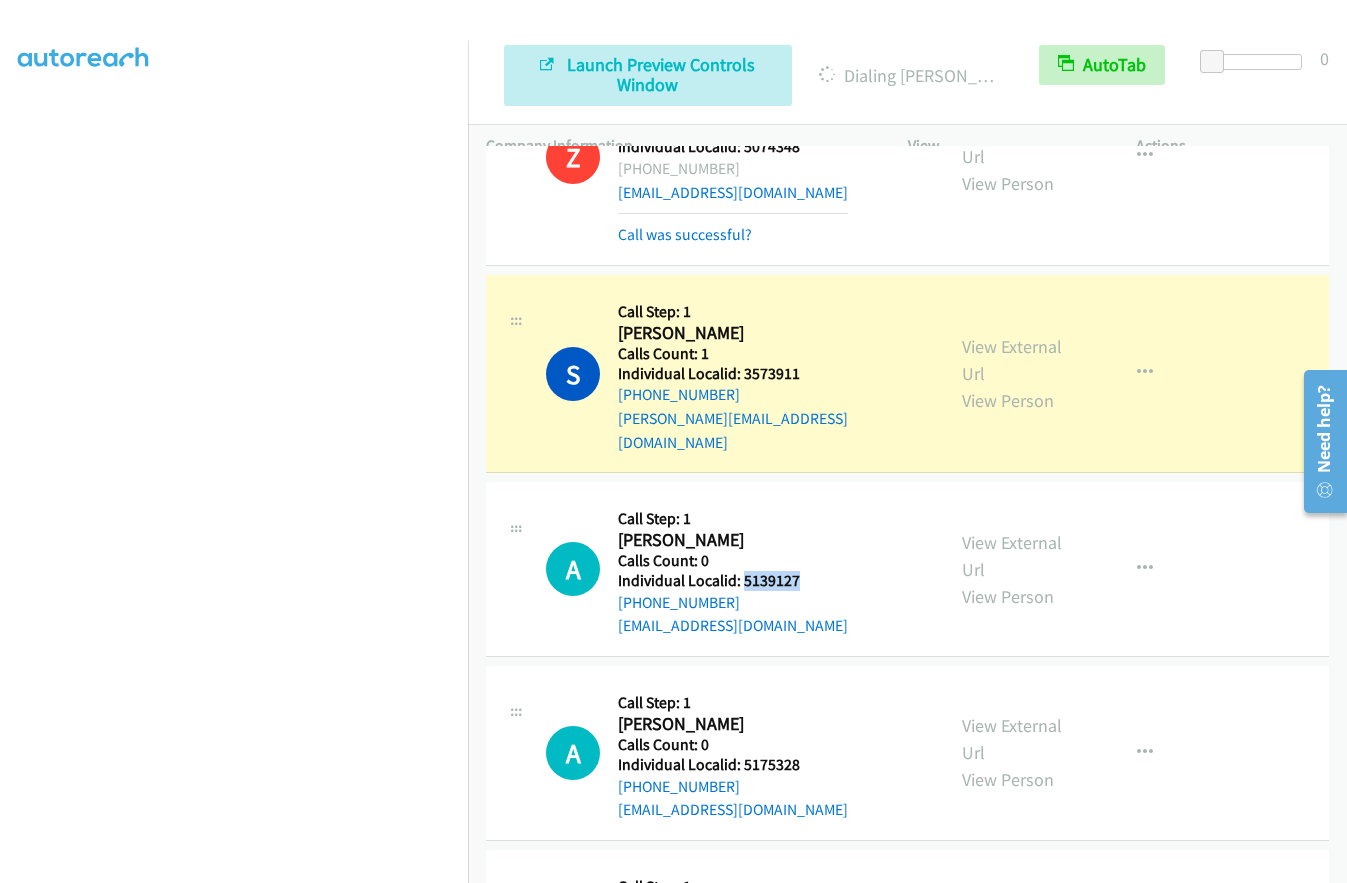drag, startPoint x: 741, startPoint y: 462, endPoint x: 812, endPoint y: 462, distance: 71 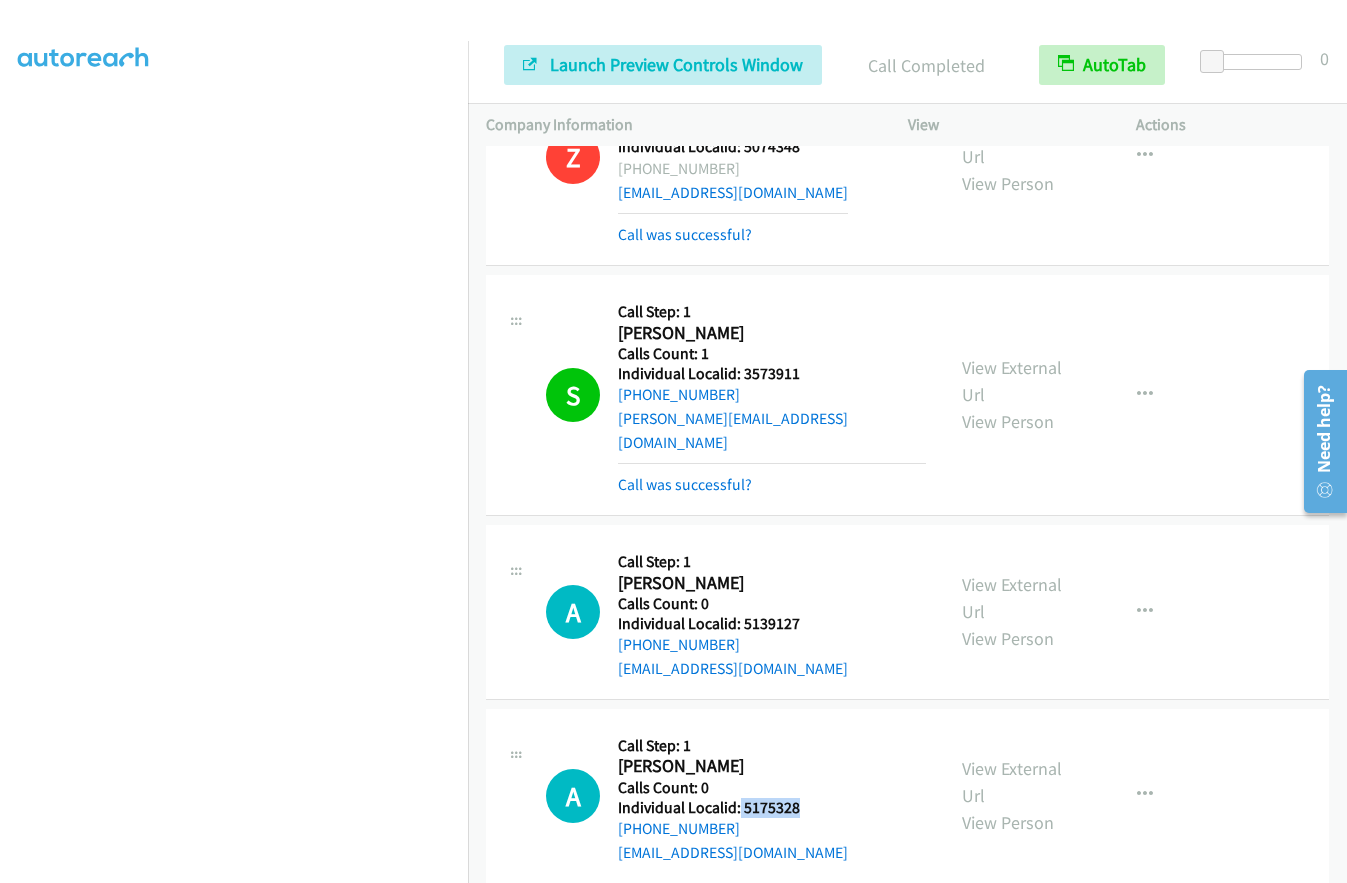 drag, startPoint x: 738, startPoint y: 687, endPoint x: 800, endPoint y: 684, distance: 62.072536 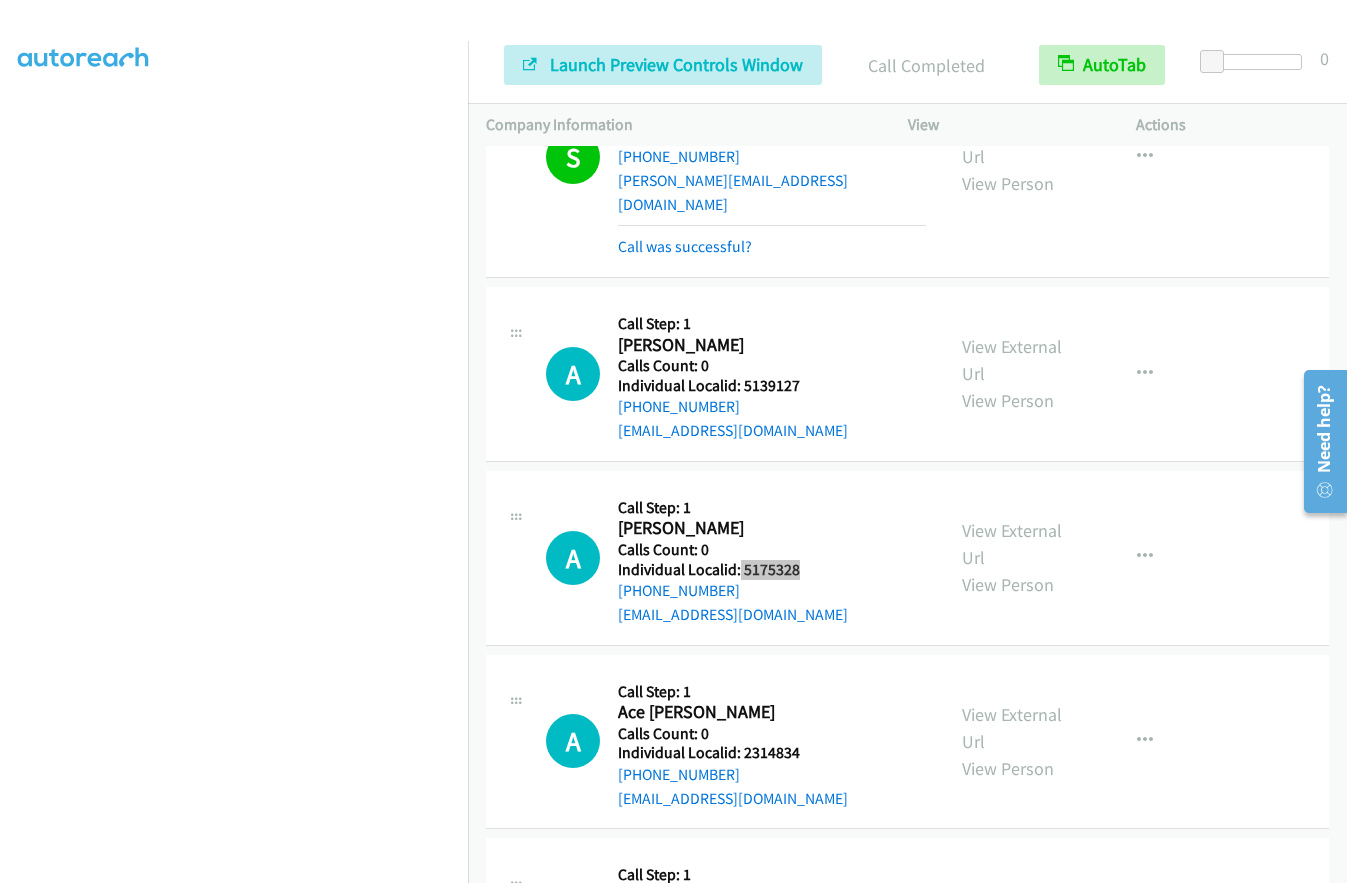 scroll, scrollTop: 4046, scrollLeft: 0, axis: vertical 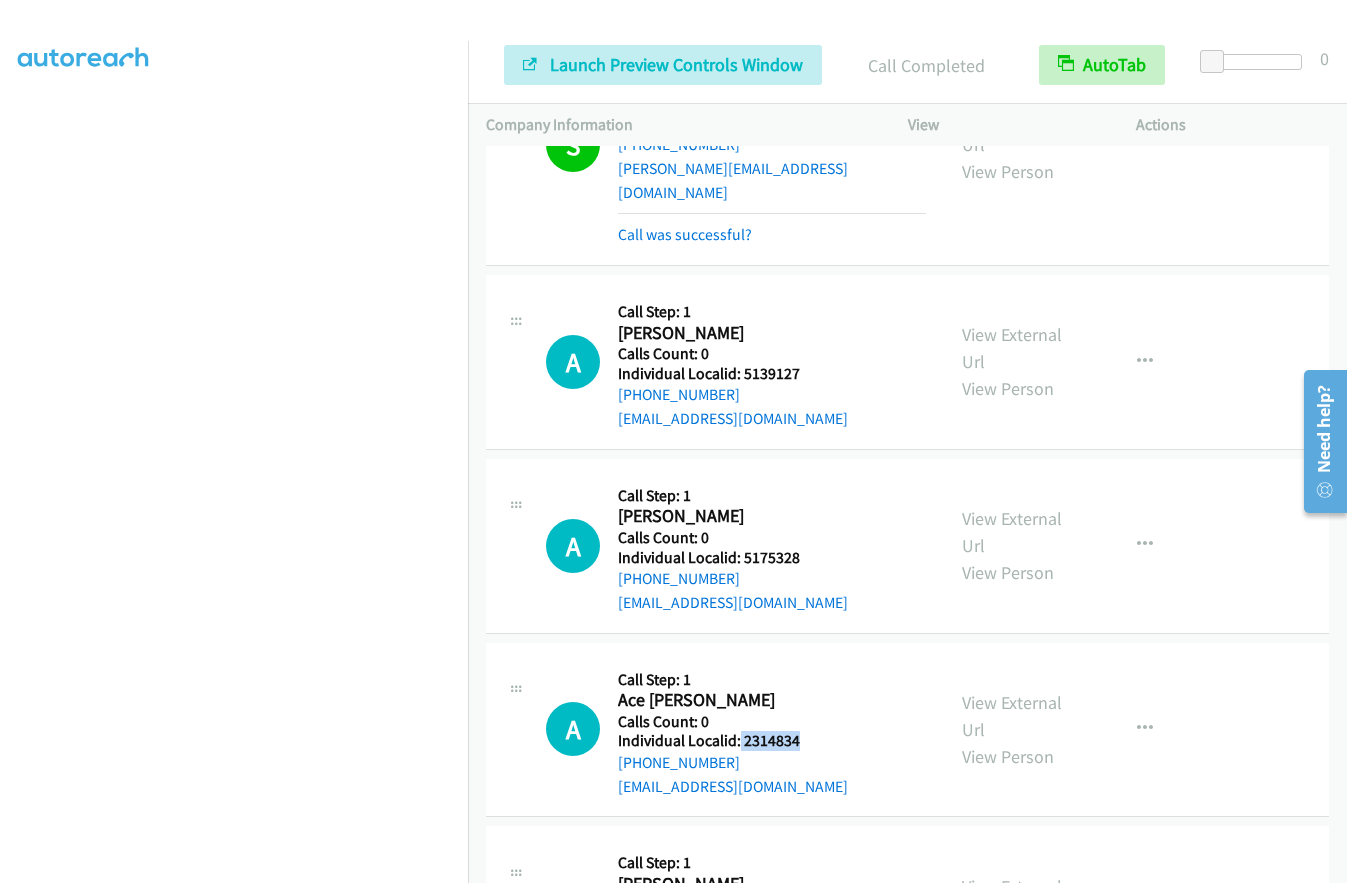 drag, startPoint x: 763, startPoint y: 624, endPoint x: 809, endPoint y: 621, distance: 46.09772 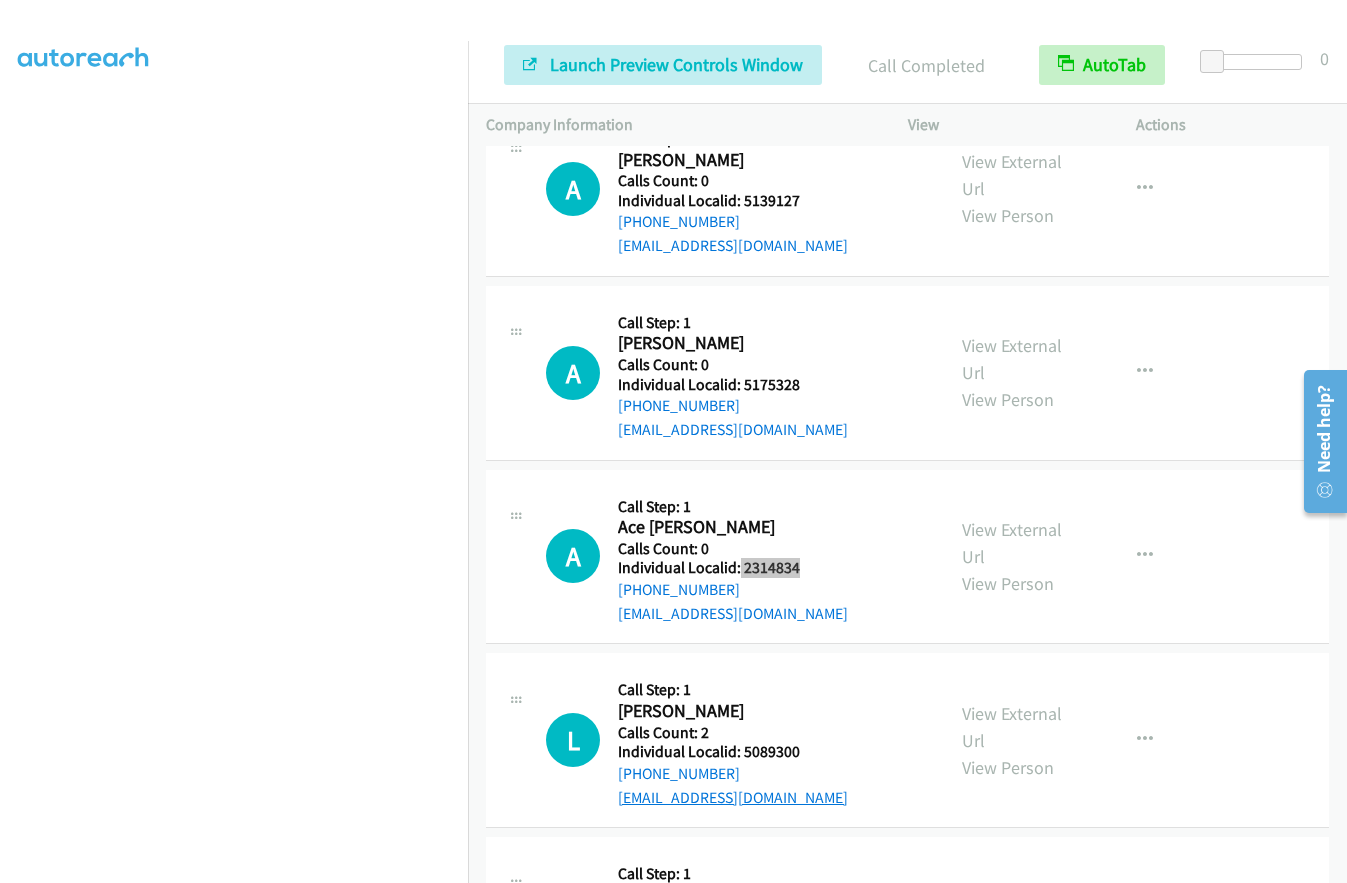 scroll, scrollTop: 4221, scrollLeft: 0, axis: vertical 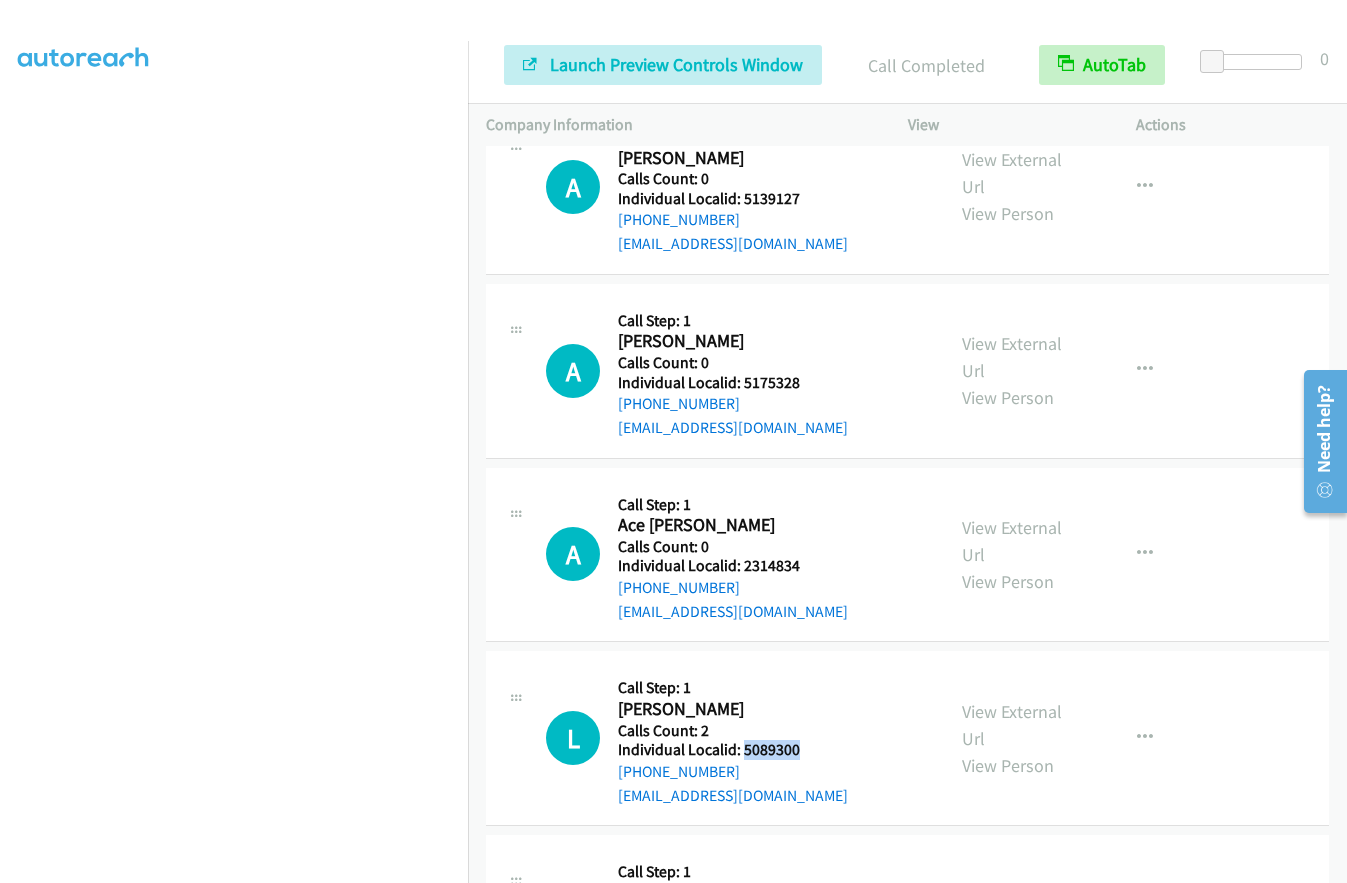 drag, startPoint x: 740, startPoint y: 635, endPoint x: 815, endPoint y: 634, distance: 75.00667 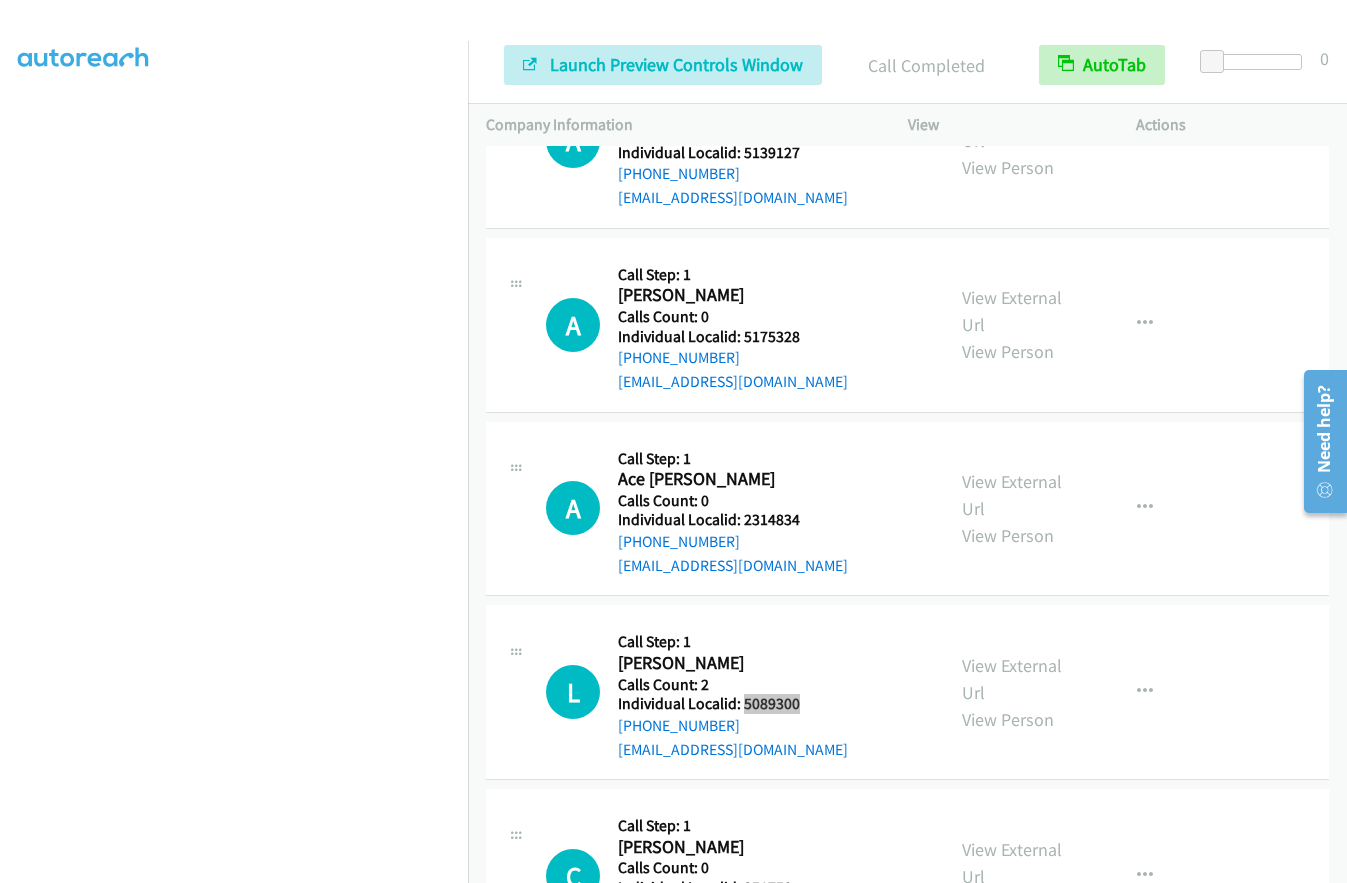 scroll, scrollTop: 4396, scrollLeft: 0, axis: vertical 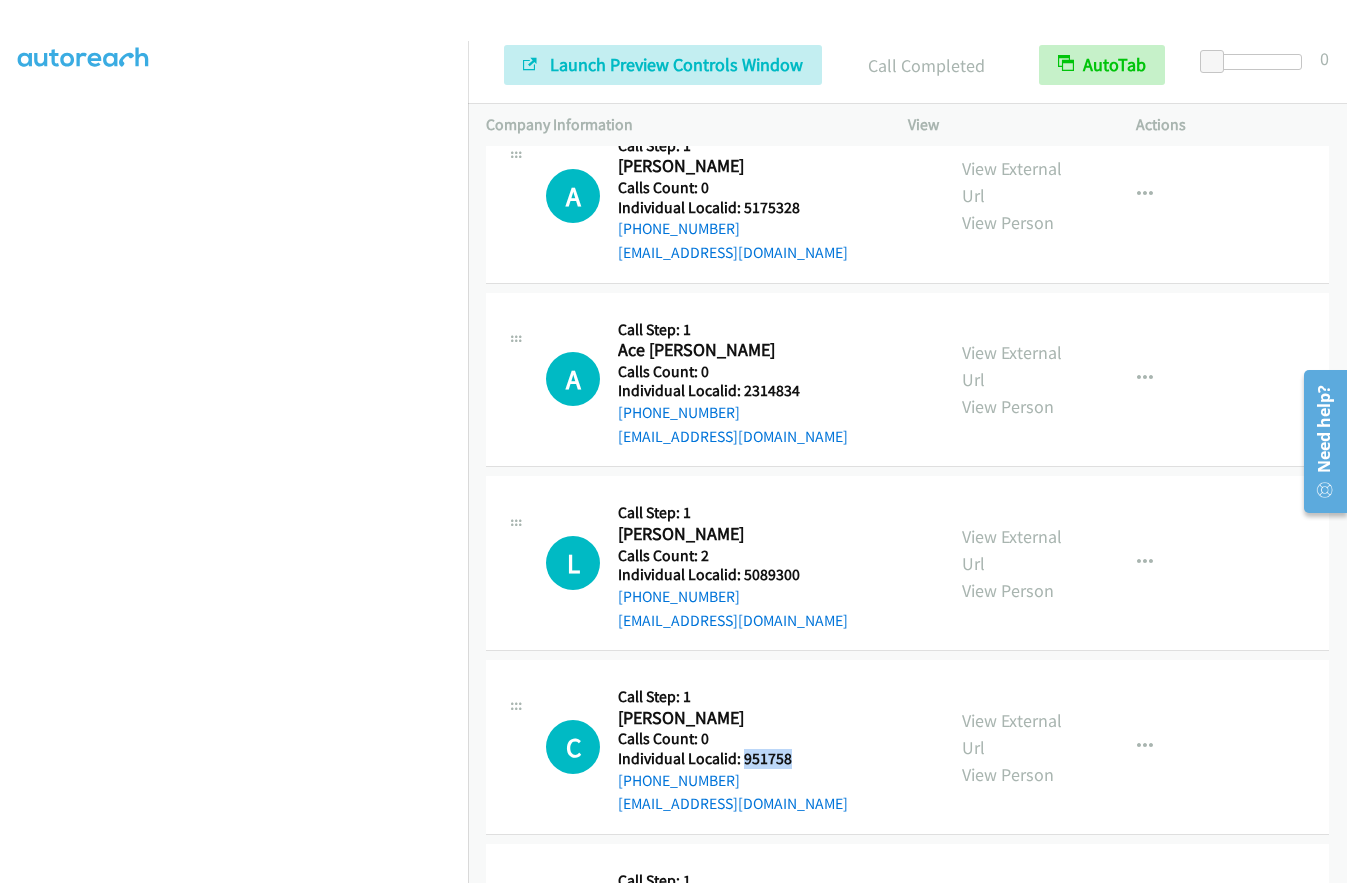drag, startPoint x: 740, startPoint y: 640, endPoint x: 800, endPoint y: 640, distance: 60 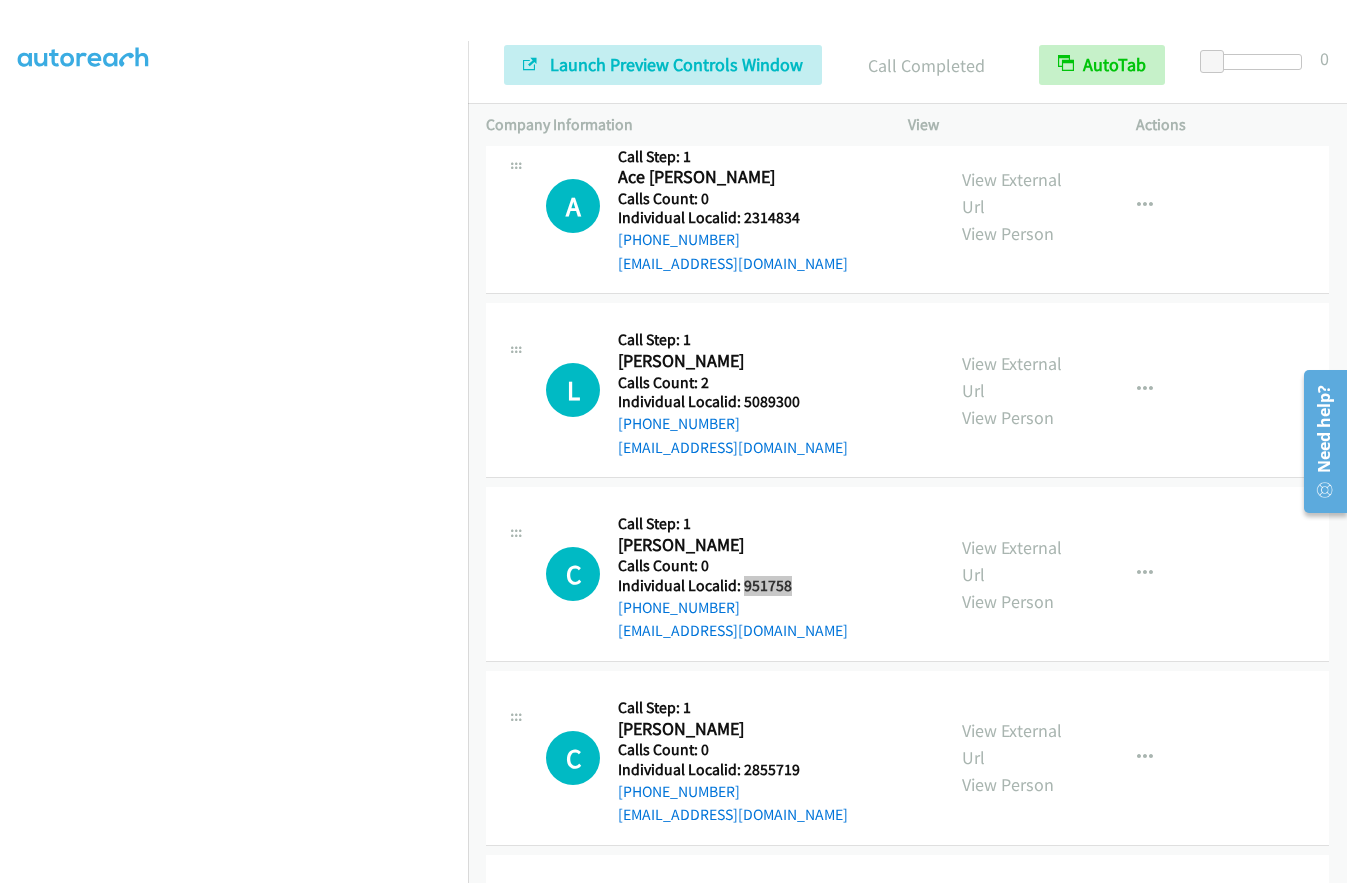 scroll, scrollTop: 4571, scrollLeft: 0, axis: vertical 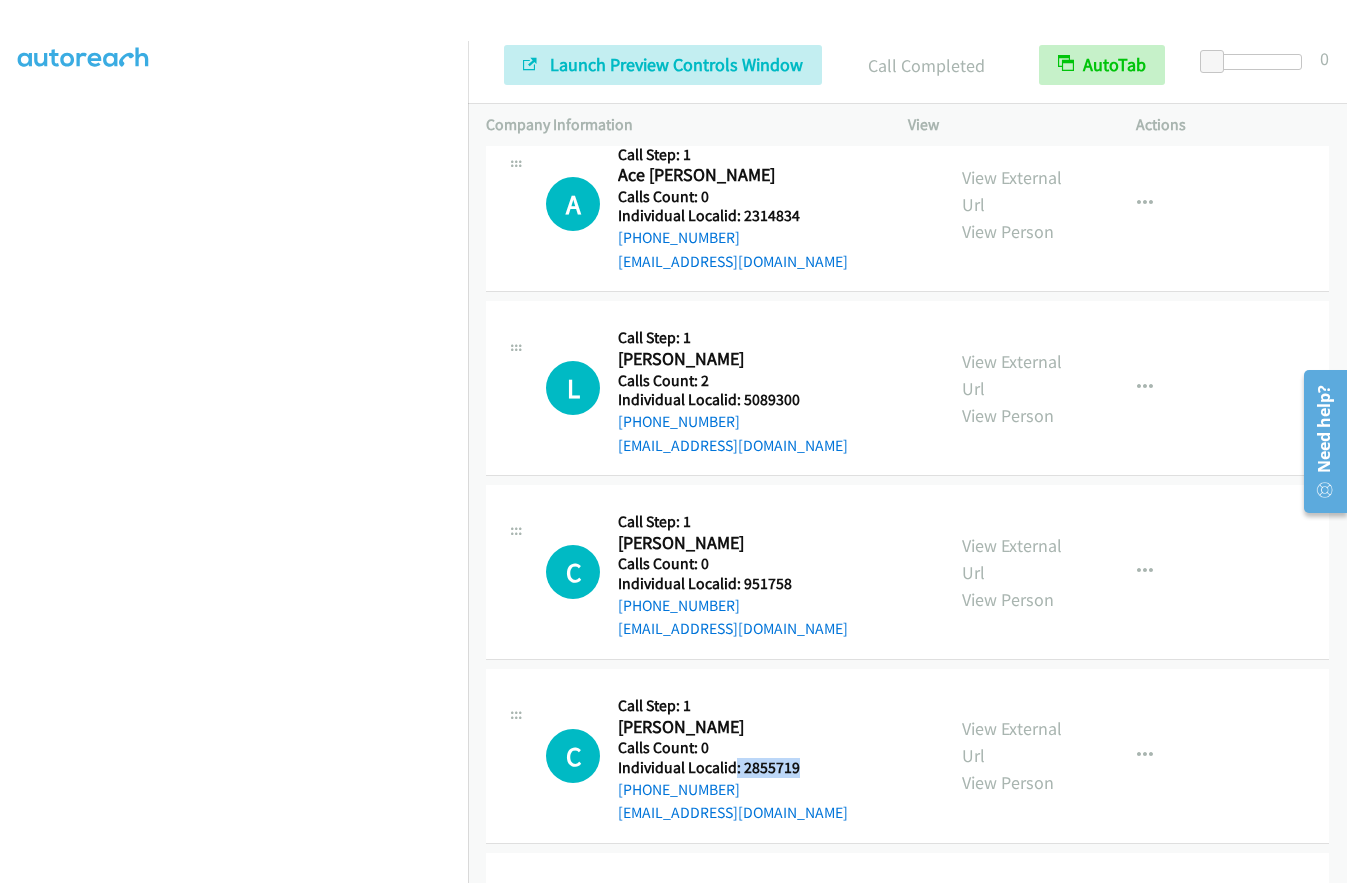 drag, startPoint x: 736, startPoint y: 651, endPoint x: 818, endPoint y: 651, distance: 82 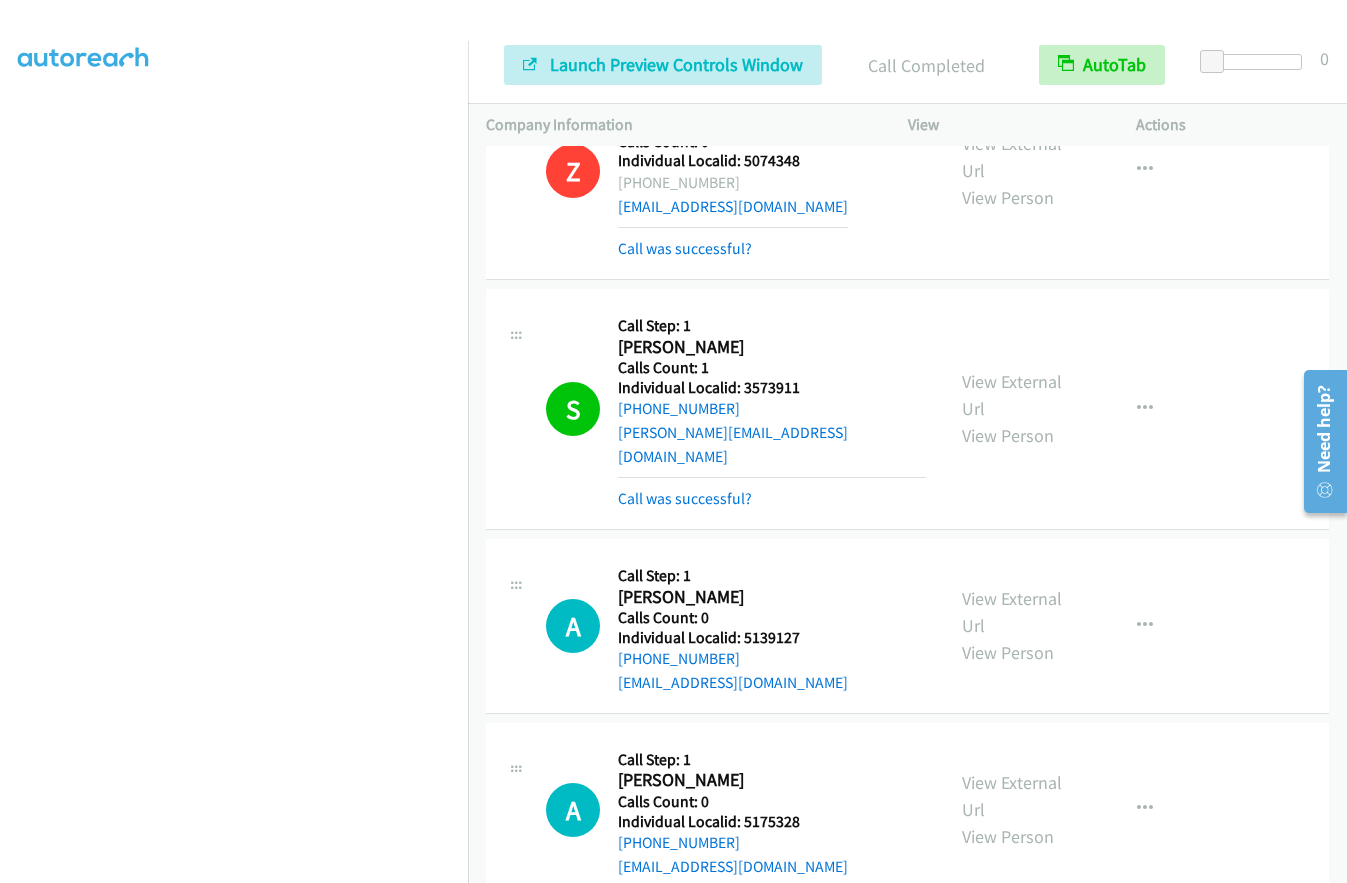 scroll, scrollTop: 3771, scrollLeft: 0, axis: vertical 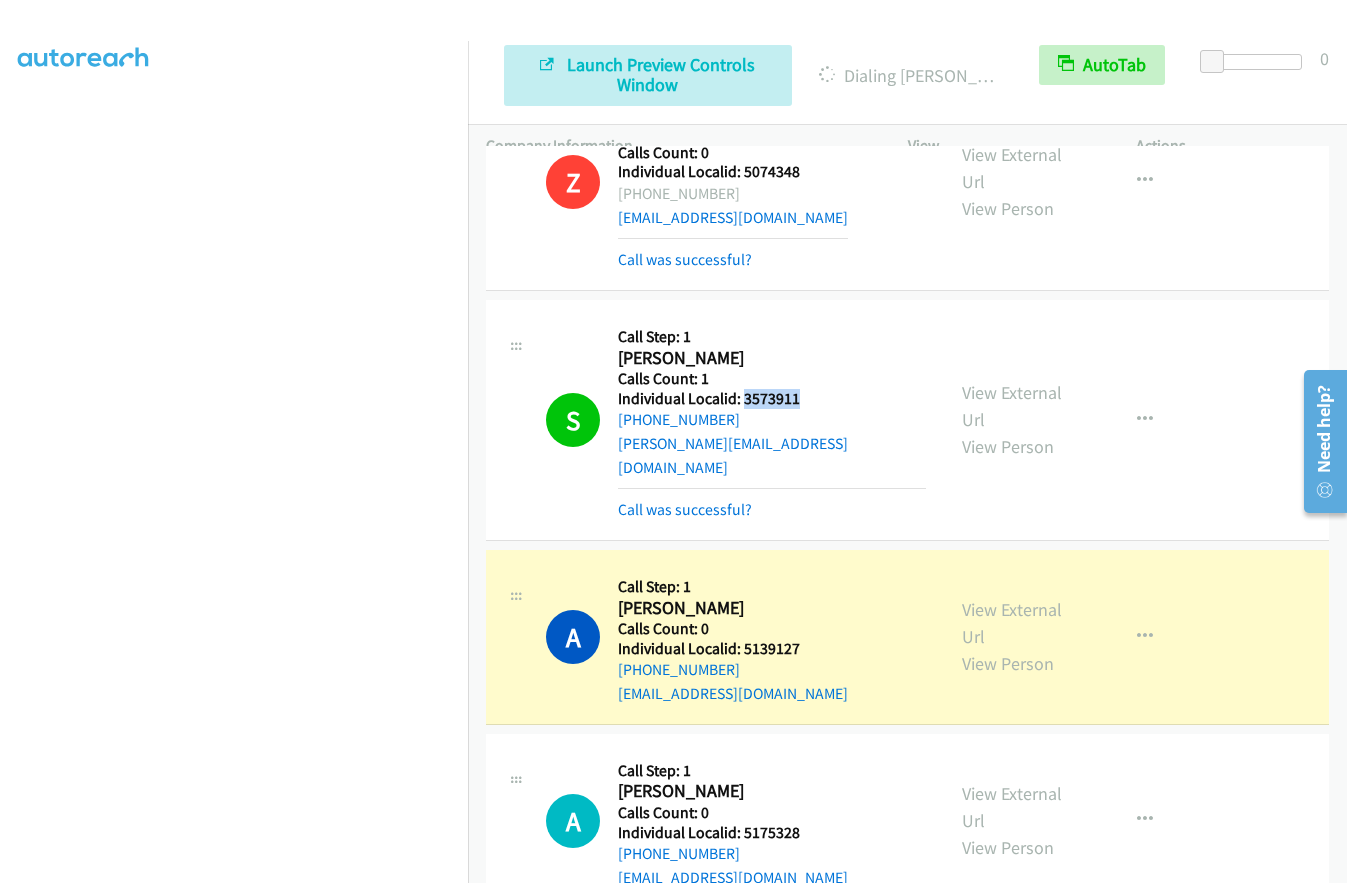 drag, startPoint x: 740, startPoint y: 308, endPoint x: 784, endPoint y: 308, distance: 44 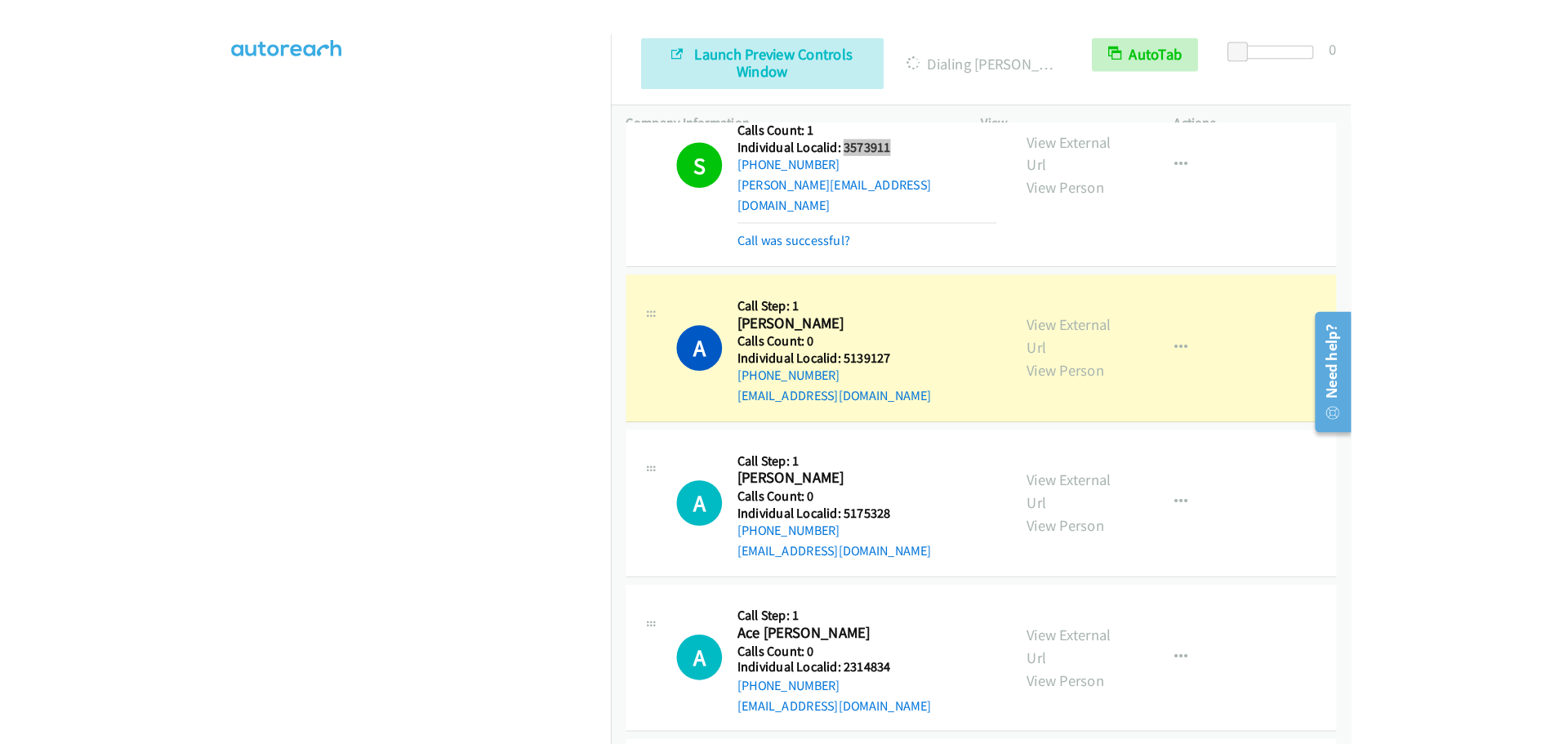 scroll, scrollTop: 3304, scrollLeft: 0, axis: vertical 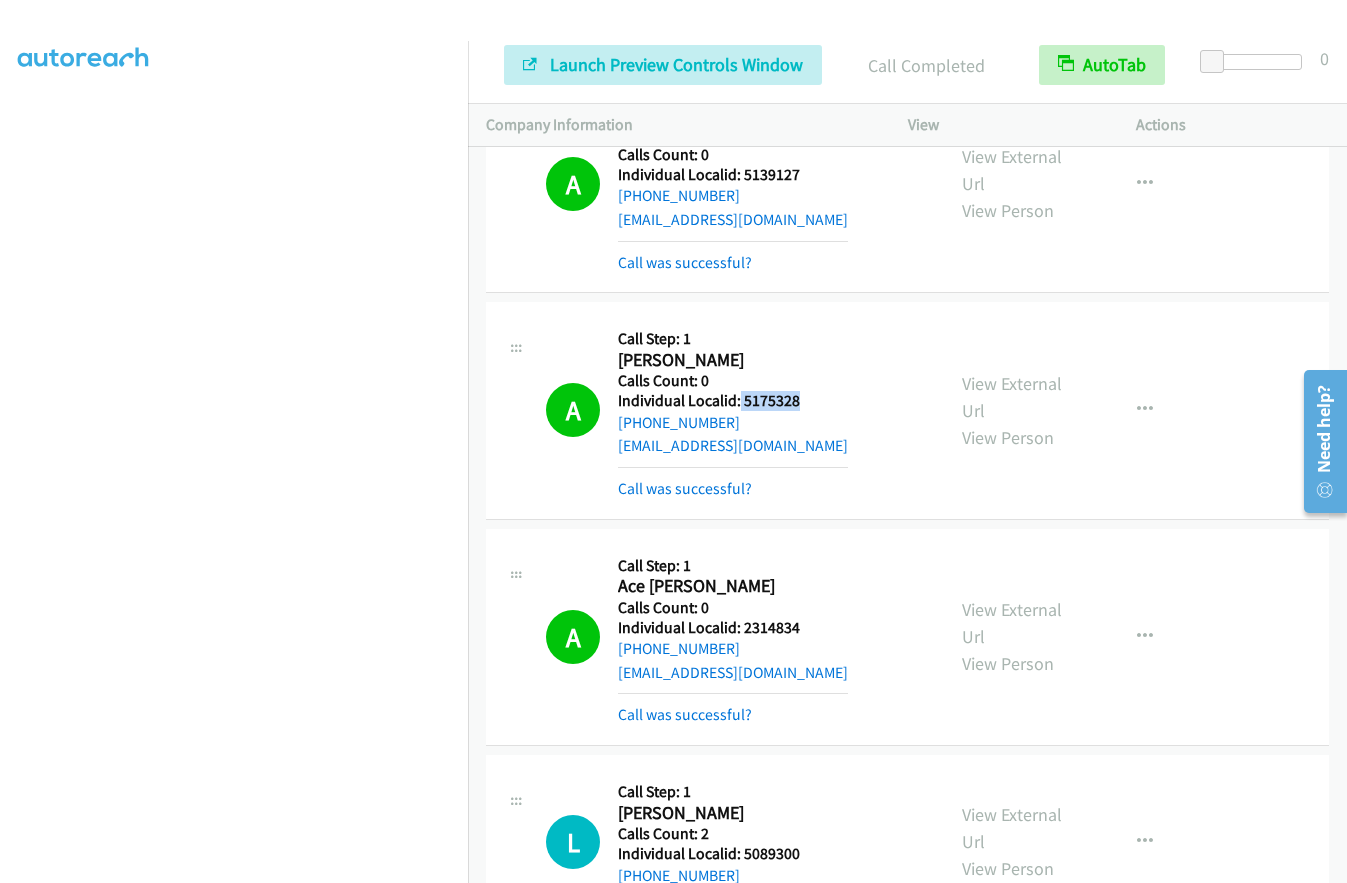 drag, startPoint x: 738, startPoint y: 281, endPoint x: 818, endPoint y: 282, distance: 80.00625 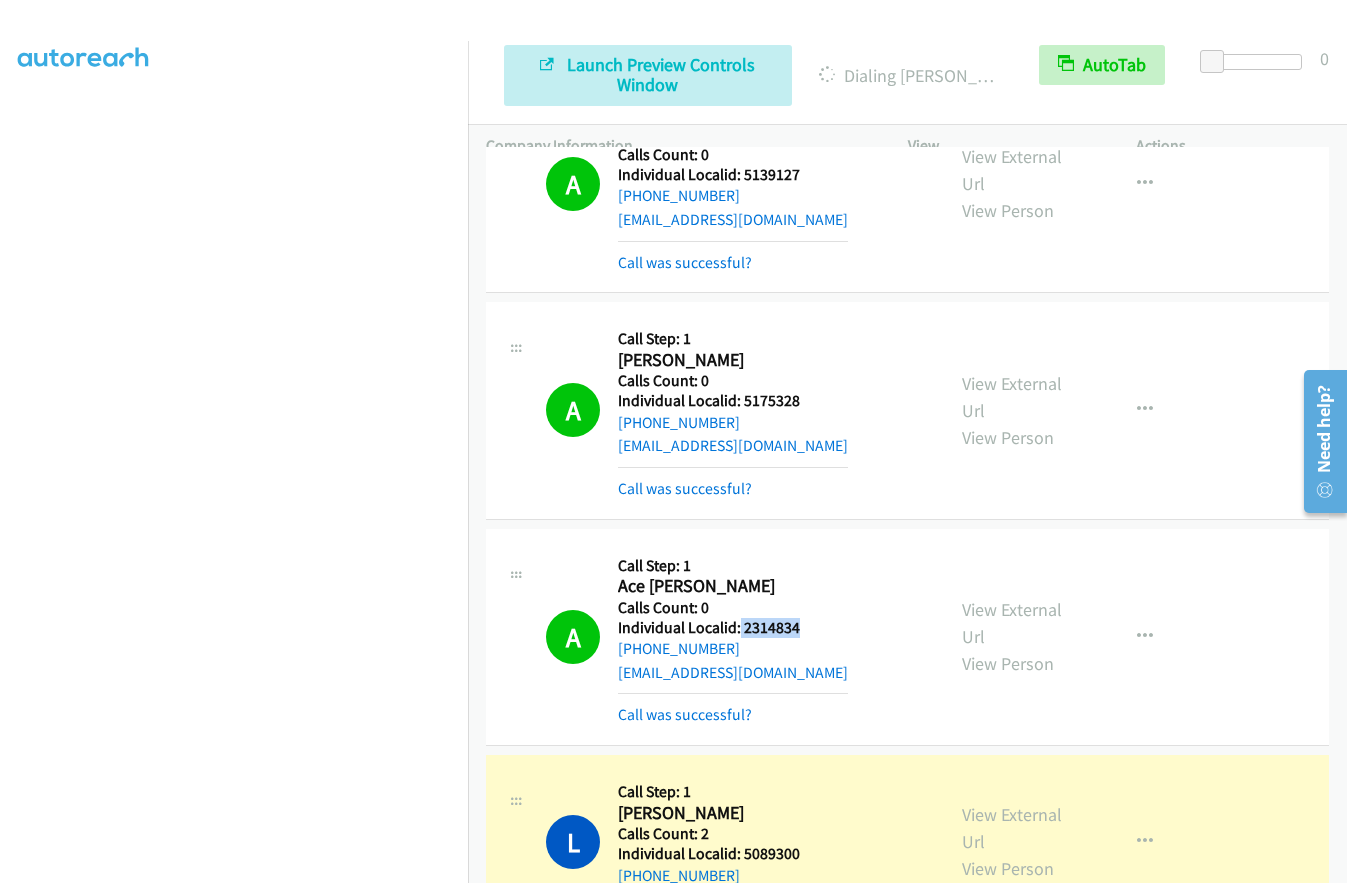 drag, startPoint x: 739, startPoint y: 510, endPoint x: 811, endPoint y: 508, distance: 72.02777 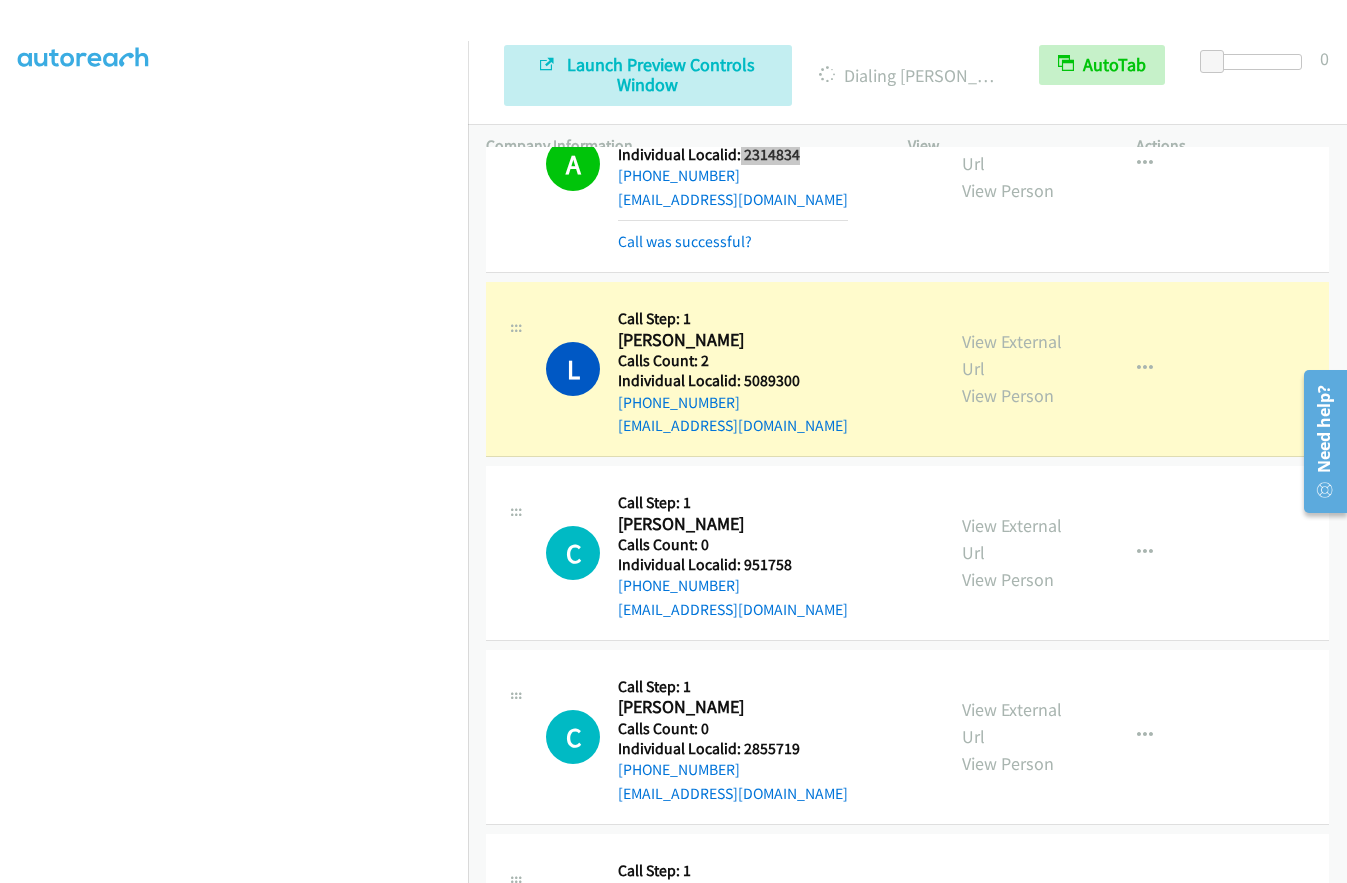 scroll, scrollTop: 4721, scrollLeft: 0, axis: vertical 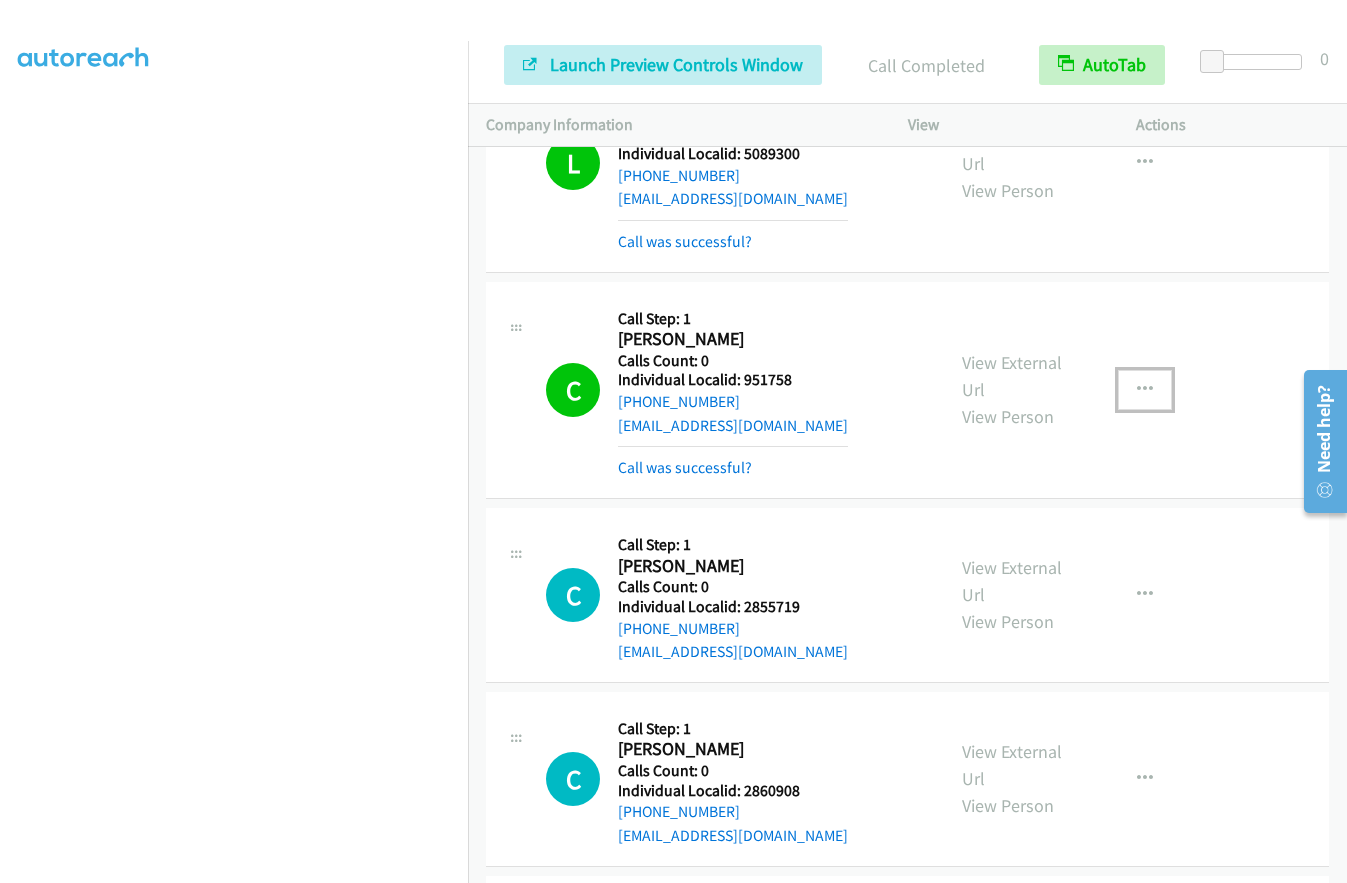 click at bounding box center (1145, 390) 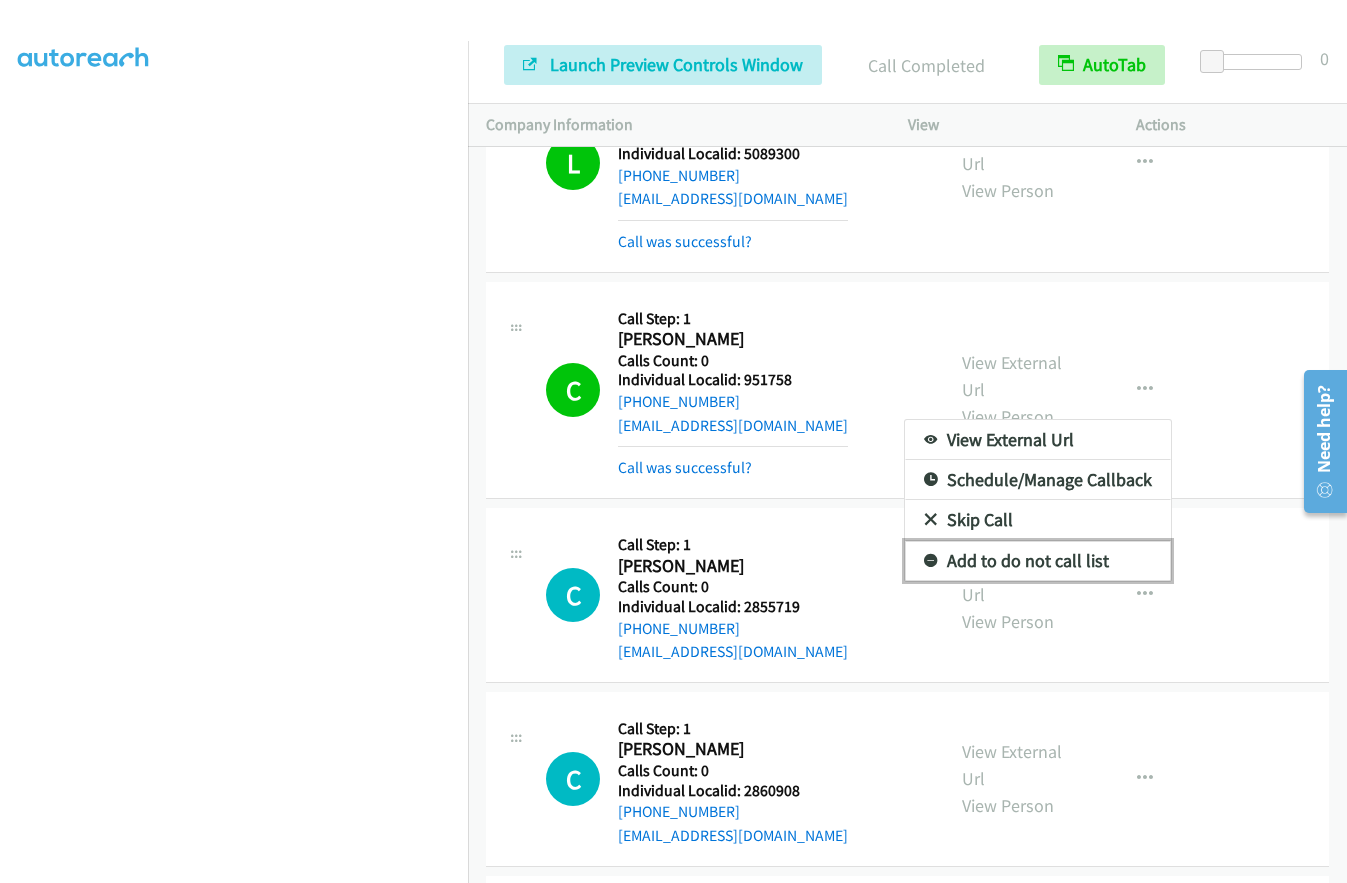 click at bounding box center (931, 562) 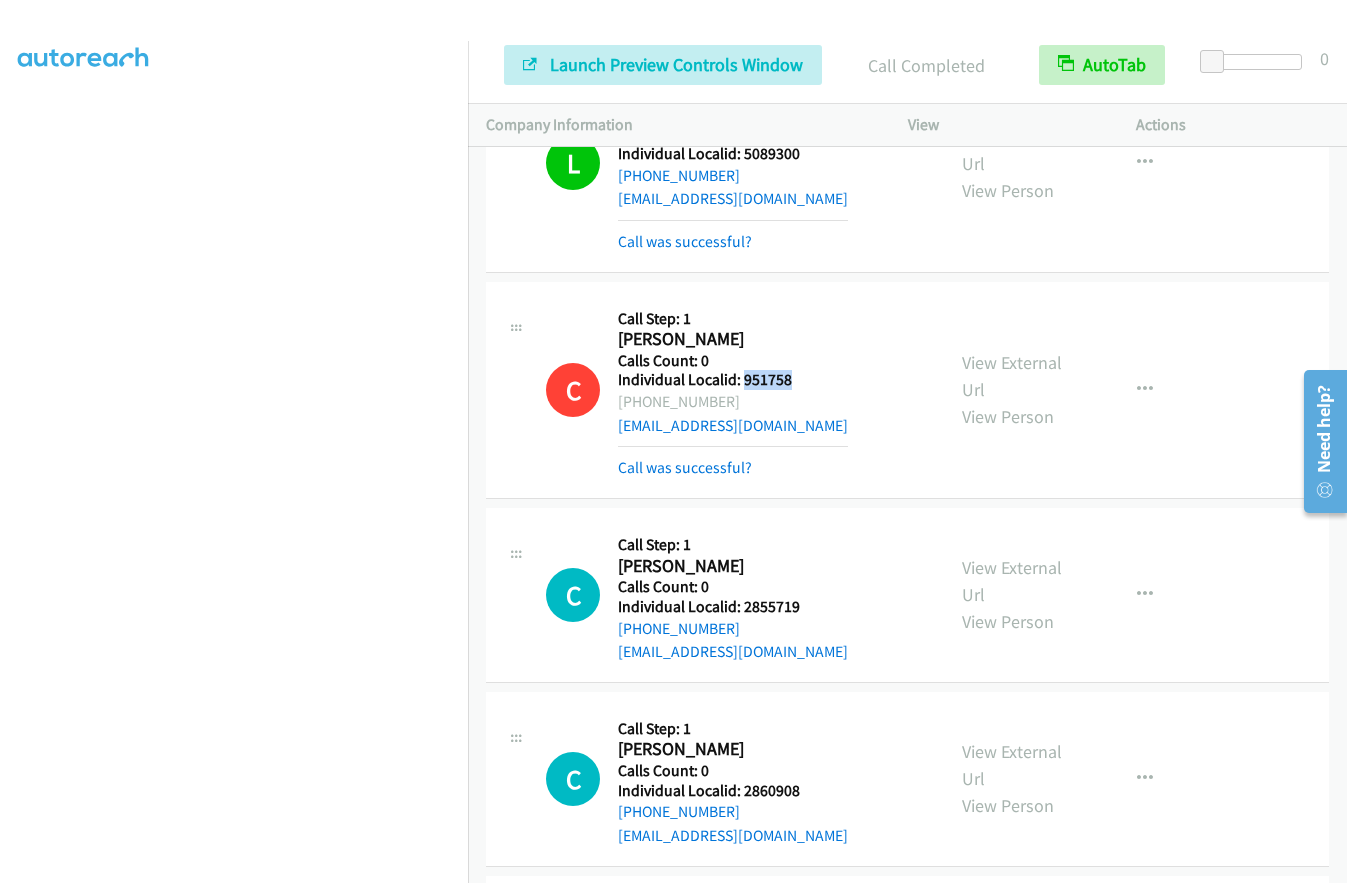 drag, startPoint x: 740, startPoint y: 264, endPoint x: 793, endPoint y: 267, distance: 53.08484 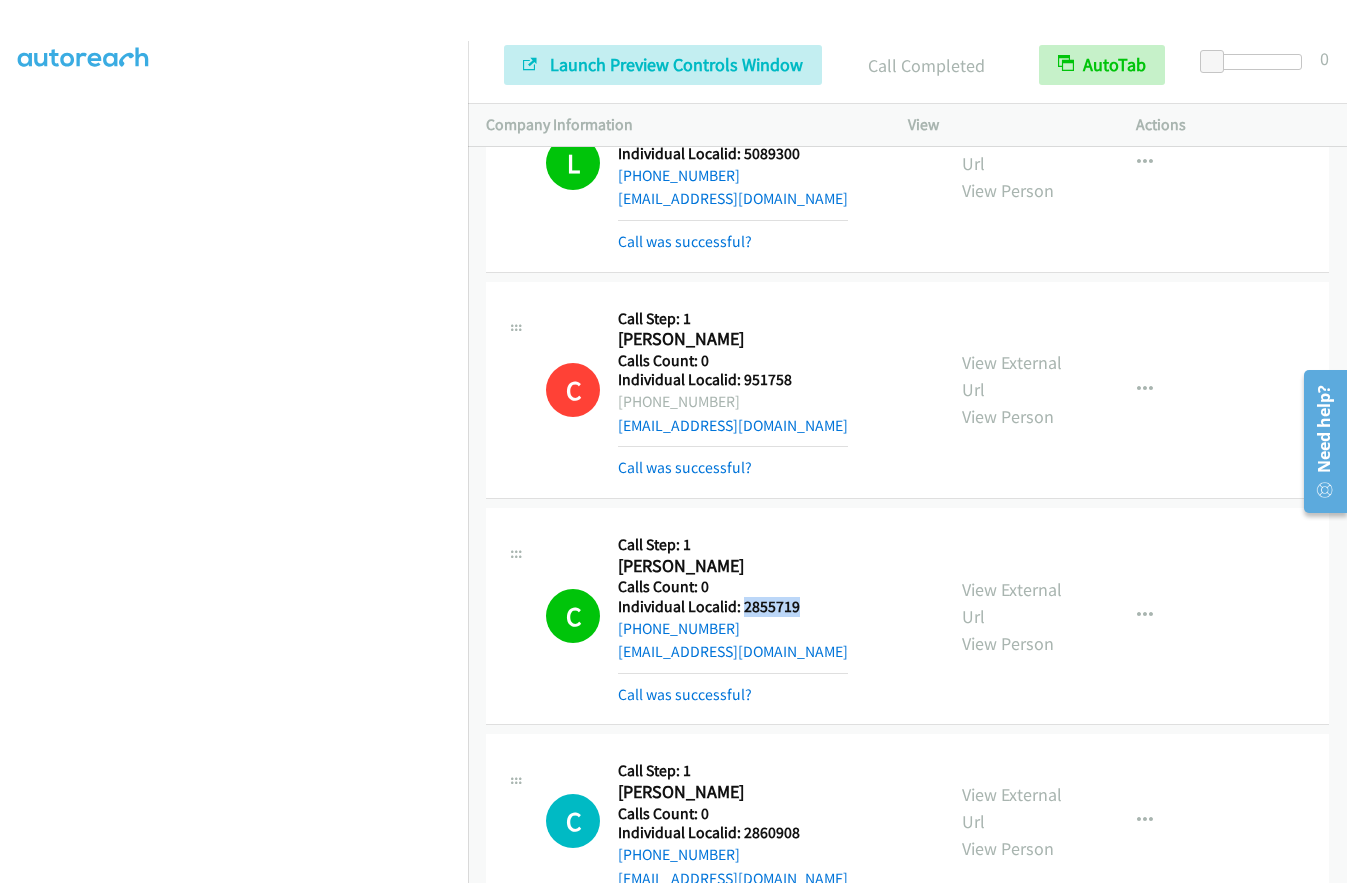 drag, startPoint x: 741, startPoint y: 488, endPoint x: 810, endPoint y: 488, distance: 69 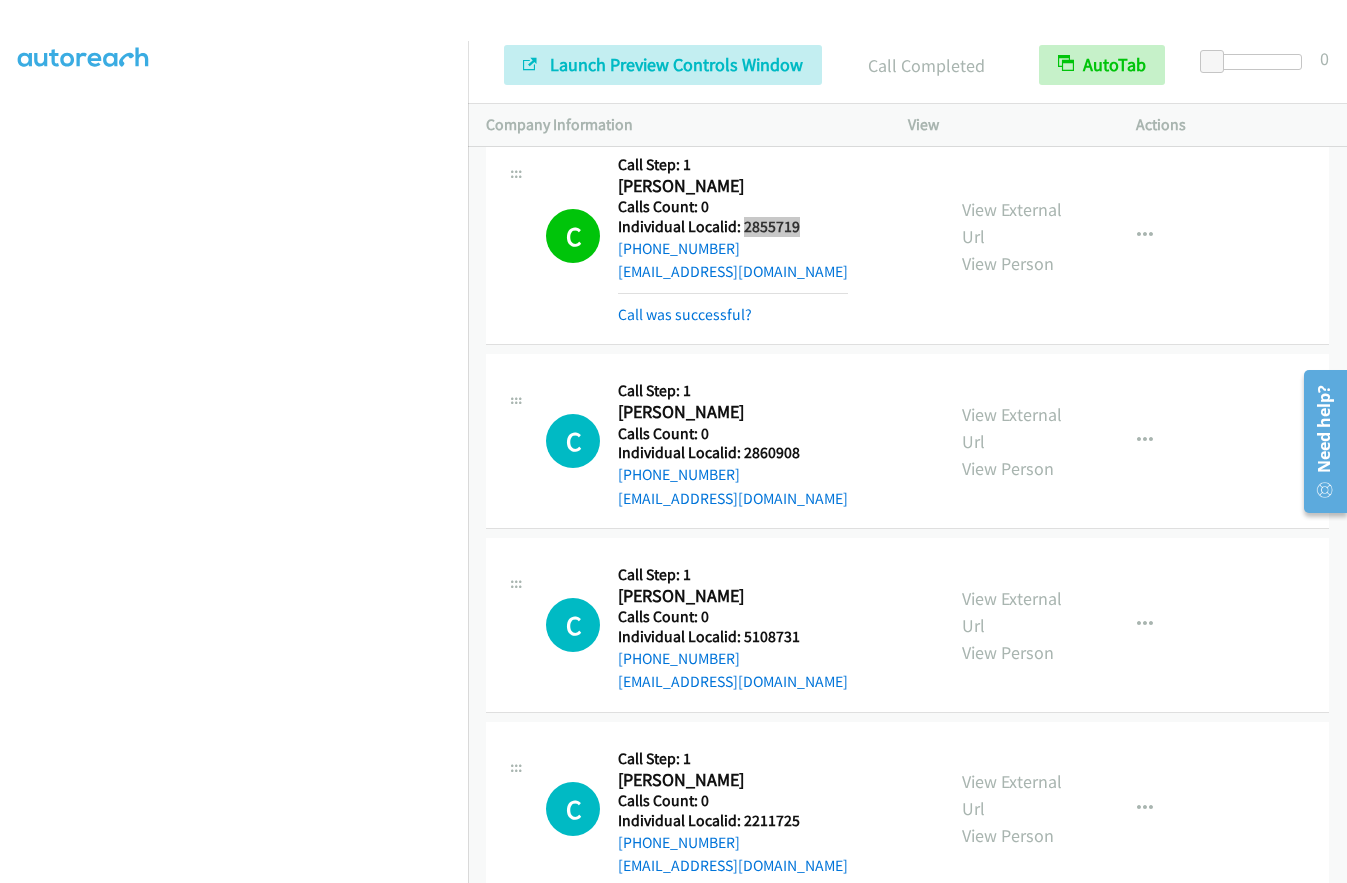 scroll, scrollTop: 5396, scrollLeft: 0, axis: vertical 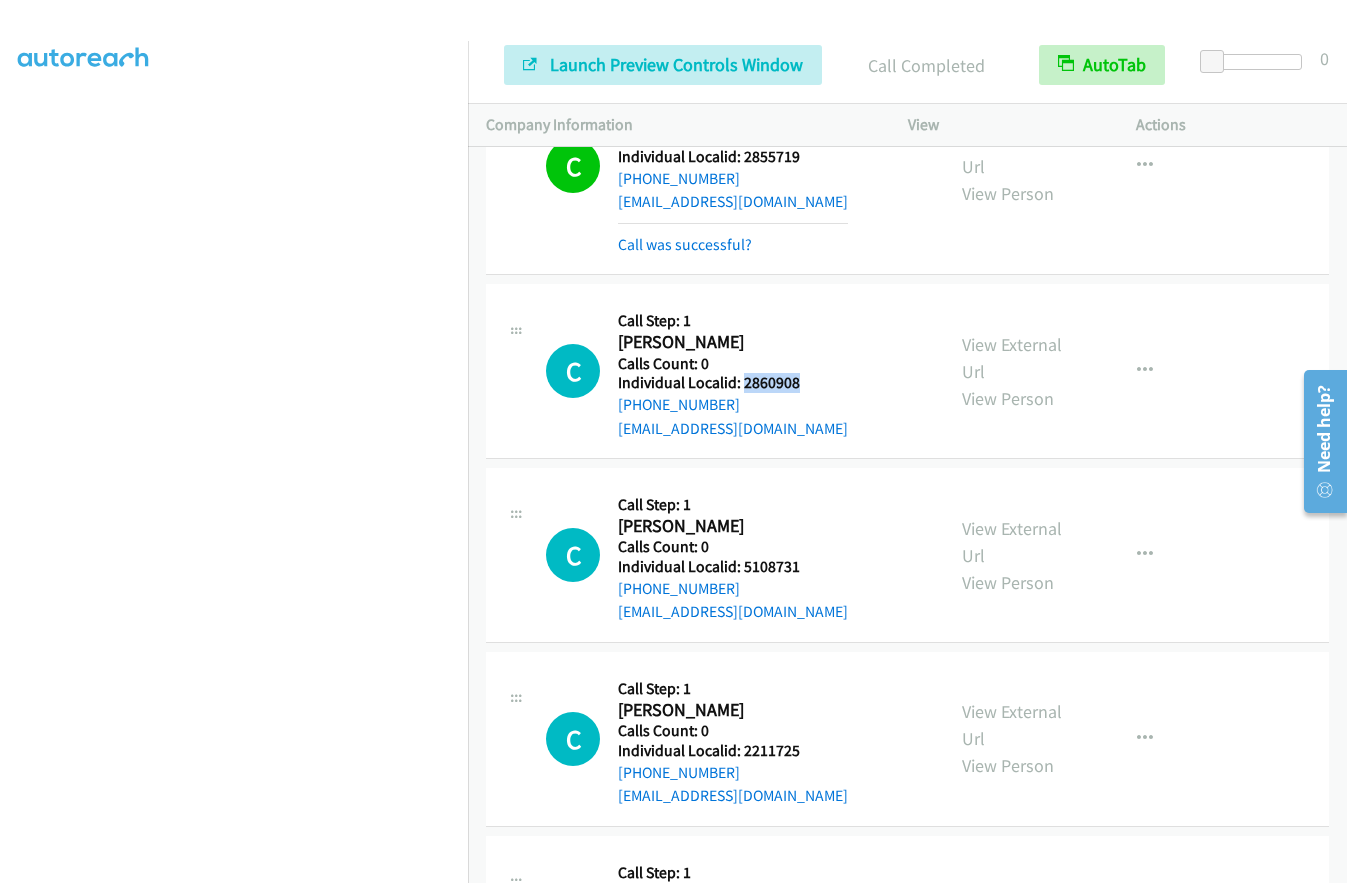 drag, startPoint x: 740, startPoint y: 264, endPoint x: 811, endPoint y: 266, distance: 71.02816 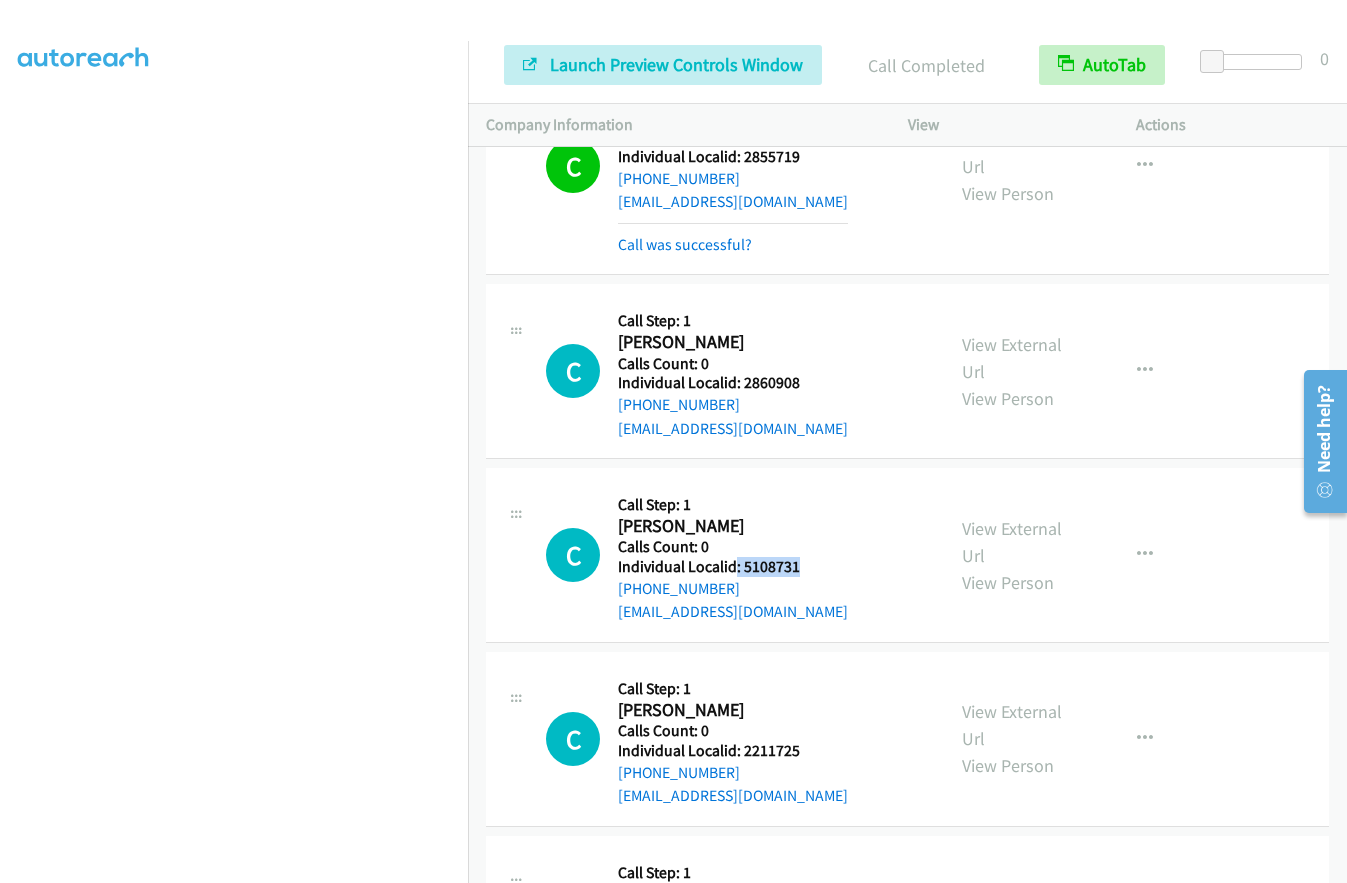 drag, startPoint x: 736, startPoint y: 442, endPoint x: 809, endPoint y: 445, distance: 73.061615 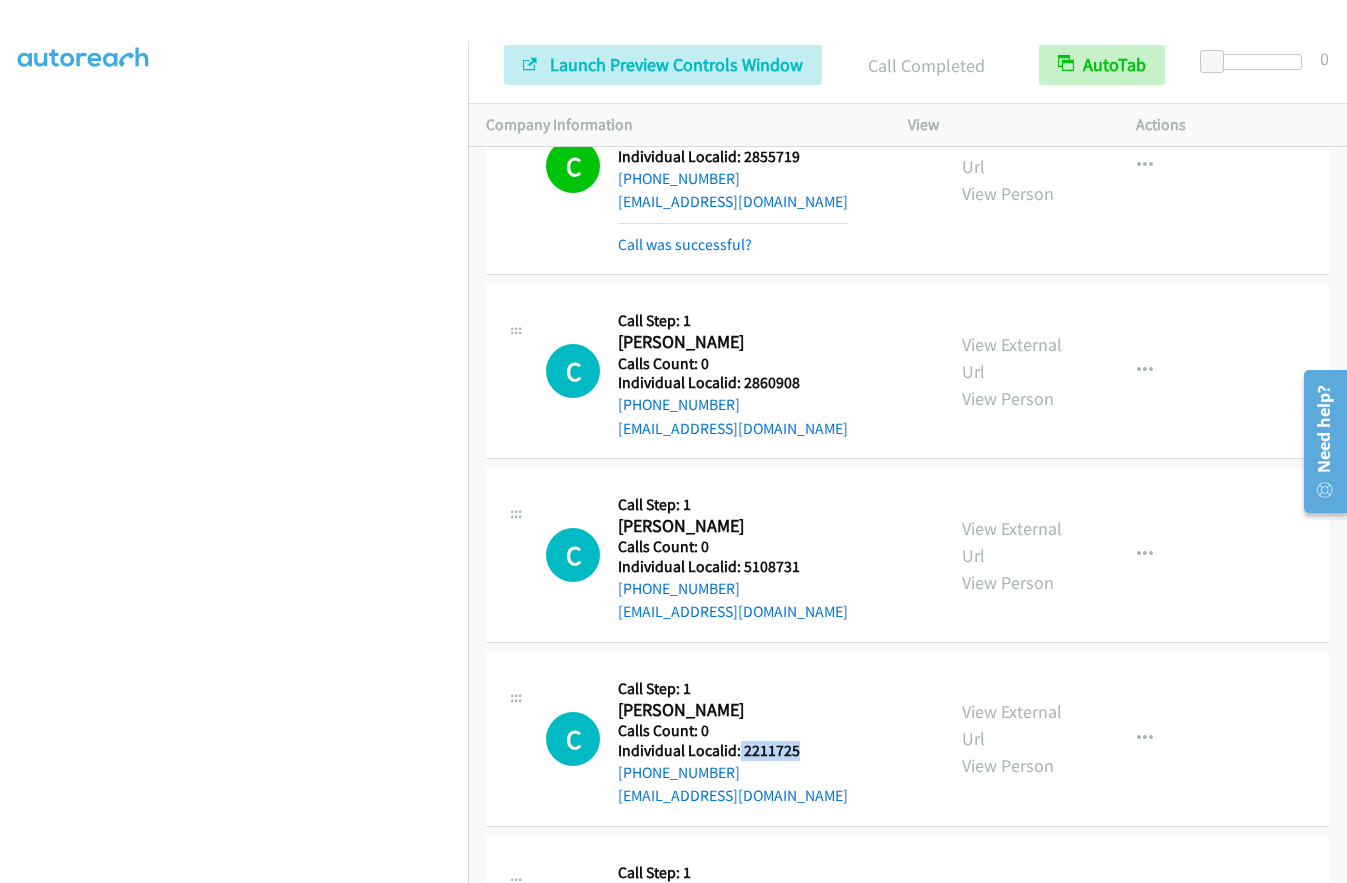 drag, startPoint x: 738, startPoint y: 635, endPoint x: 813, endPoint y: 635, distance: 75 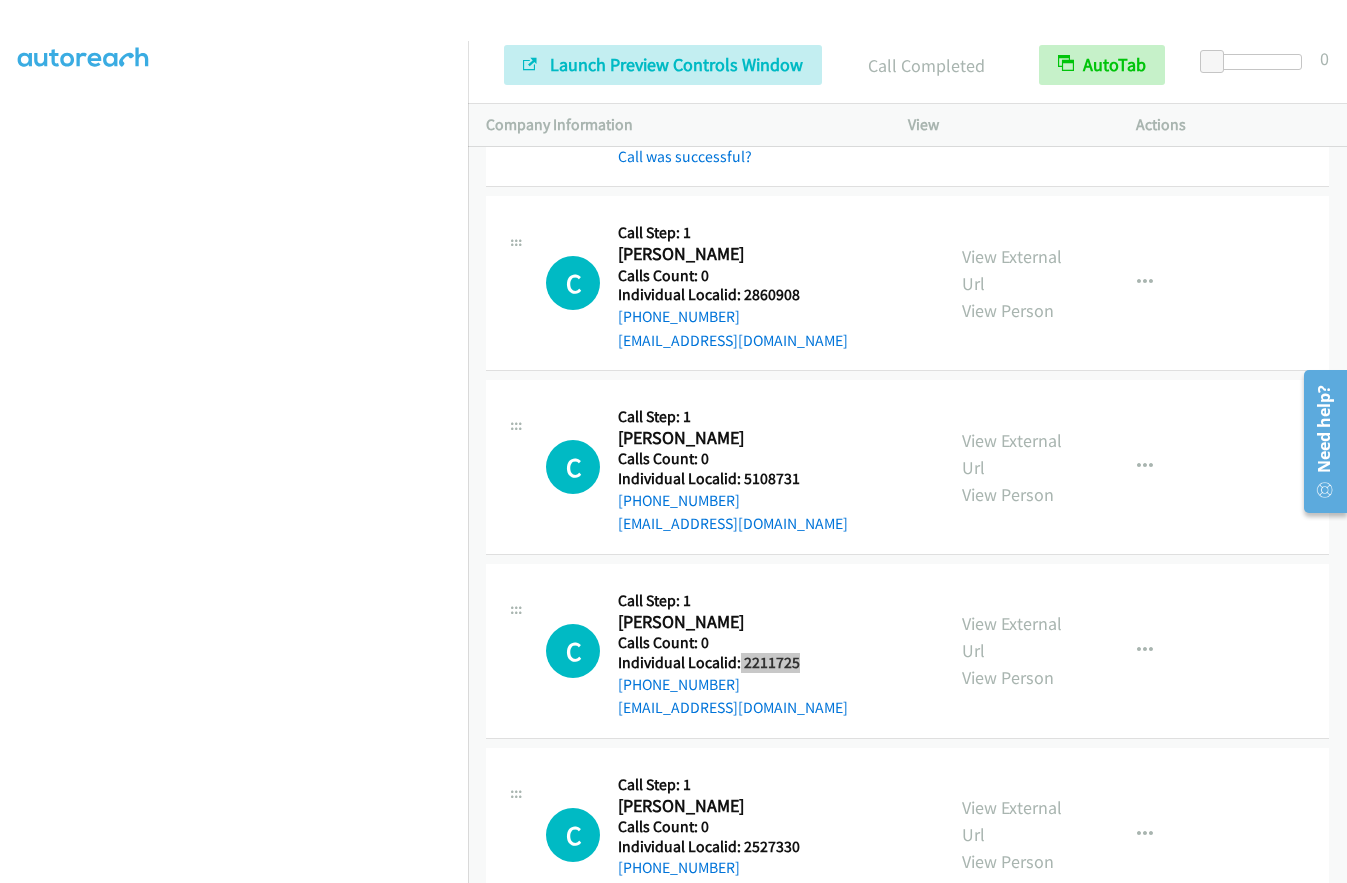 scroll, scrollTop: 5496, scrollLeft: 0, axis: vertical 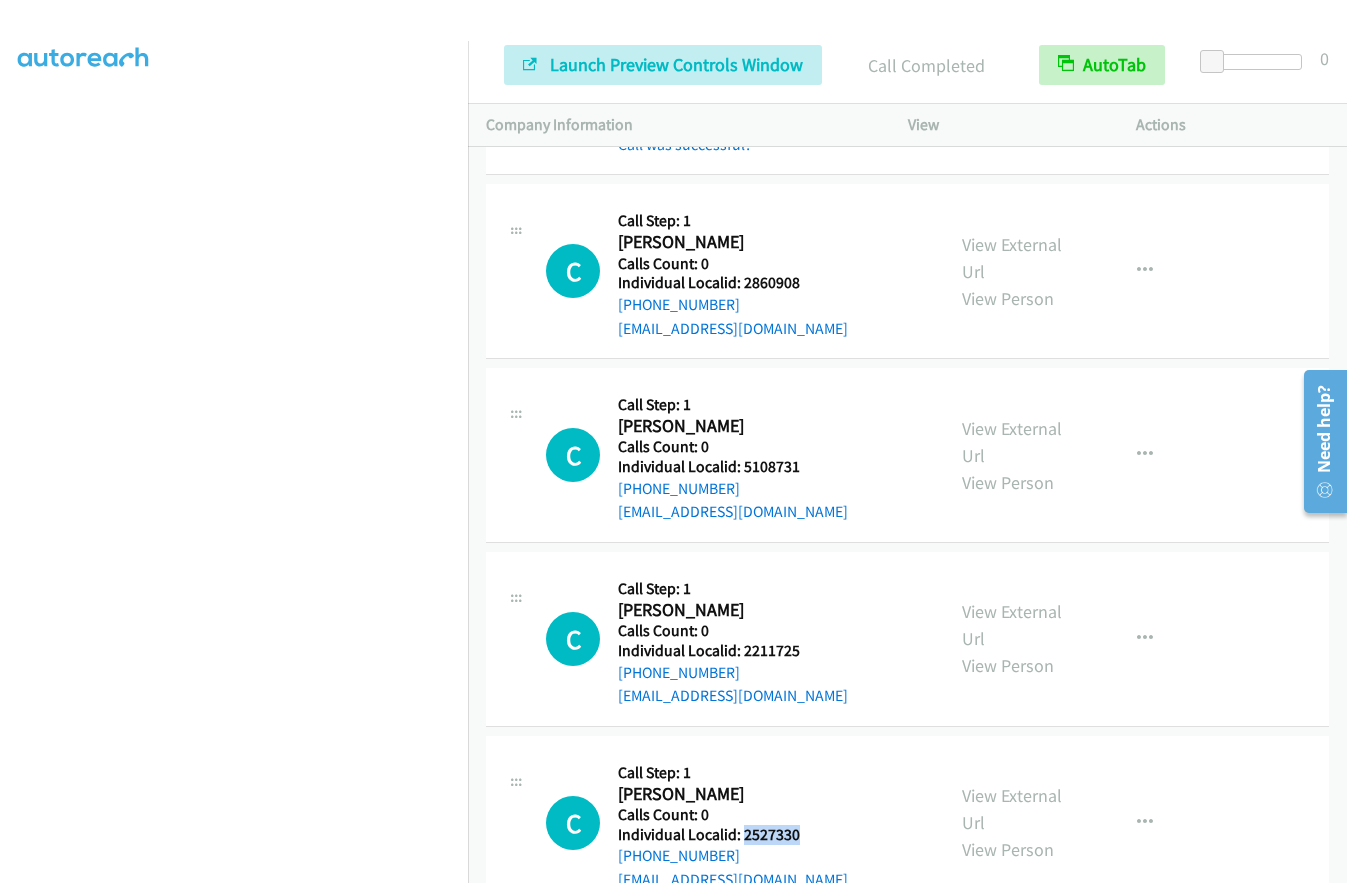 drag, startPoint x: 740, startPoint y: 721, endPoint x: 810, endPoint y: 716, distance: 70.178345 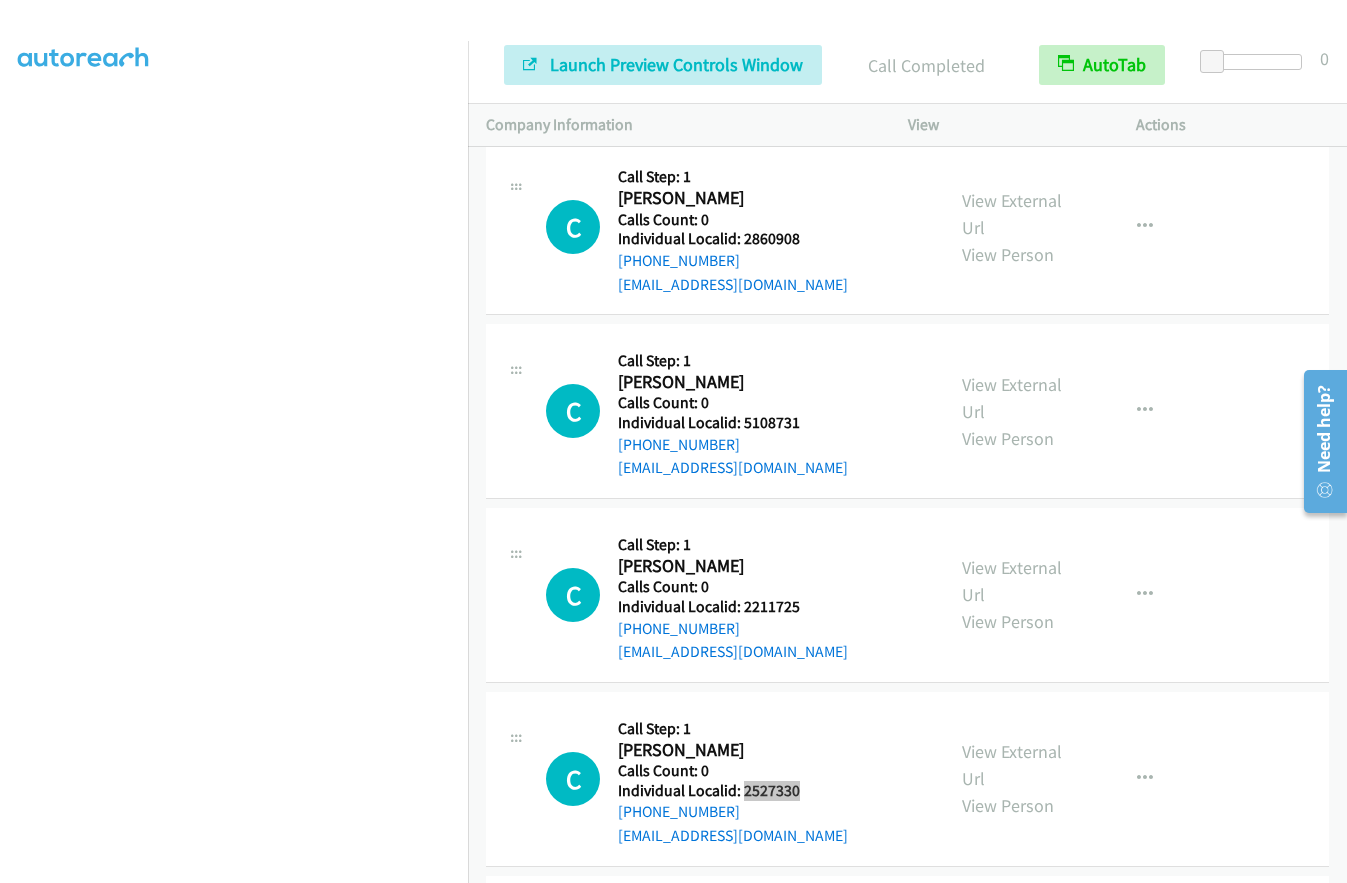scroll, scrollTop: 5671, scrollLeft: 0, axis: vertical 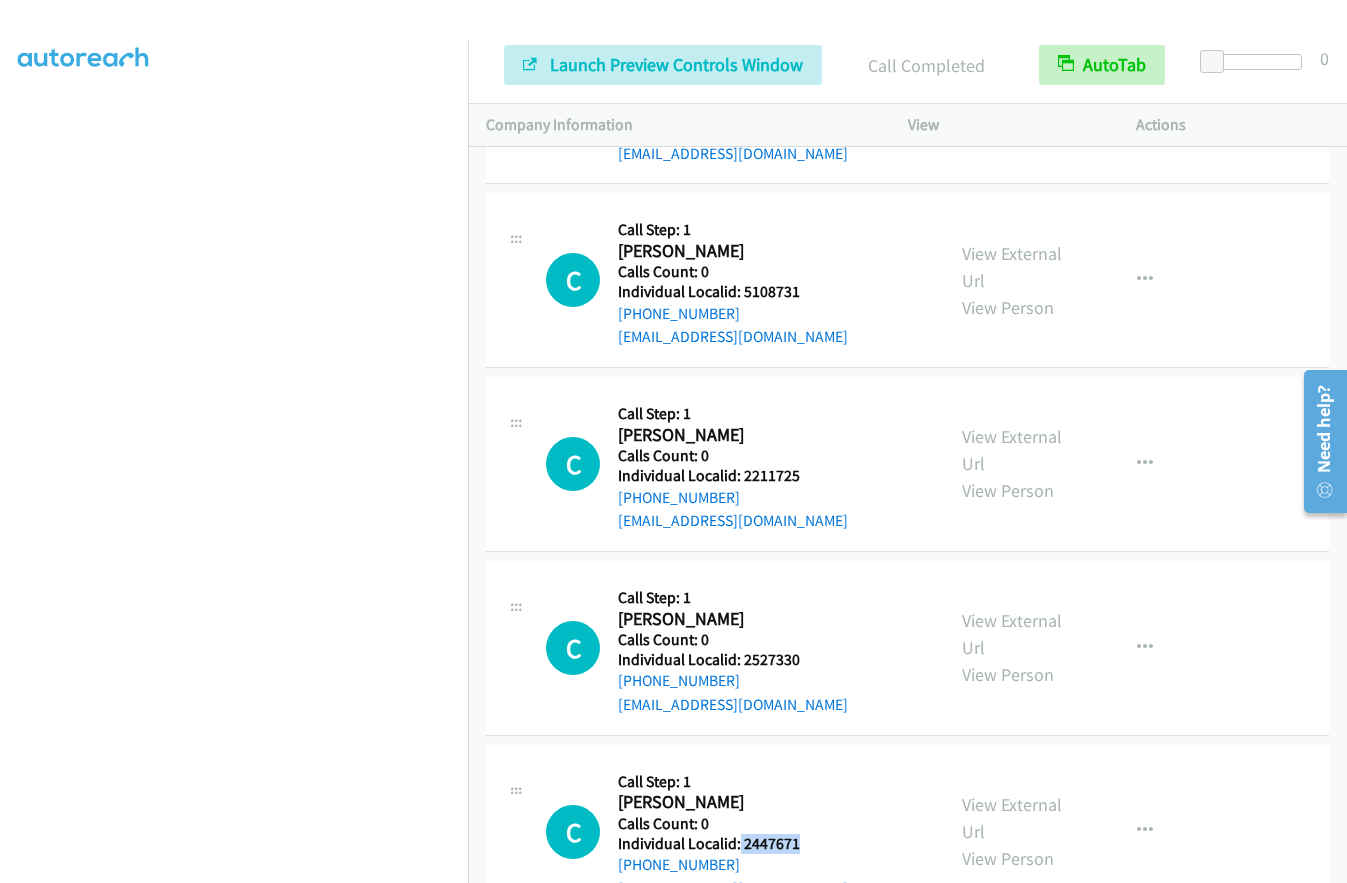 drag, startPoint x: 738, startPoint y: 722, endPoint x: 816, endPoint y: 729, distance: 78.31347 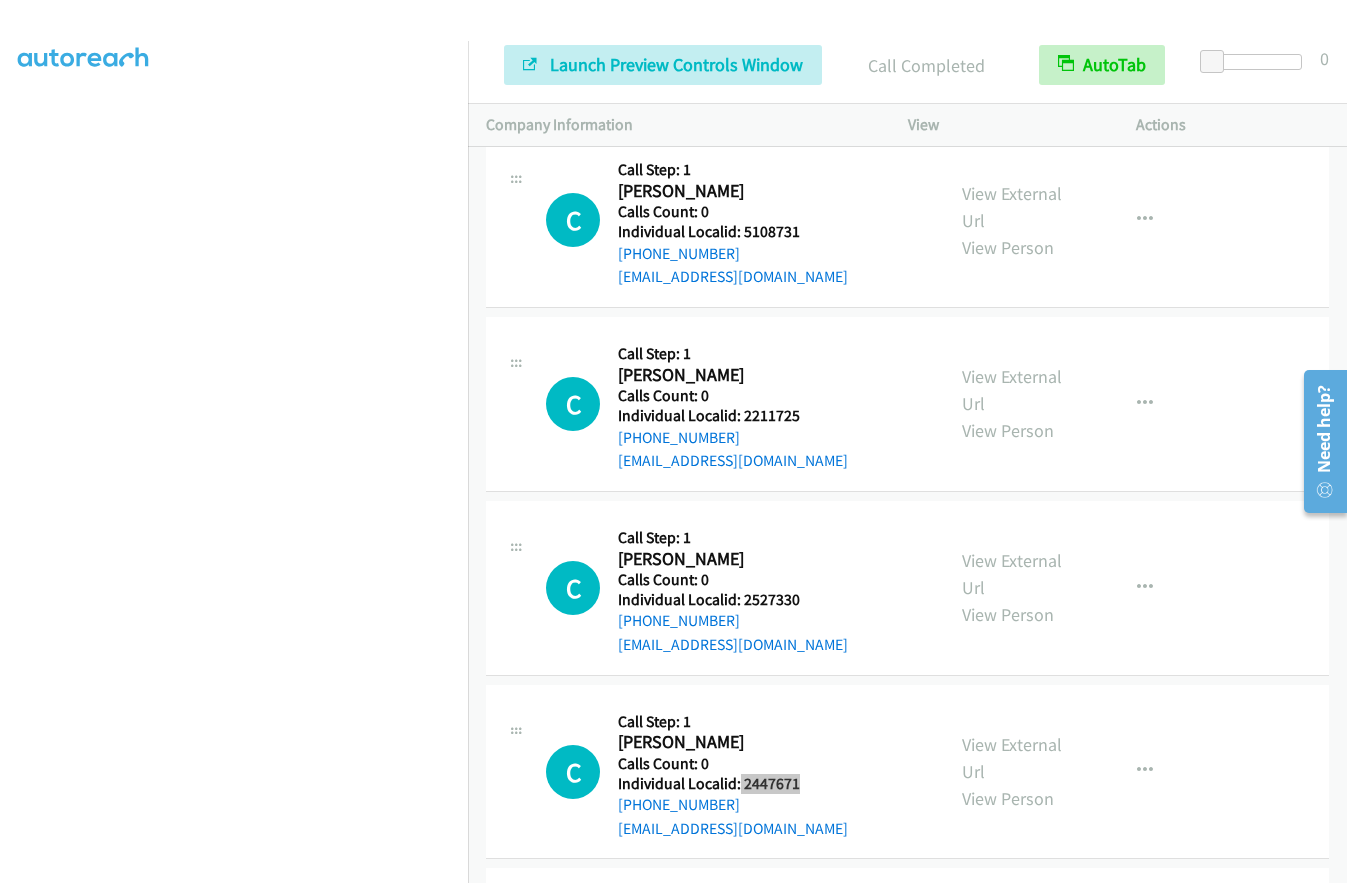scroll, scrollTop: 5871, scrollLeft: 0, axis: vertical 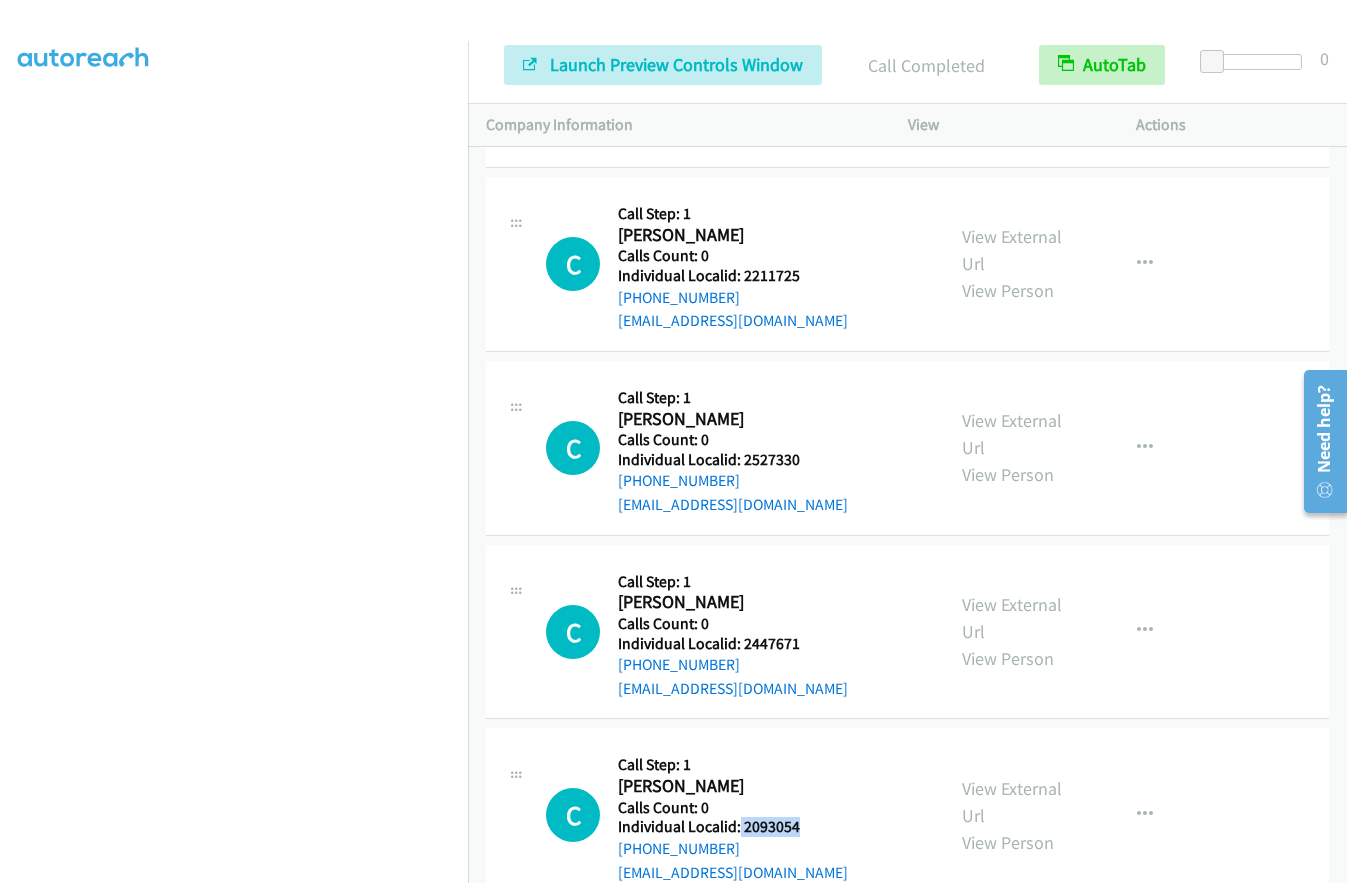 drag, startPoint x: 738, startPoint y: 711, endPoint x: 811, endPoint y: 709, distance: 73.02739 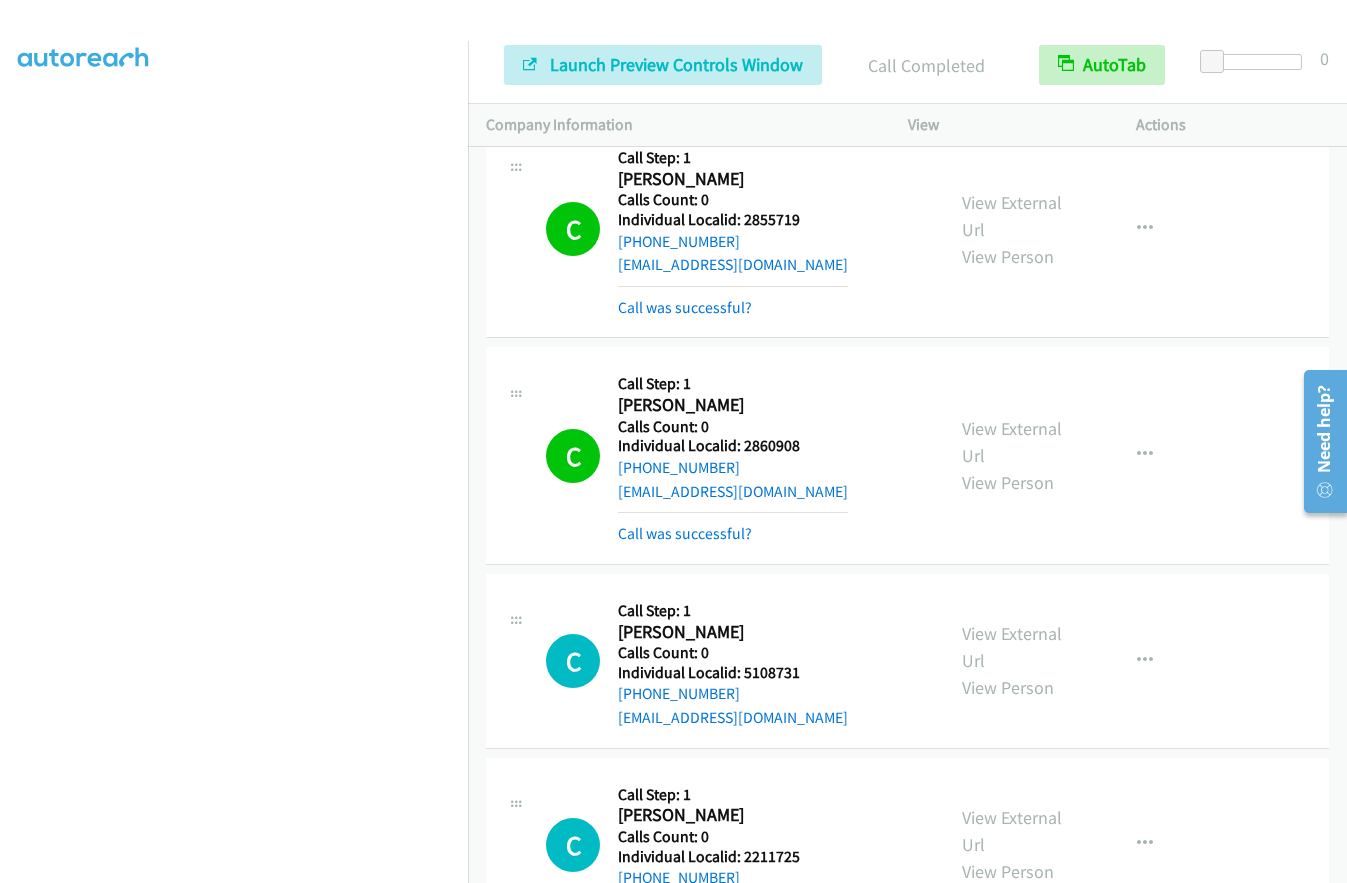 scroll, scrollTop: 5314, scrollLeft: 0, axis: vertical 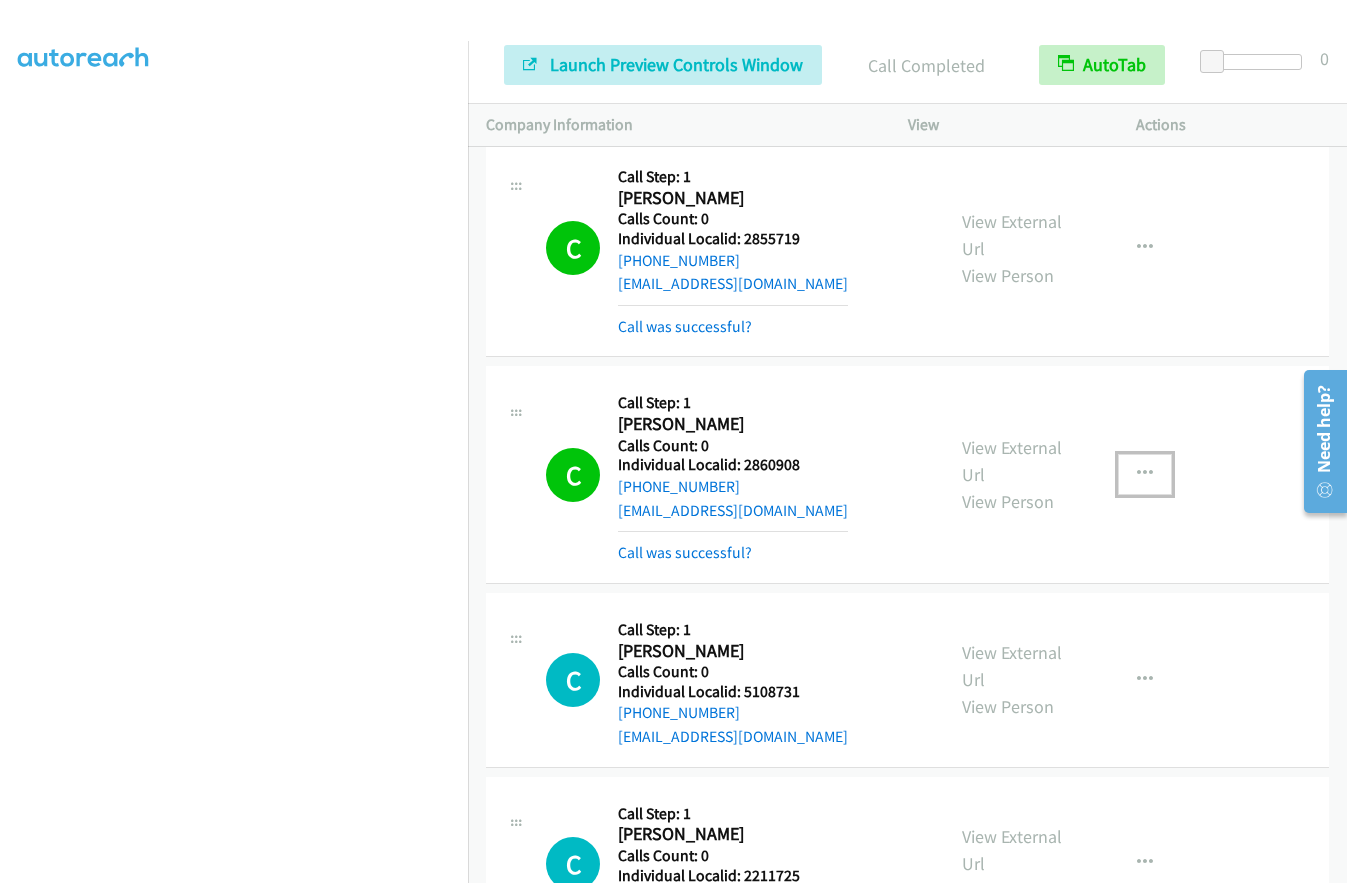 click at bounding box center [1145, 474] 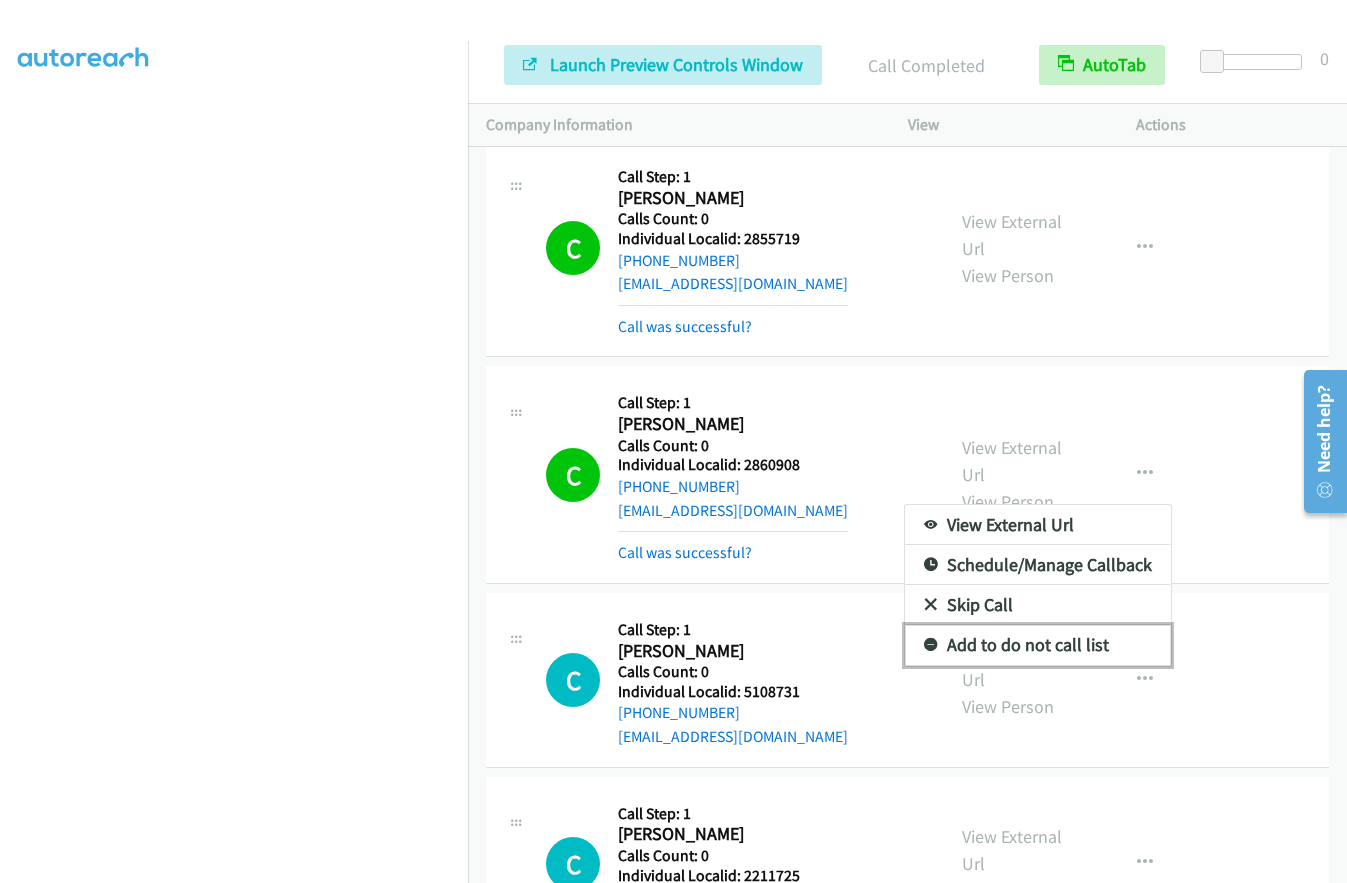click at bounding box center [931, 646] 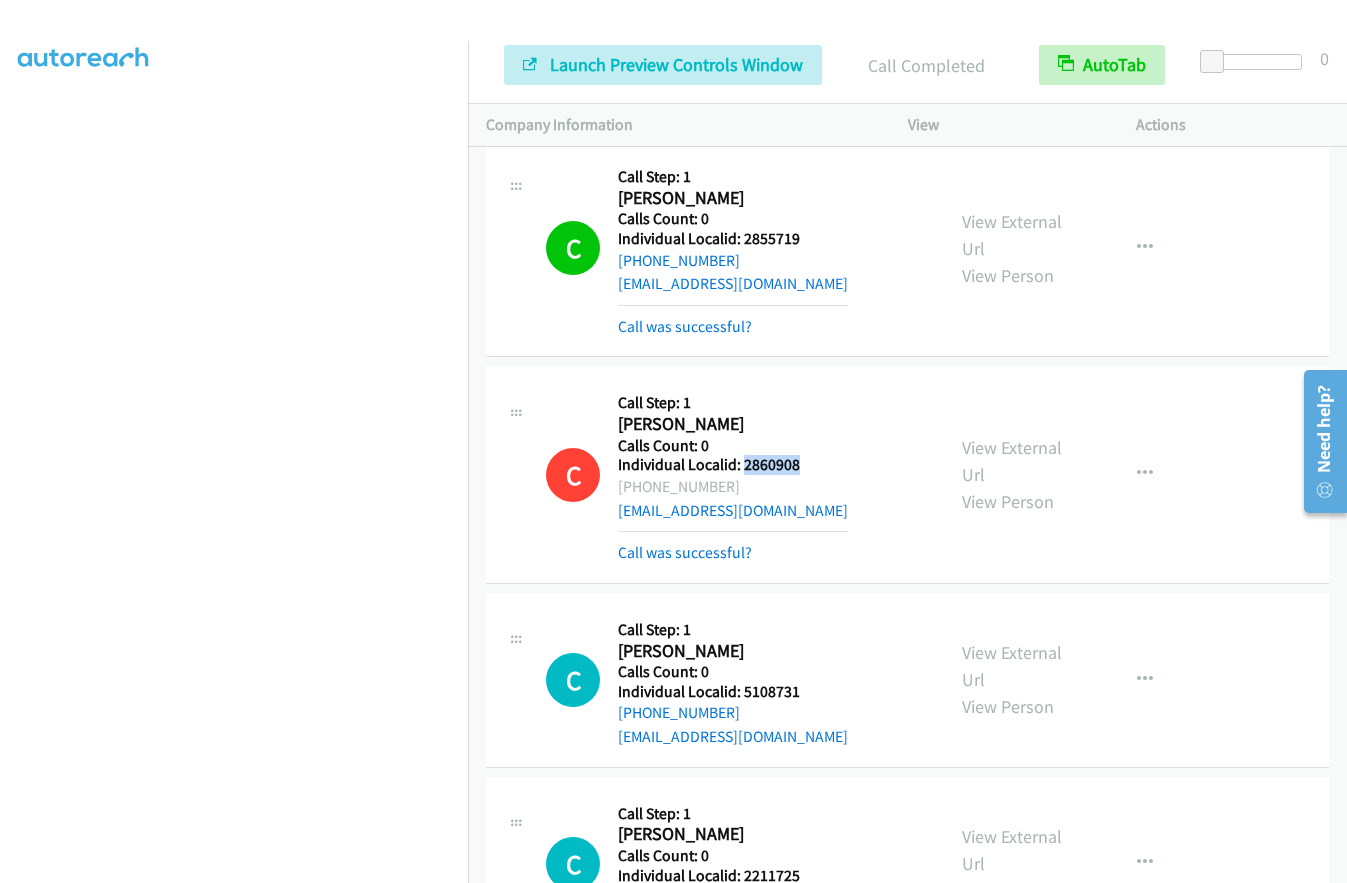 drag, startPoint x: 741, startPoint y: 351, endPoint x: 802, endPoint y: 349, distance: 61.03278 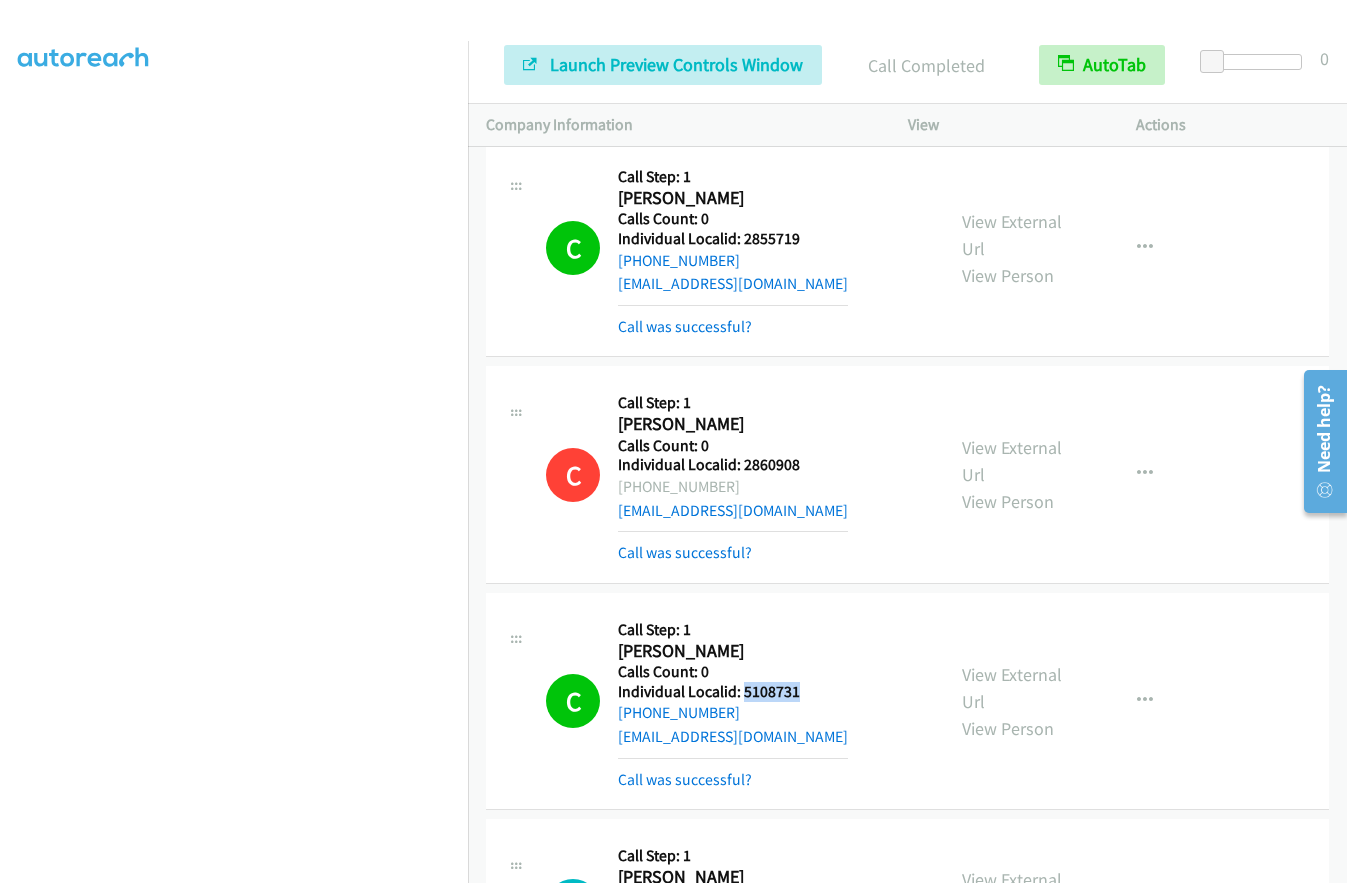 drag, startPoint x: 744, startPoint y: 578, endPoint x: 810, endPoint y: 577, distance: 66.007576 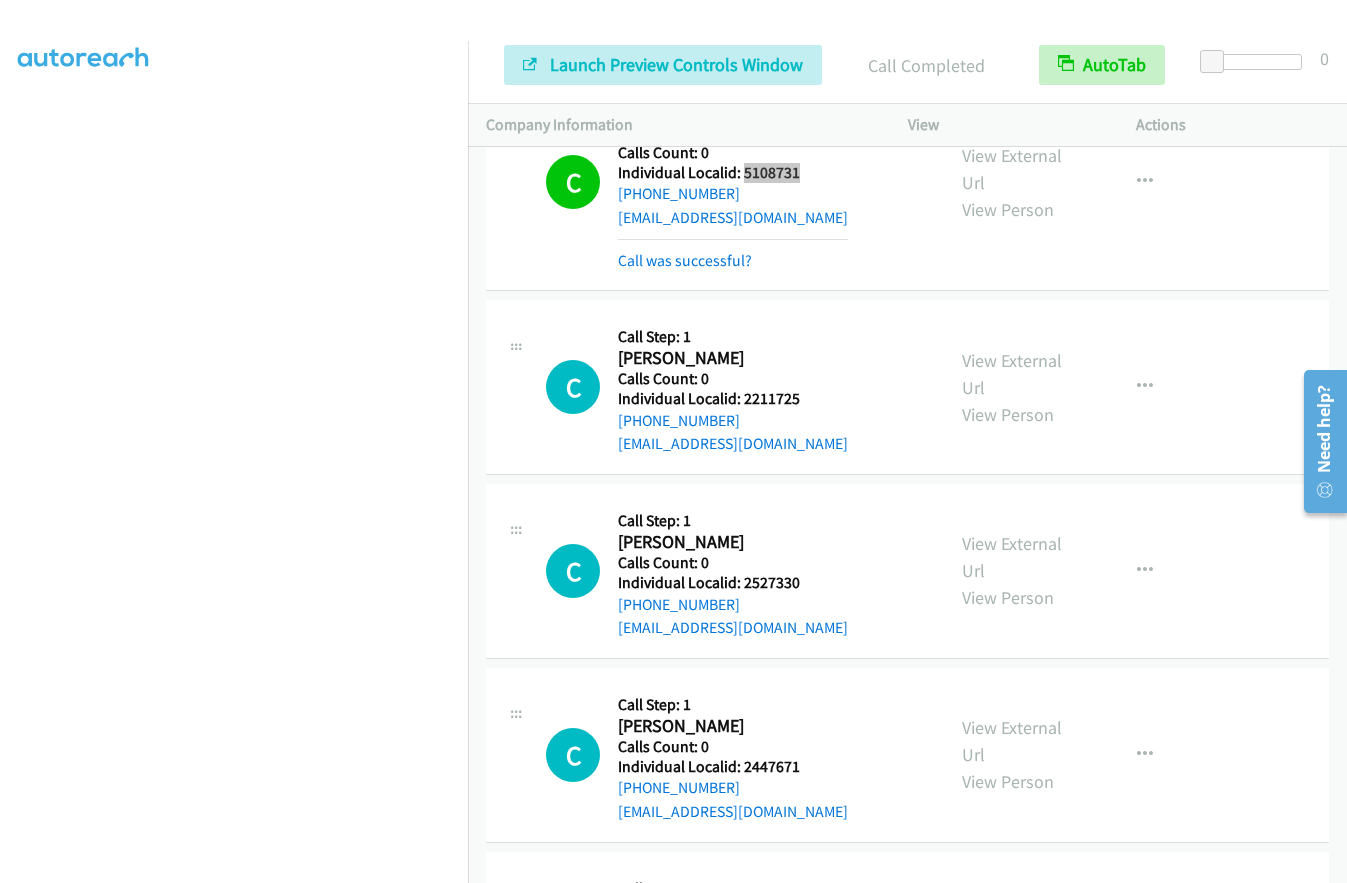 scroll, scrollTop: 5839, scrollLeft: 0, axis: vertical 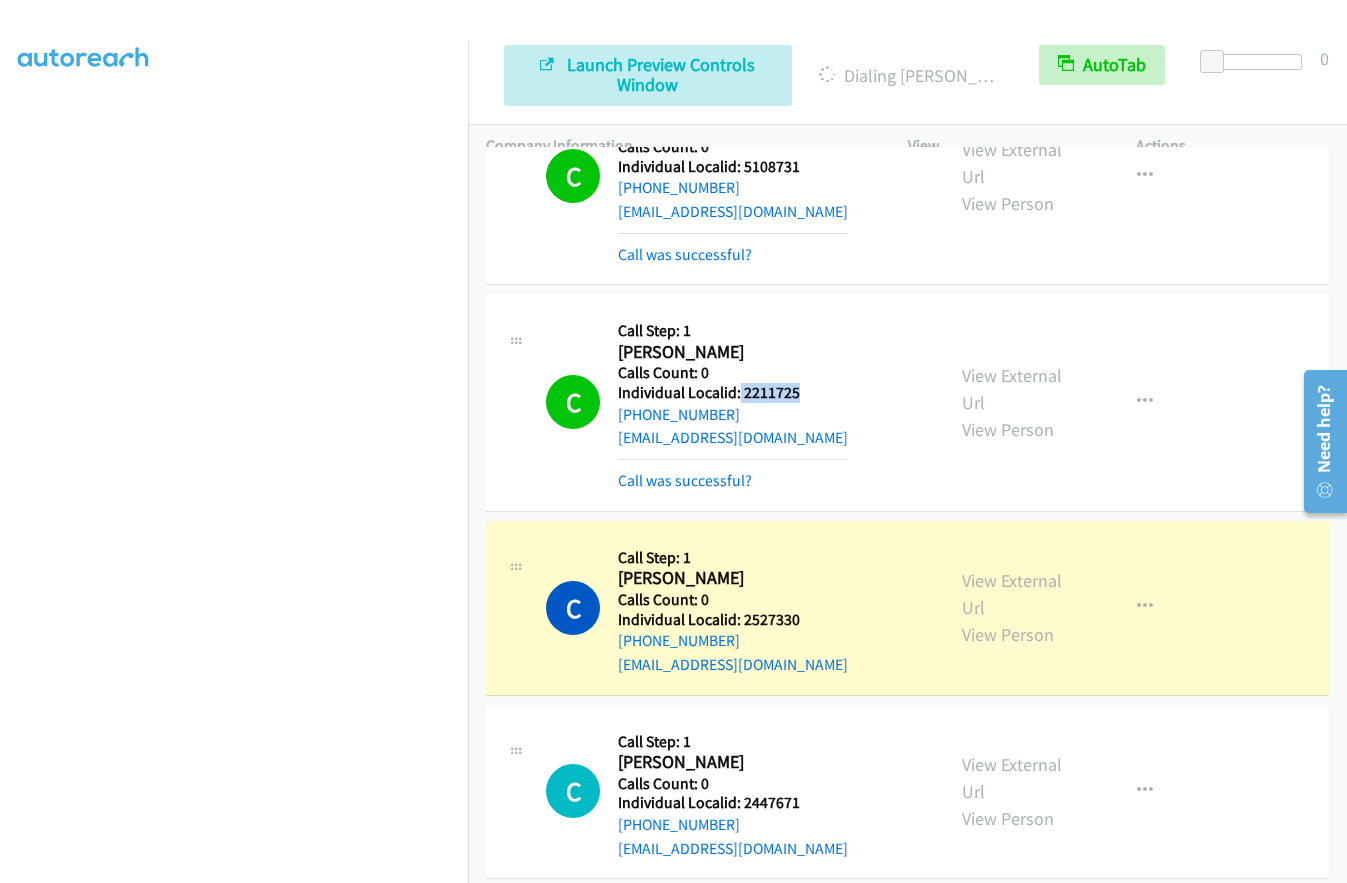 drag, startPoint x: 740, startPoint y: 273, endPoint x: 816, endPoint y: 273, distance: 76 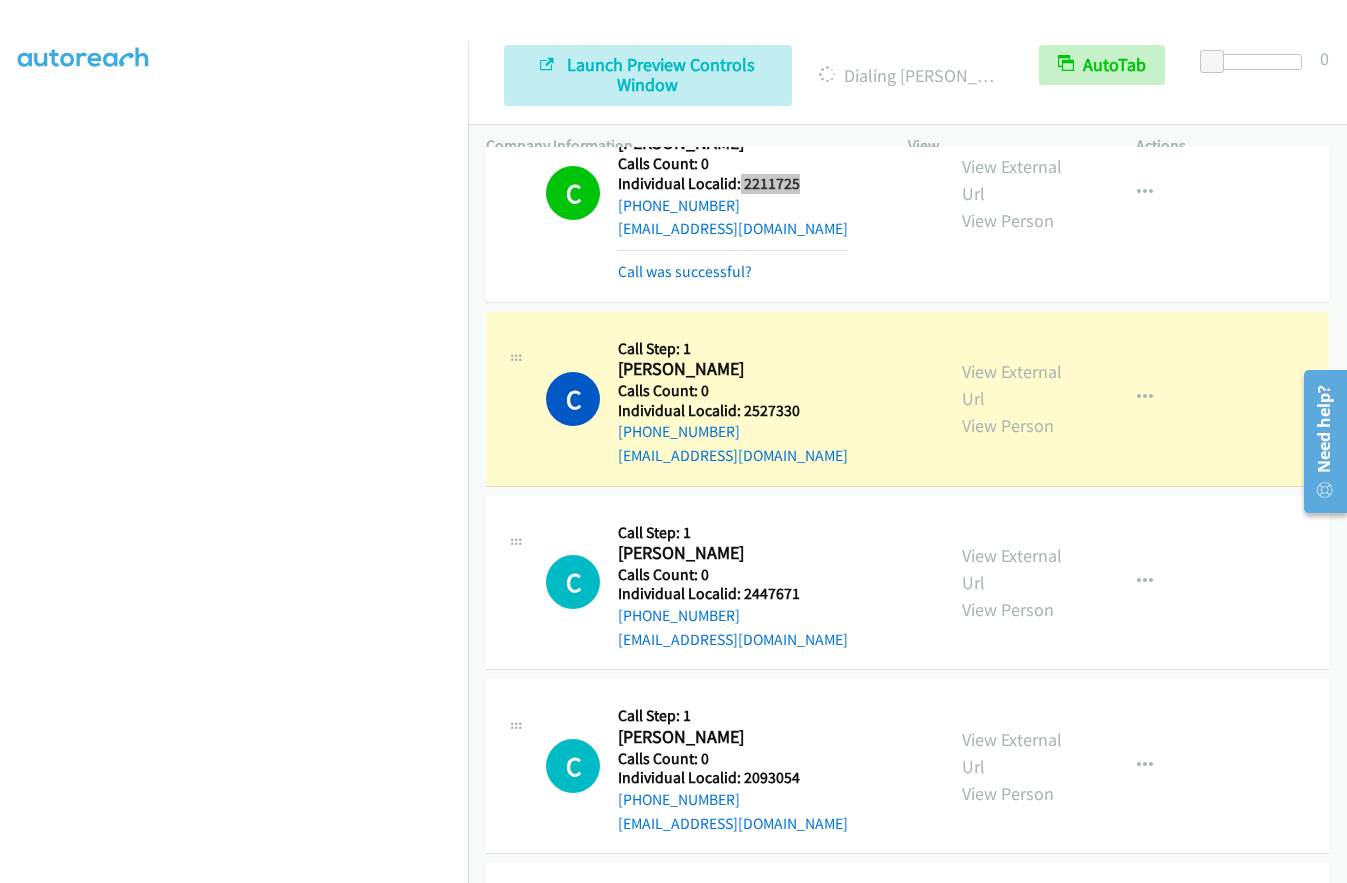scroll, scrollTop: 6089, scrollLeft: 0, axis: vertical 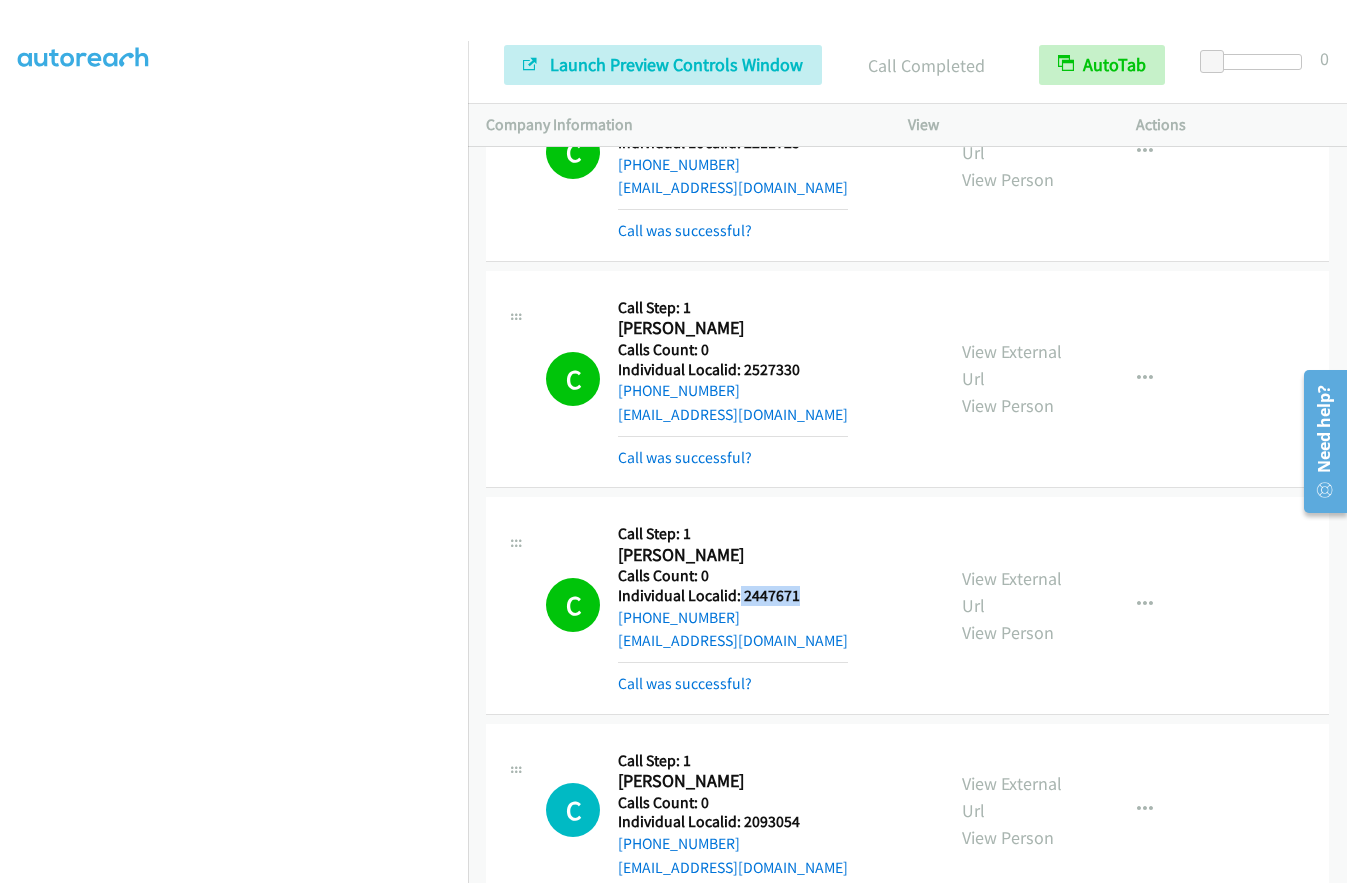 drag, startPoint x: 739, startPoint y: 478, endPoint x: 815, endPoint y: 478, distance: 76 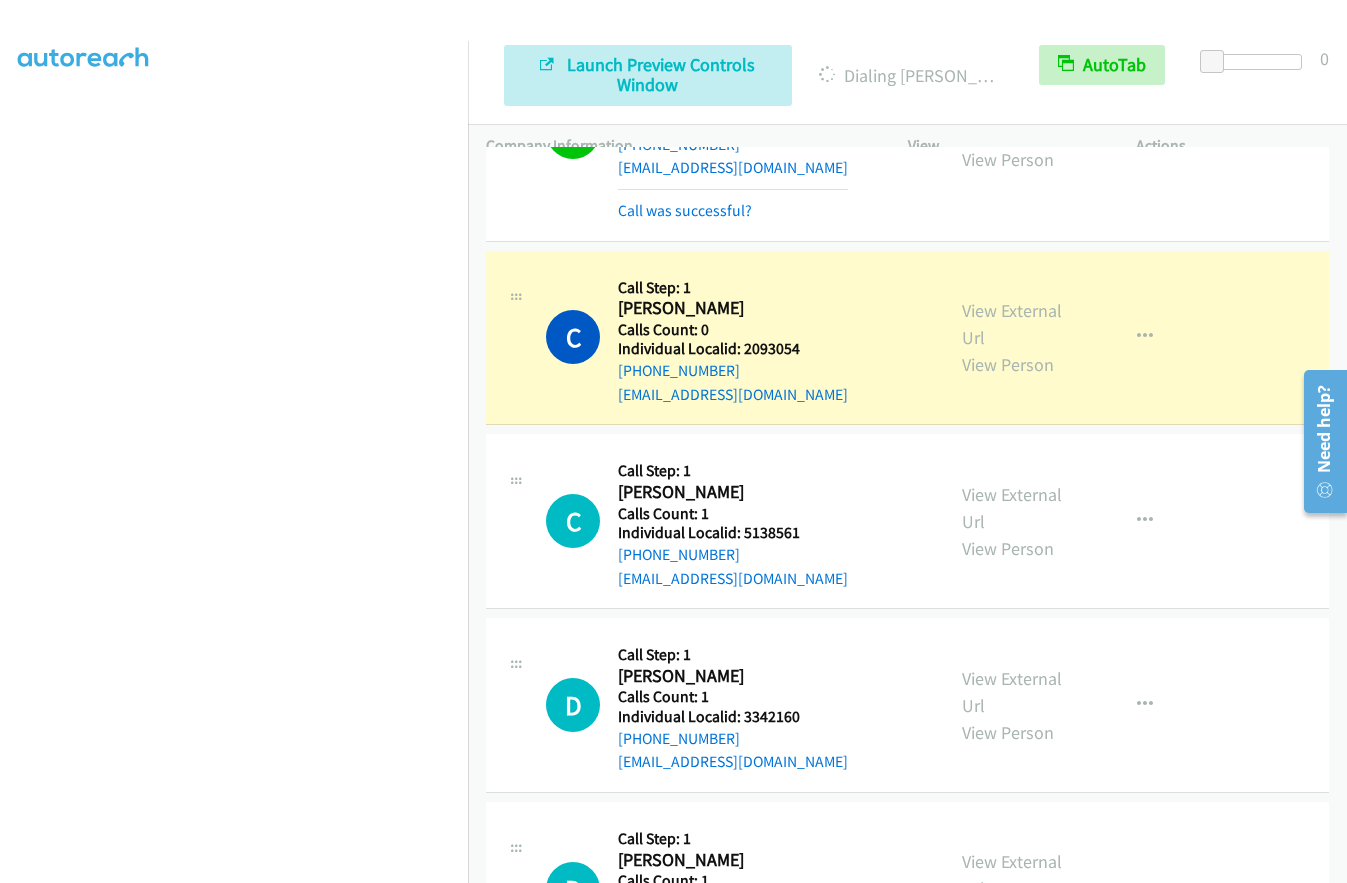 scroll, scrollTop: 6564, scrollLeft: 0, axis: vertical 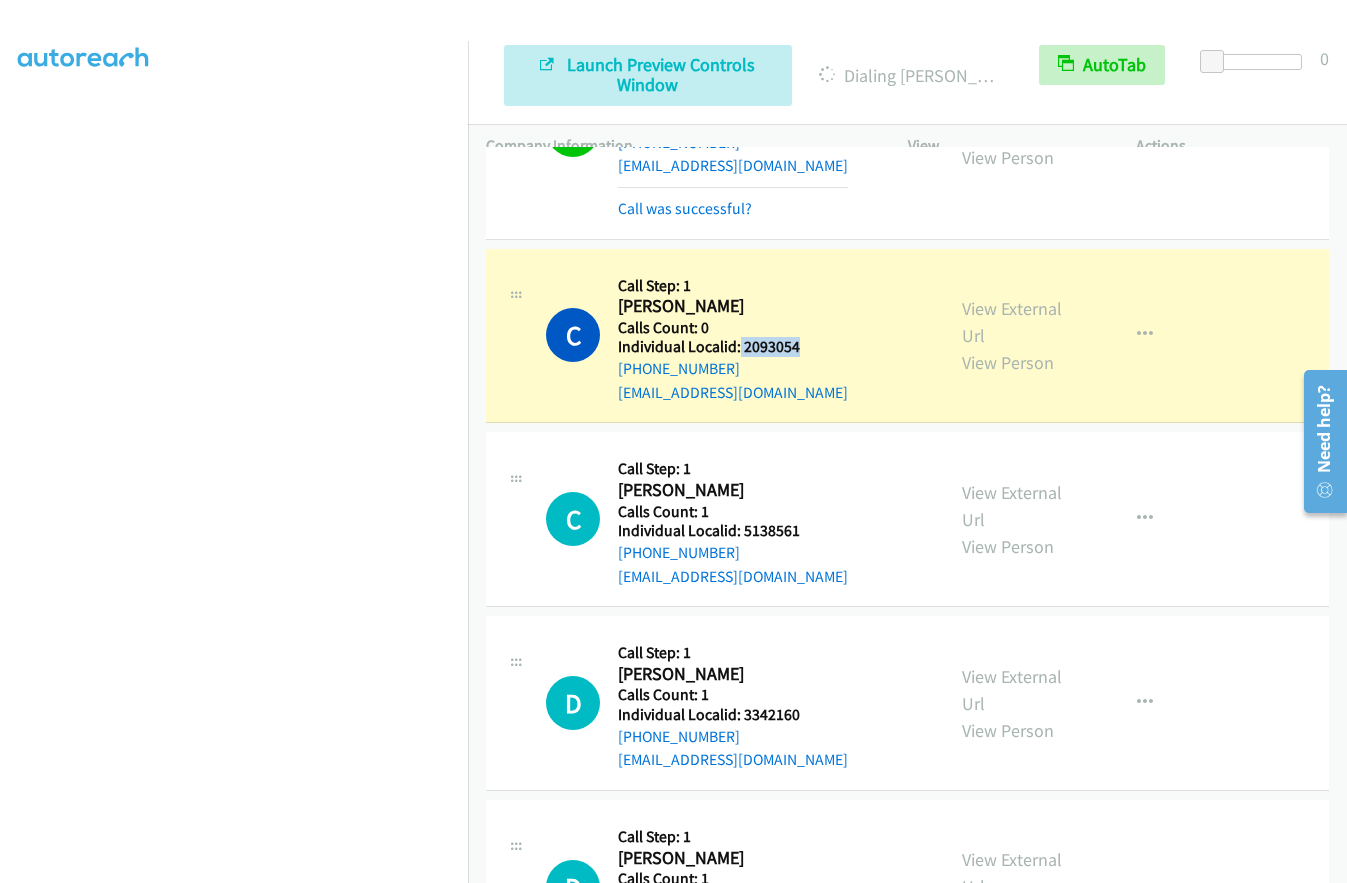 drag, startPoint x: 739, startPoint y: 227, endPoint x: 793, endPoint y: 231, distance: 54.147945 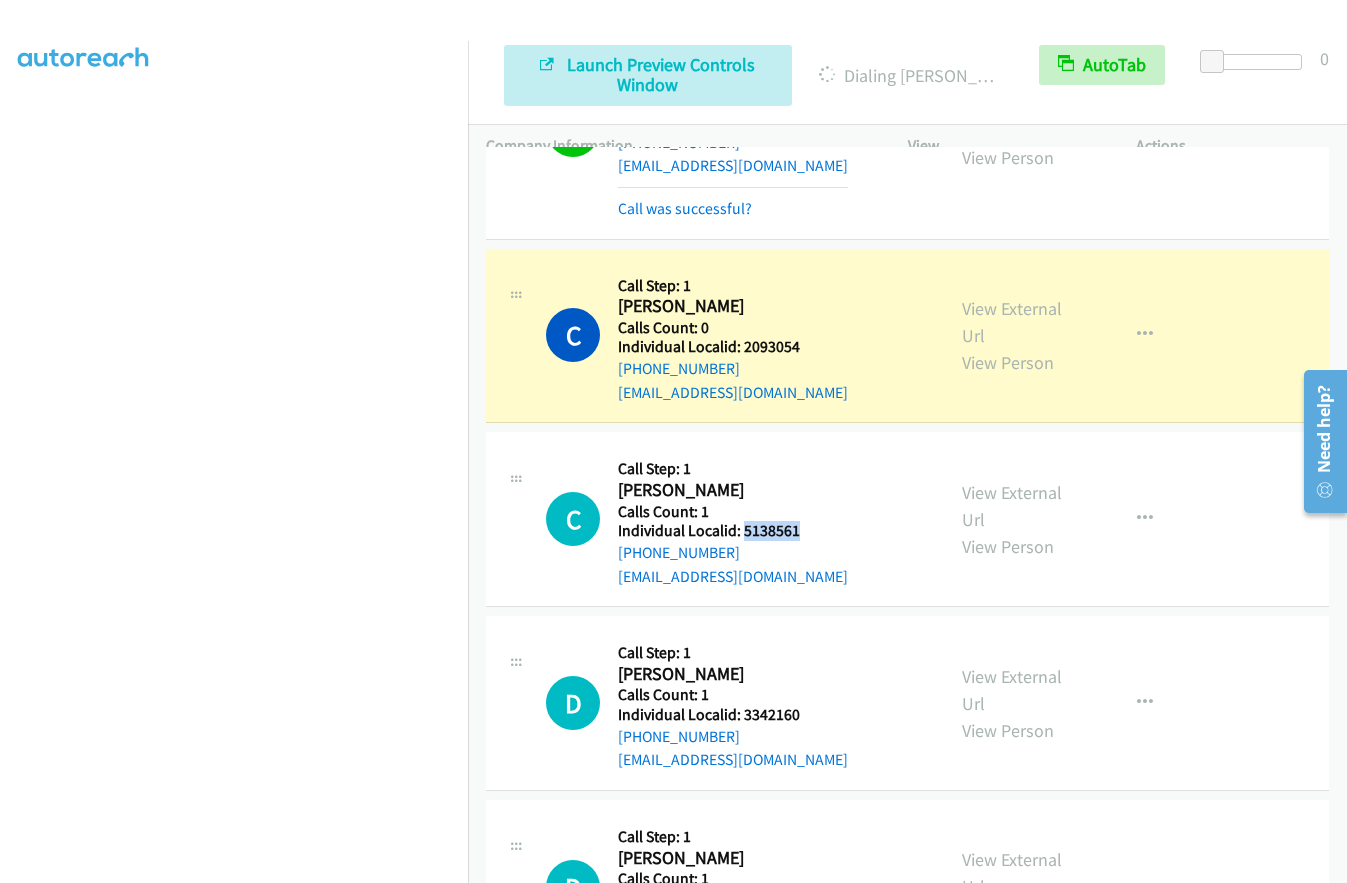 drag, startPoint x: 743, startPoint y: 410, endPoint x: 816, endPoint y: 413, distance: 73.061615 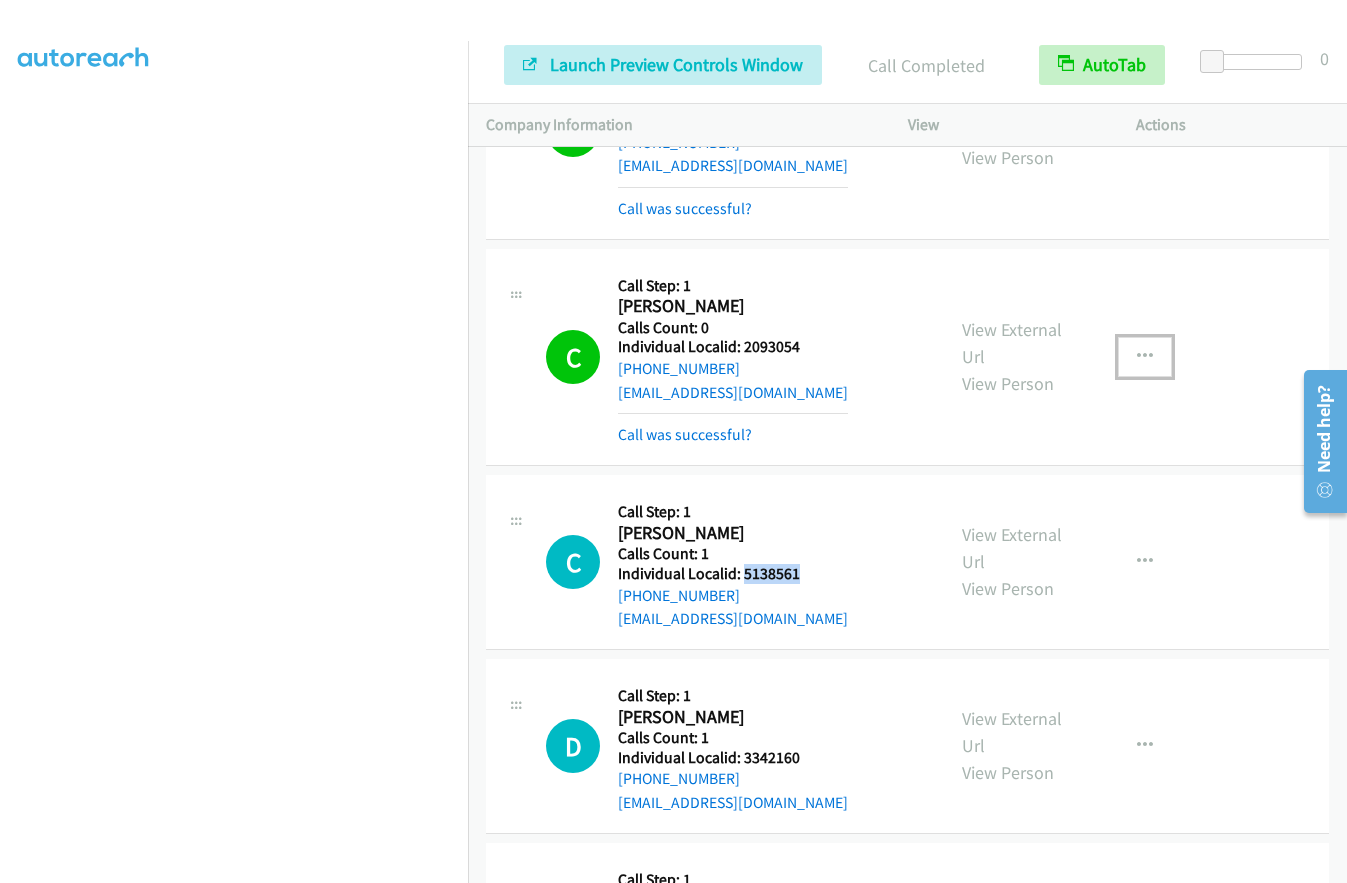 click at bounding box center (1145, 357) 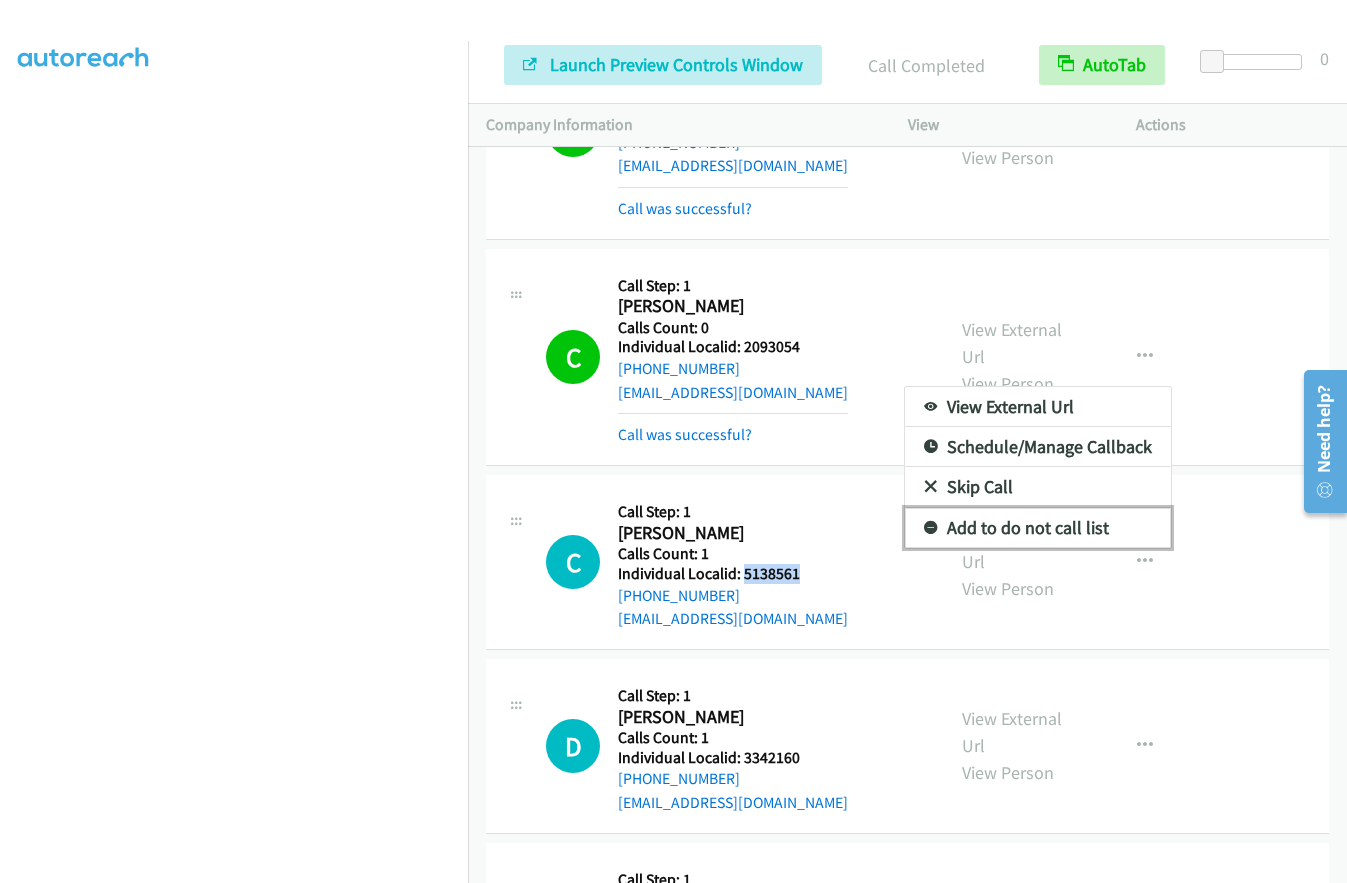 click at bounding box center (931, 529) 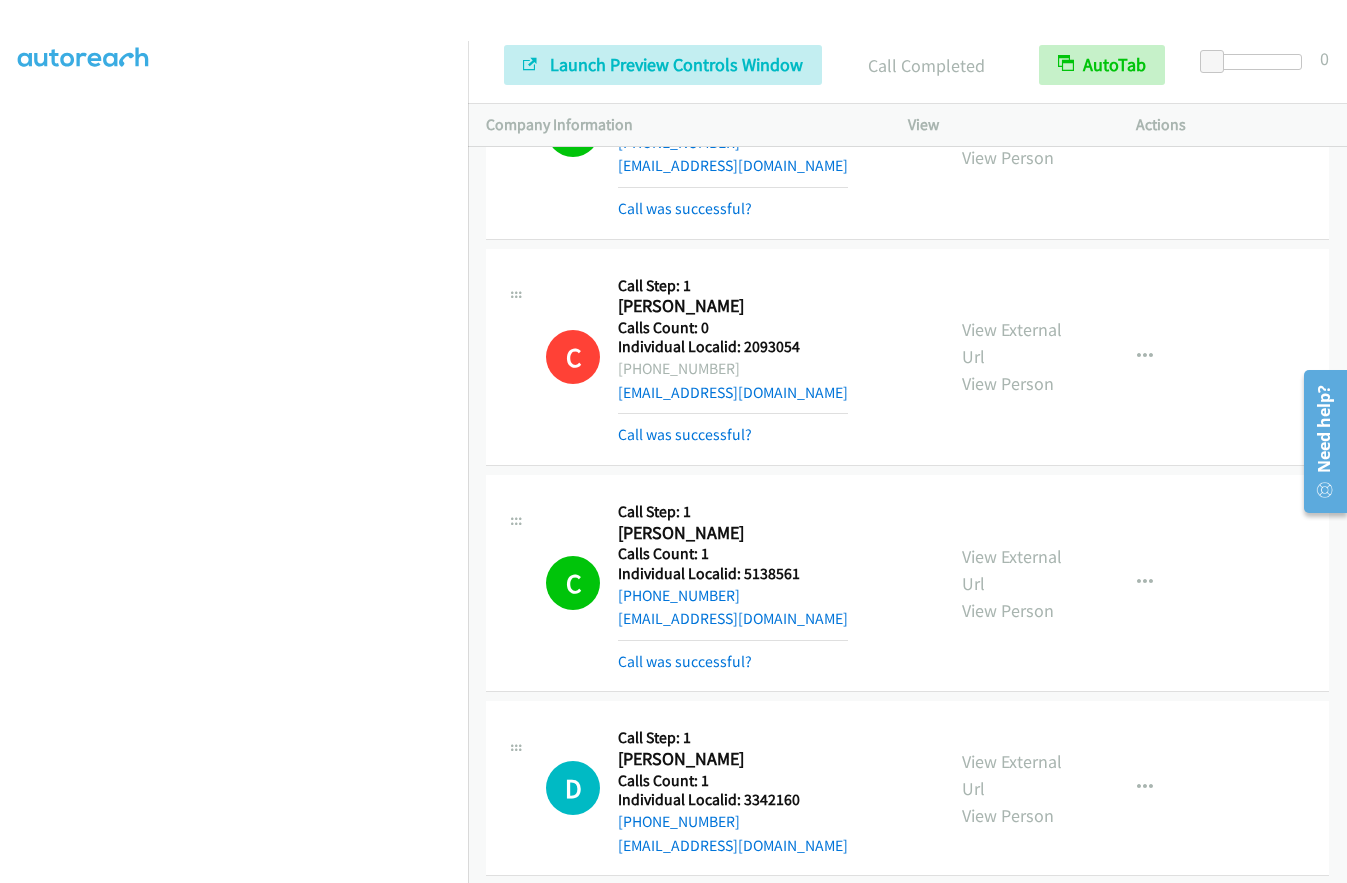 drag, startPoint x: 18, startPoint y: 529, endPoint x: 20, endPoint y: 540, distance: 11.18034 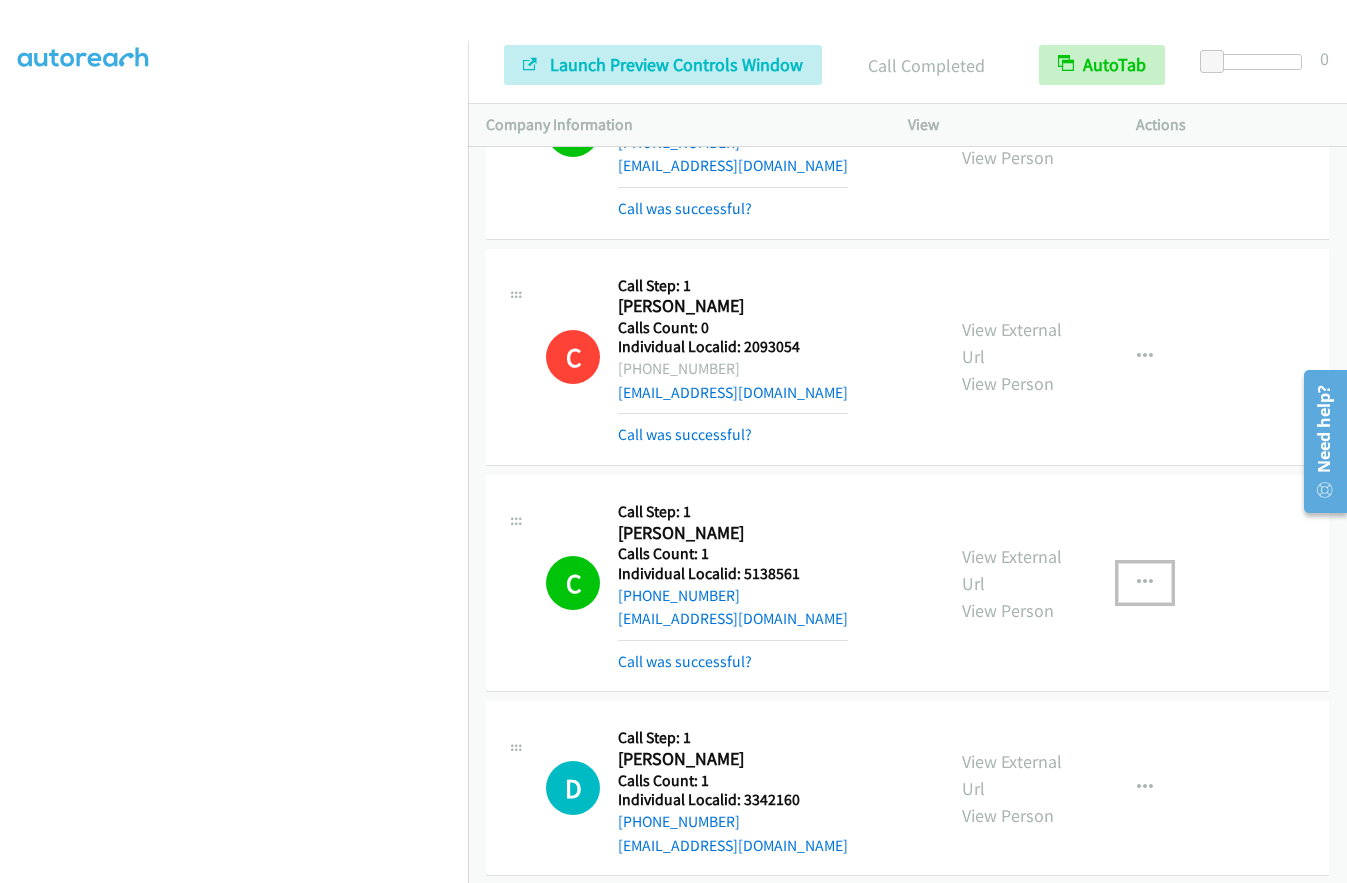 click at bounding box center (1145, 583) 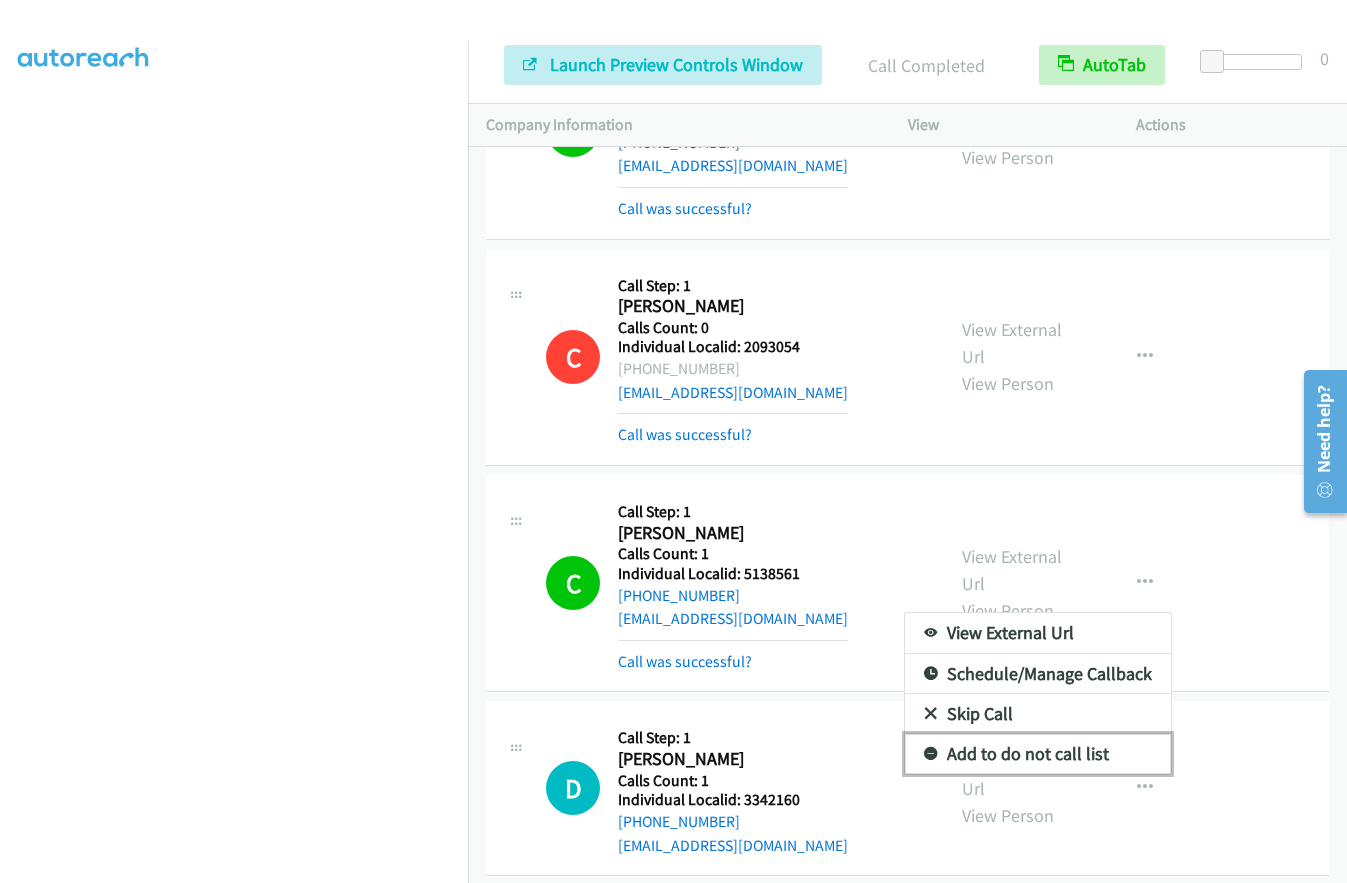 click on "Add to do not call list" at bounding box center (1038, 754) 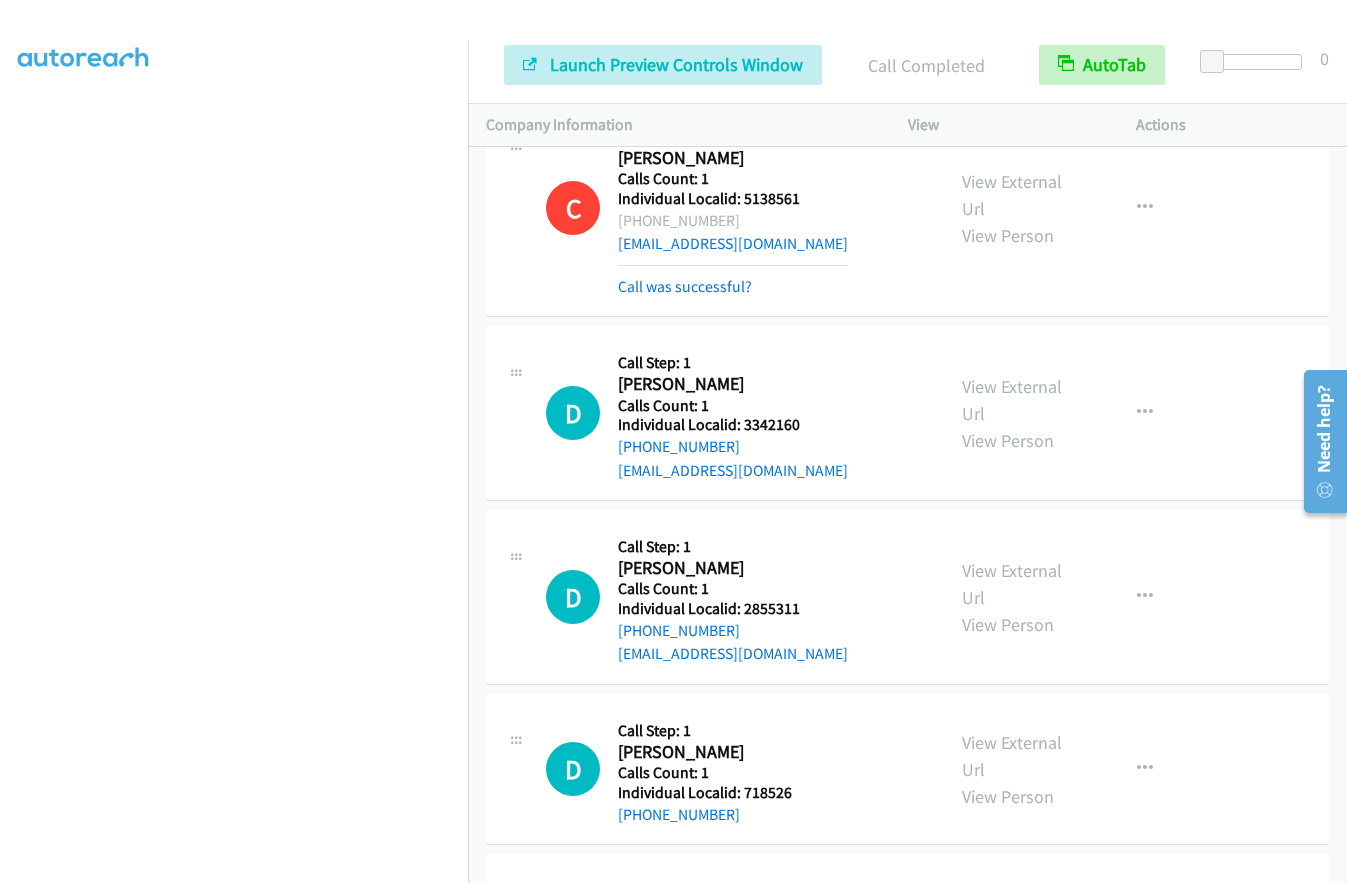 scroll, scrollTop: 7014, scrollLeft: 0, axis: vertical 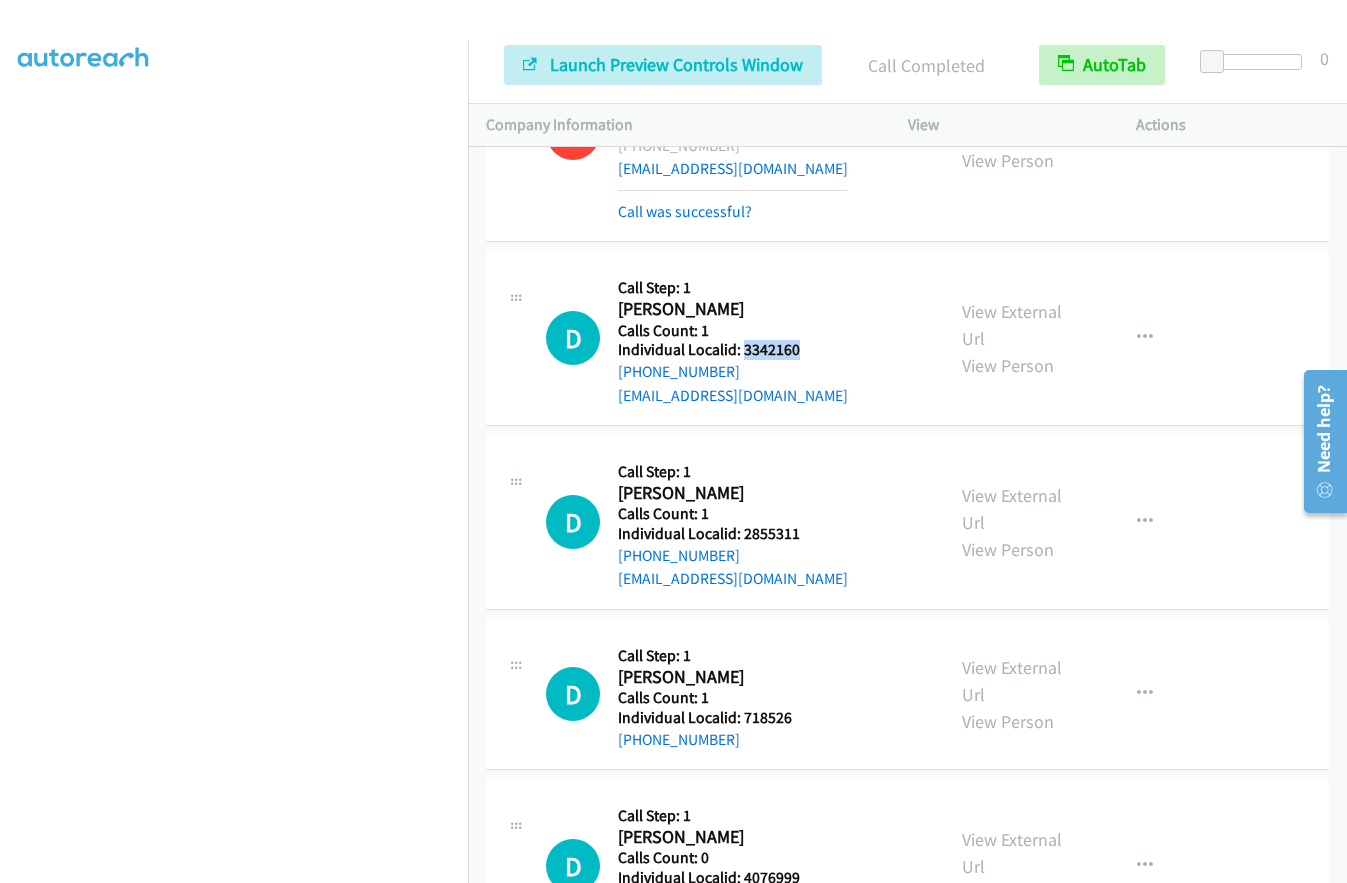 drag, startPoint x: 741, startPoint y: 234, endPoint x: 797, endPoint y: 234, distance: 56 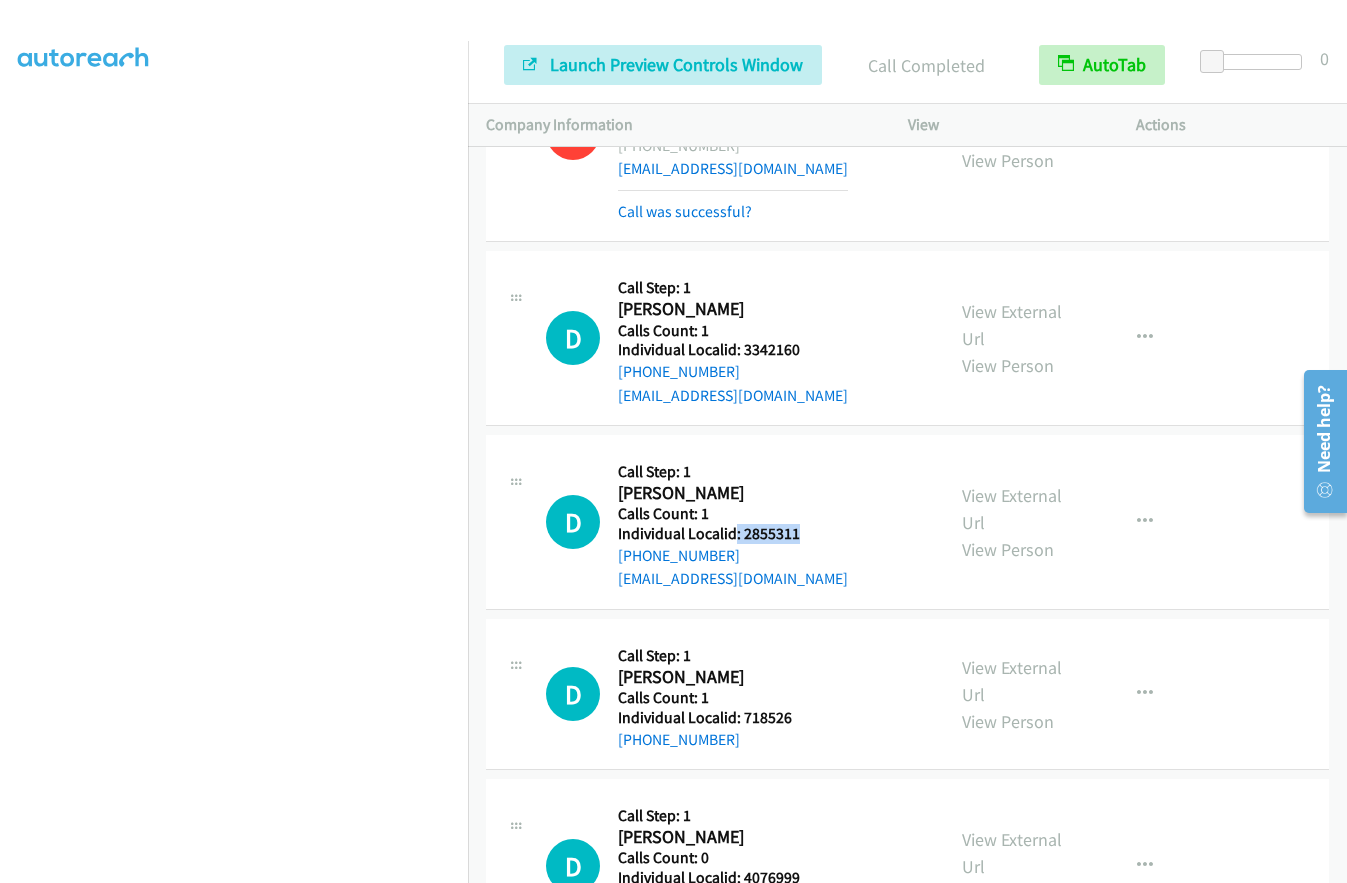 drag, startPoint x: 735, startPoint y: 416, endPoint x: 829, endPoint y: 411, distance: 94.13288 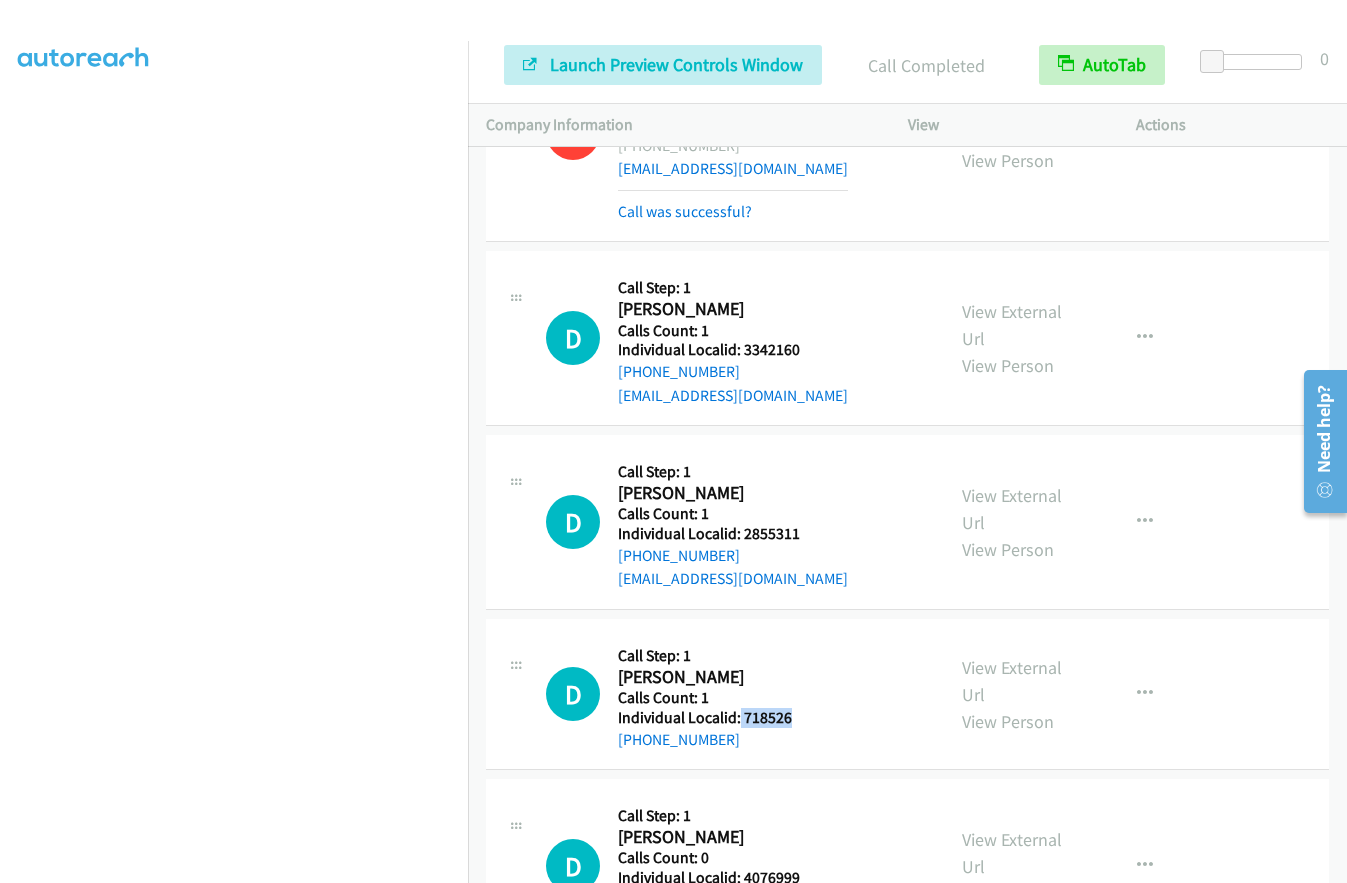 drag, startPoint x: 769, startPoint y: 596, endPoint x: 811, endPoint y: 595, distance: 42.0119 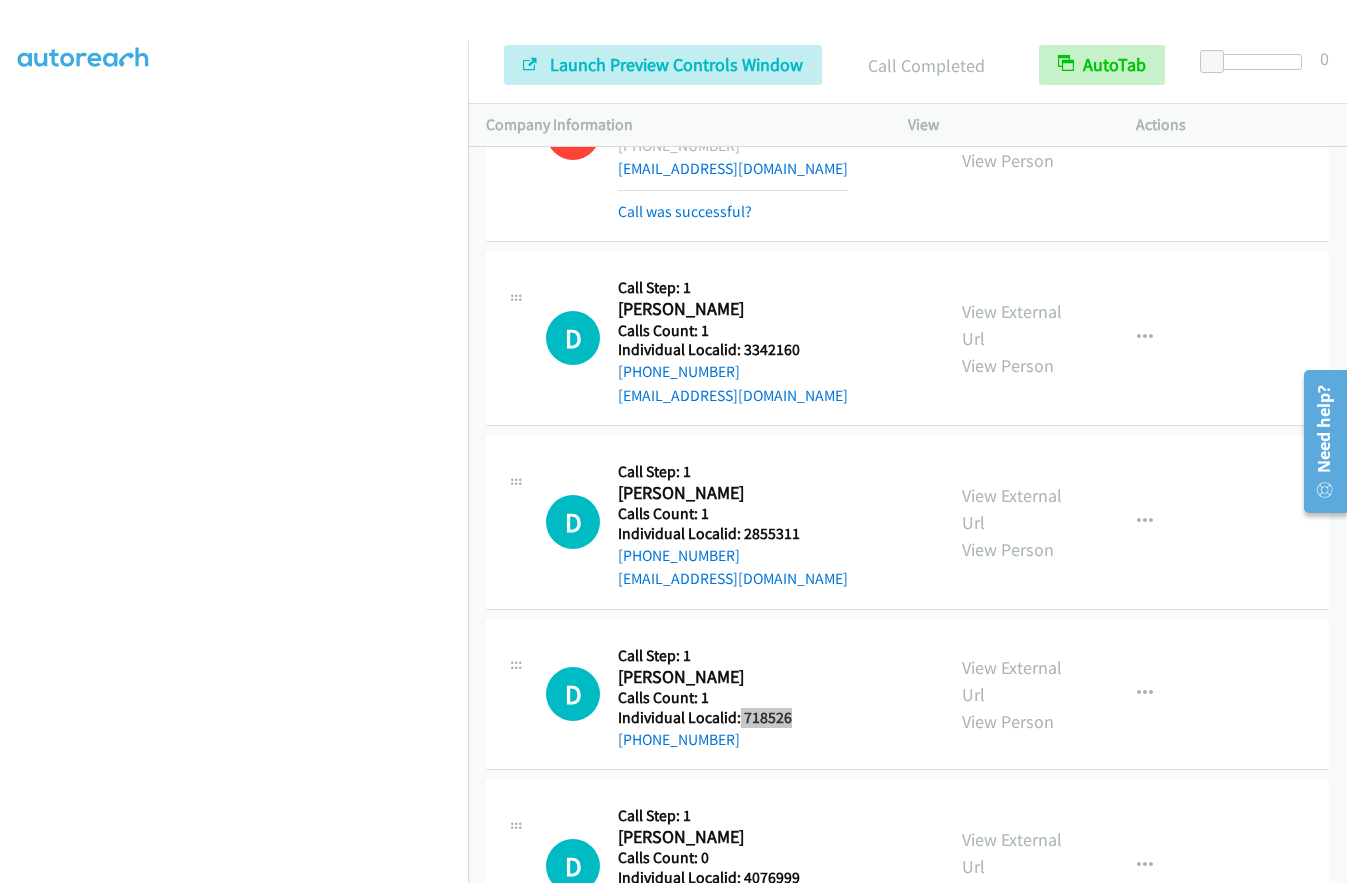 scroll, scrollTop: 7039, scrollLeft: 0, axis: vertical 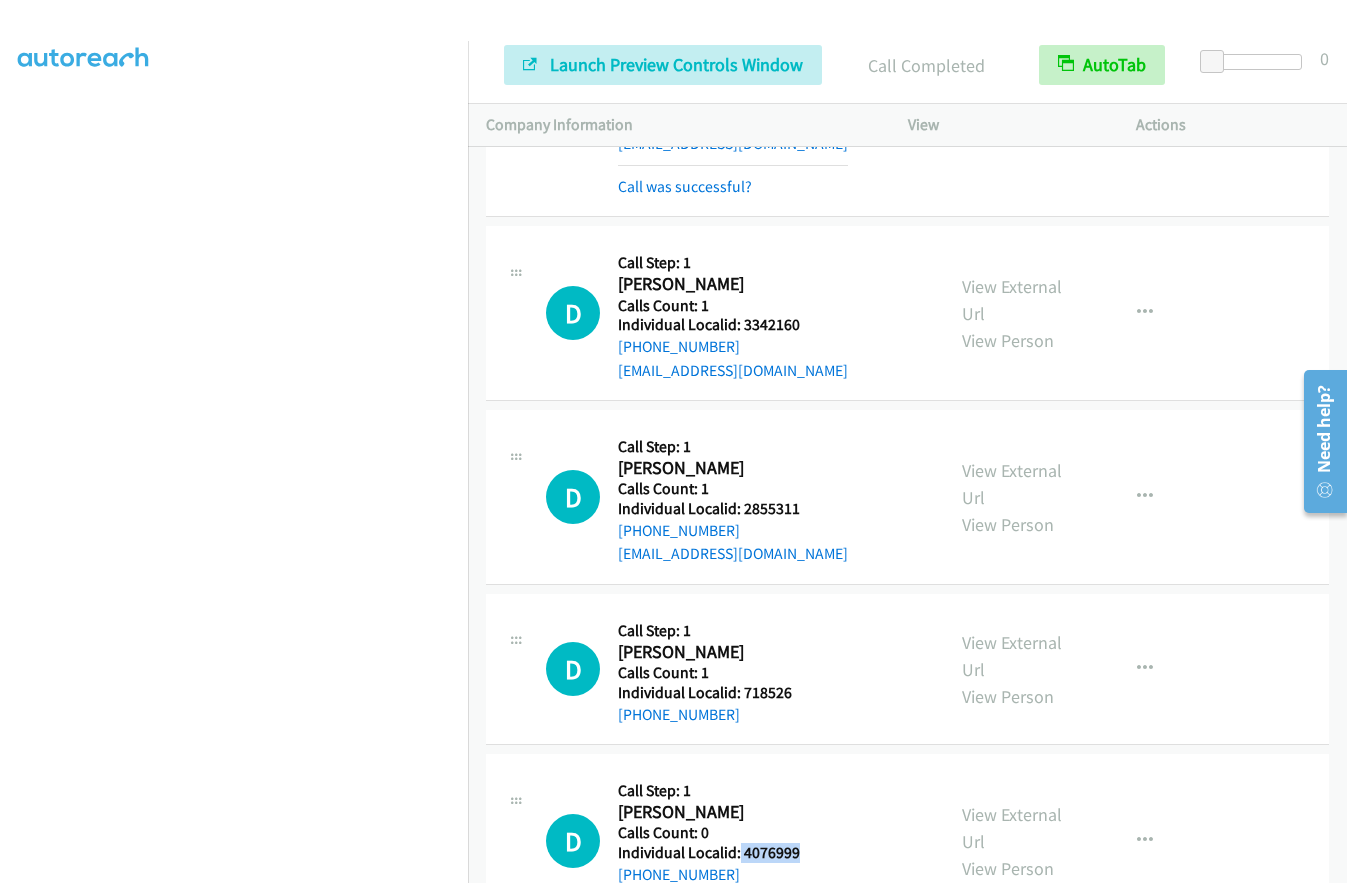 drag, startPoint x: 739, startPoint y: 734, endPoint x: 818, endPoint y: 737, distance: 79.05694 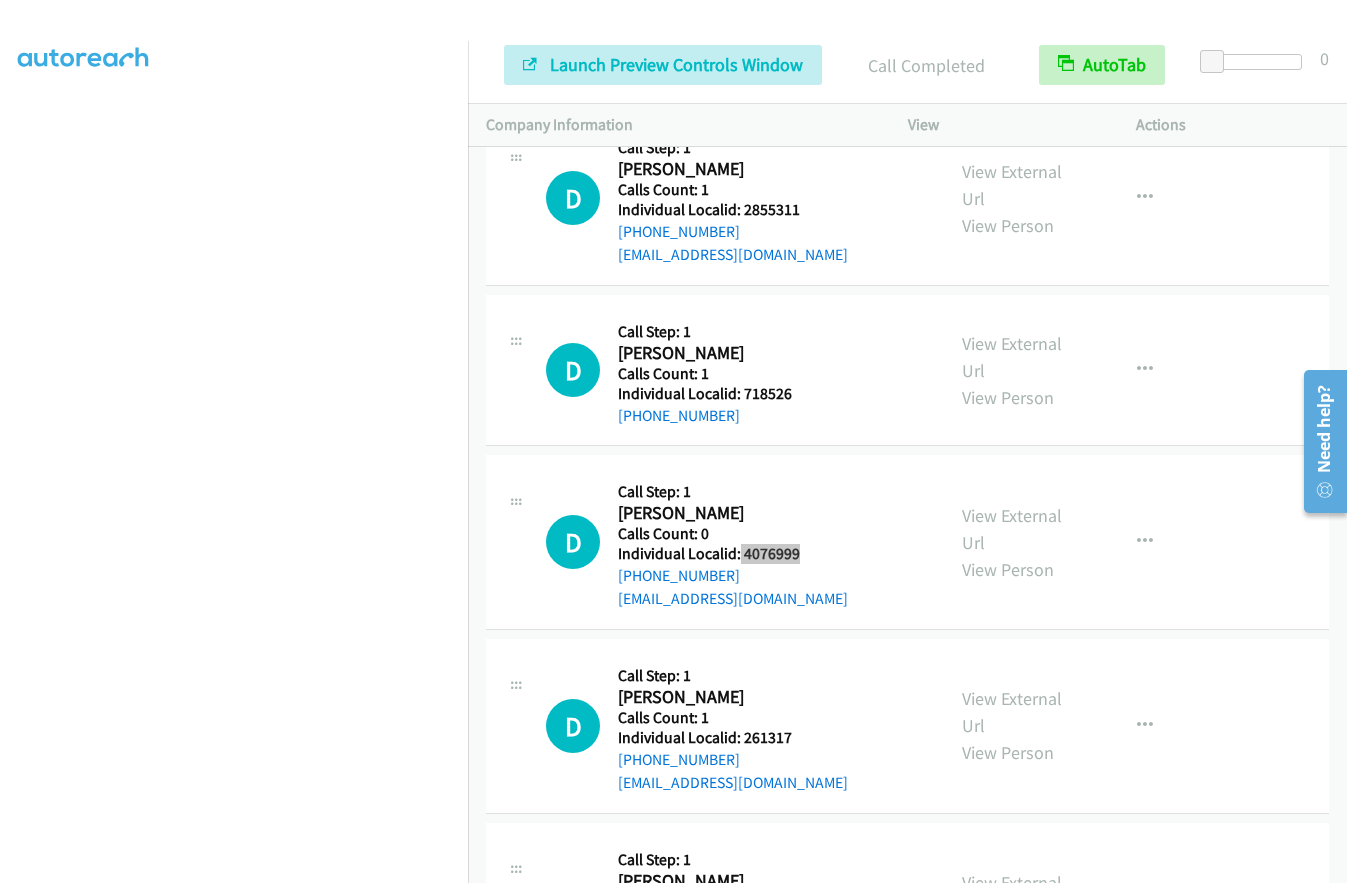scroll, scrollTop: 7339, scrollLeft: 0, axis: vertical 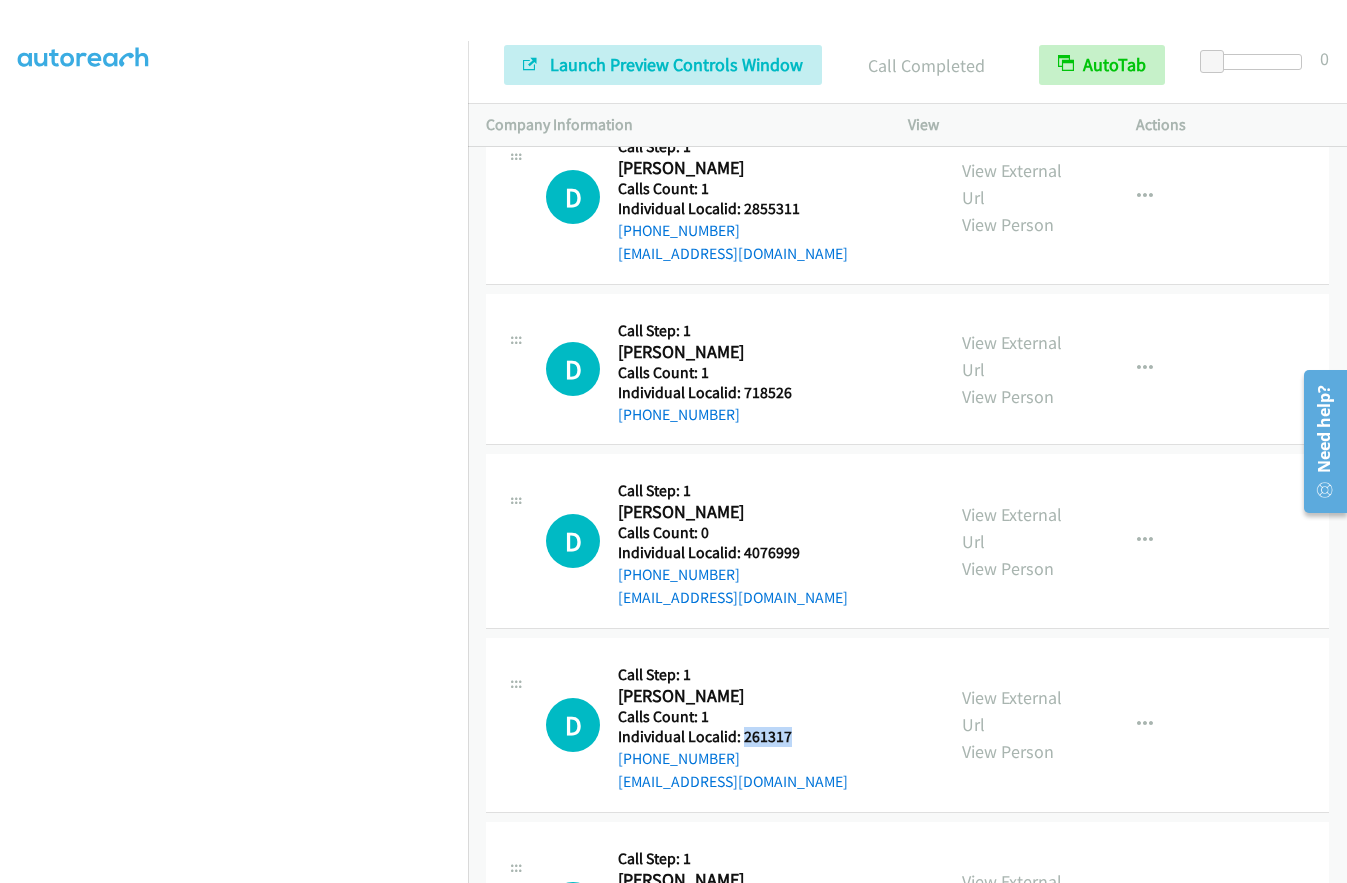 drag, startPoint x: 743, startPoint y: 619, endPoint x: 803, endPoint y: 619, distance: 60 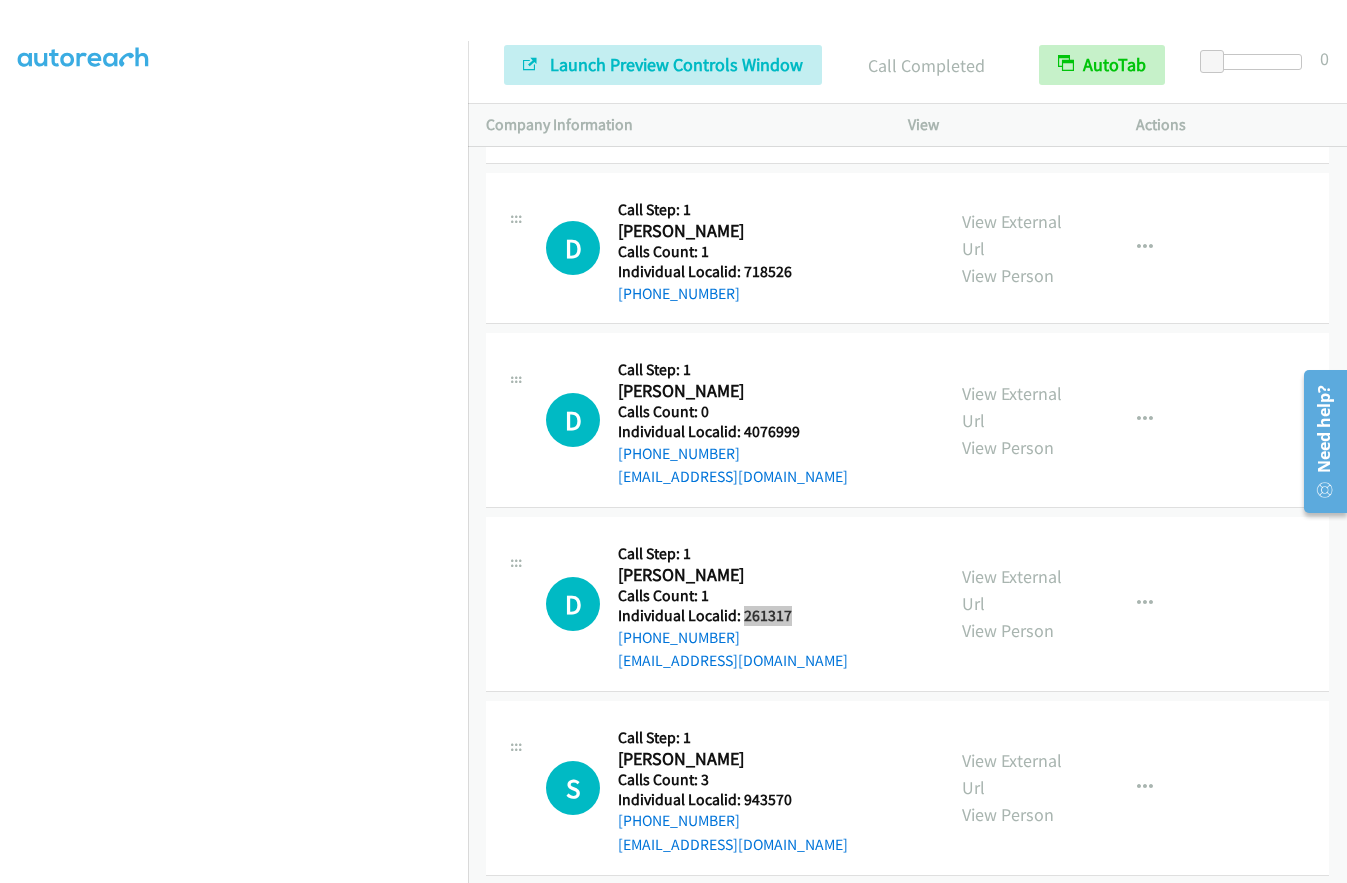 scroll, scrollTop: 7464, scrollLeft: 0, axis: vertical 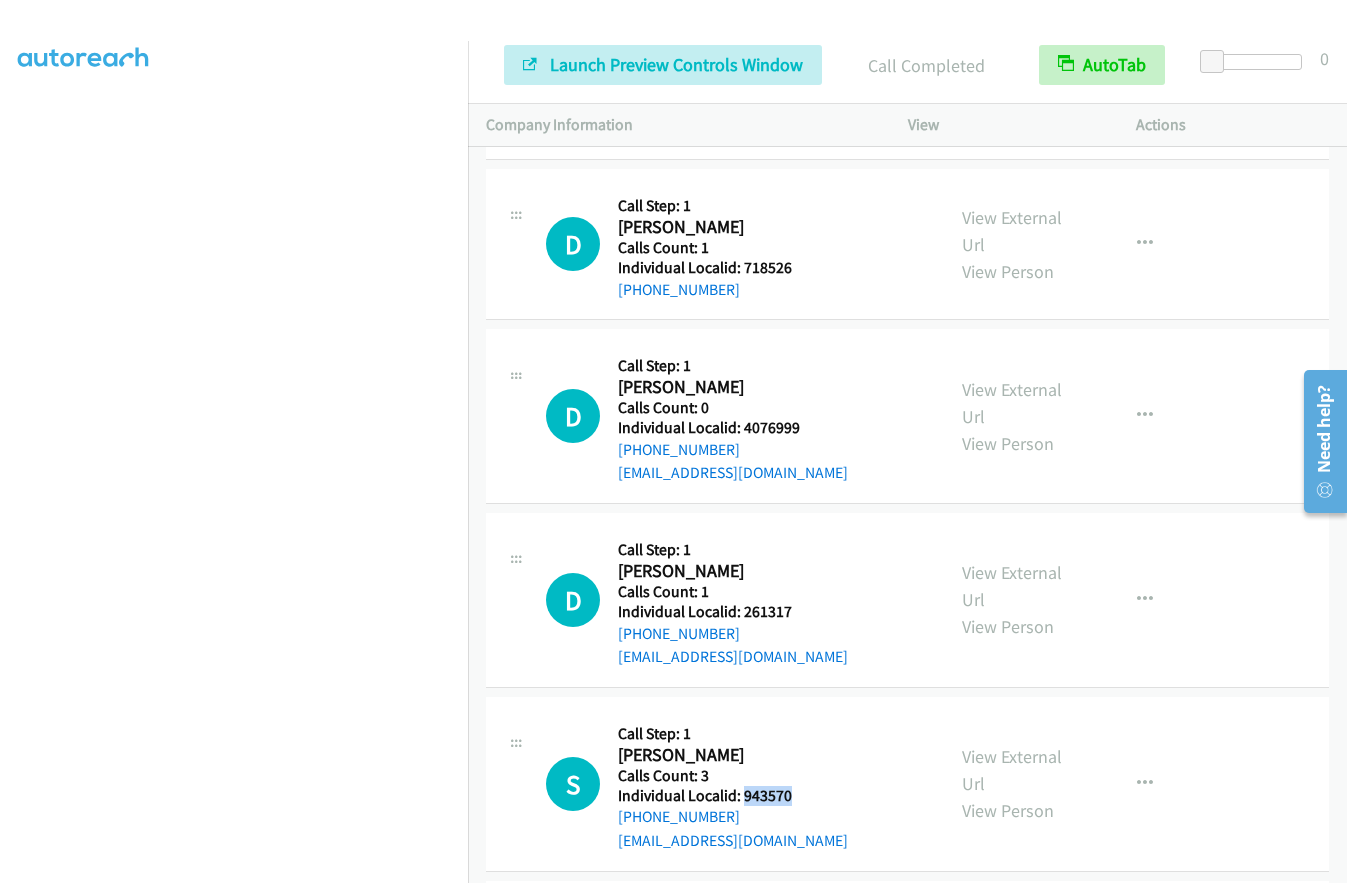 drag, startPoint x: 741, startPoint y: 684, endPoint x: 800, endPoint y: 683, distance: 59.008472 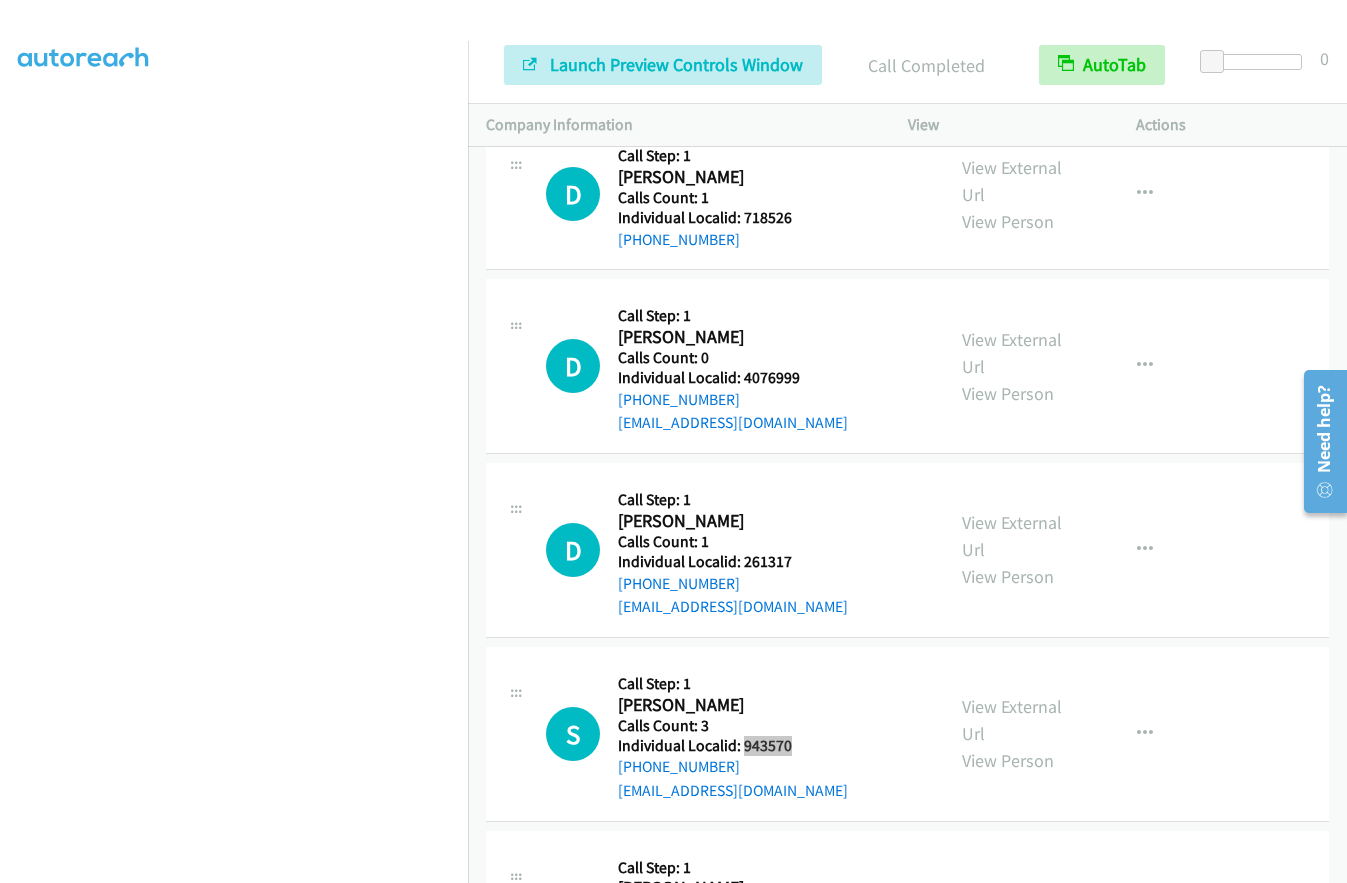scroll, scrollTop: 7589, scrollLeft: 0, axis: vertical 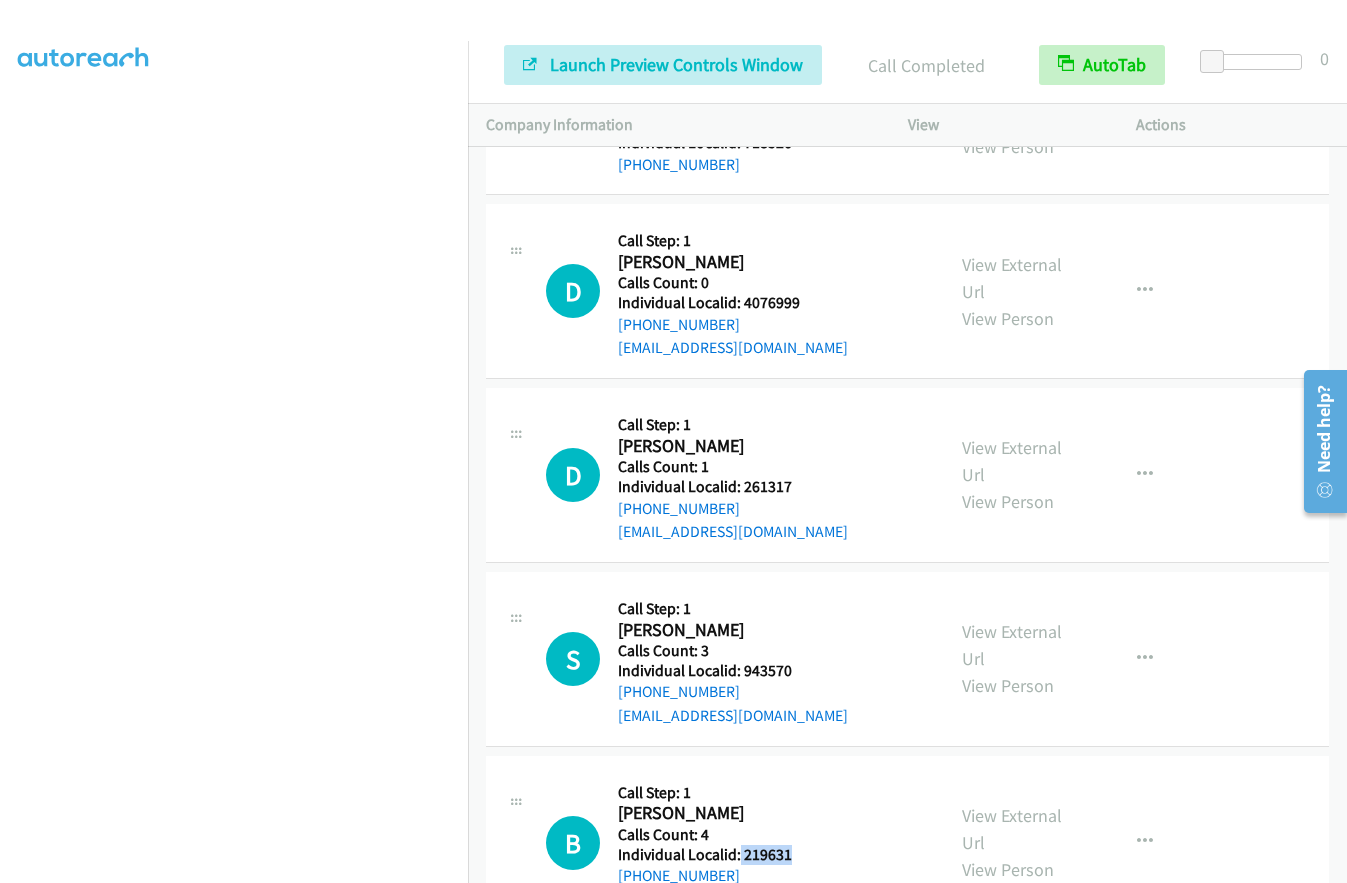 drag, startPoint x: 738, startPoint y: 737, endPoint x: 811, endPoint y: 736, distance: 73.00685 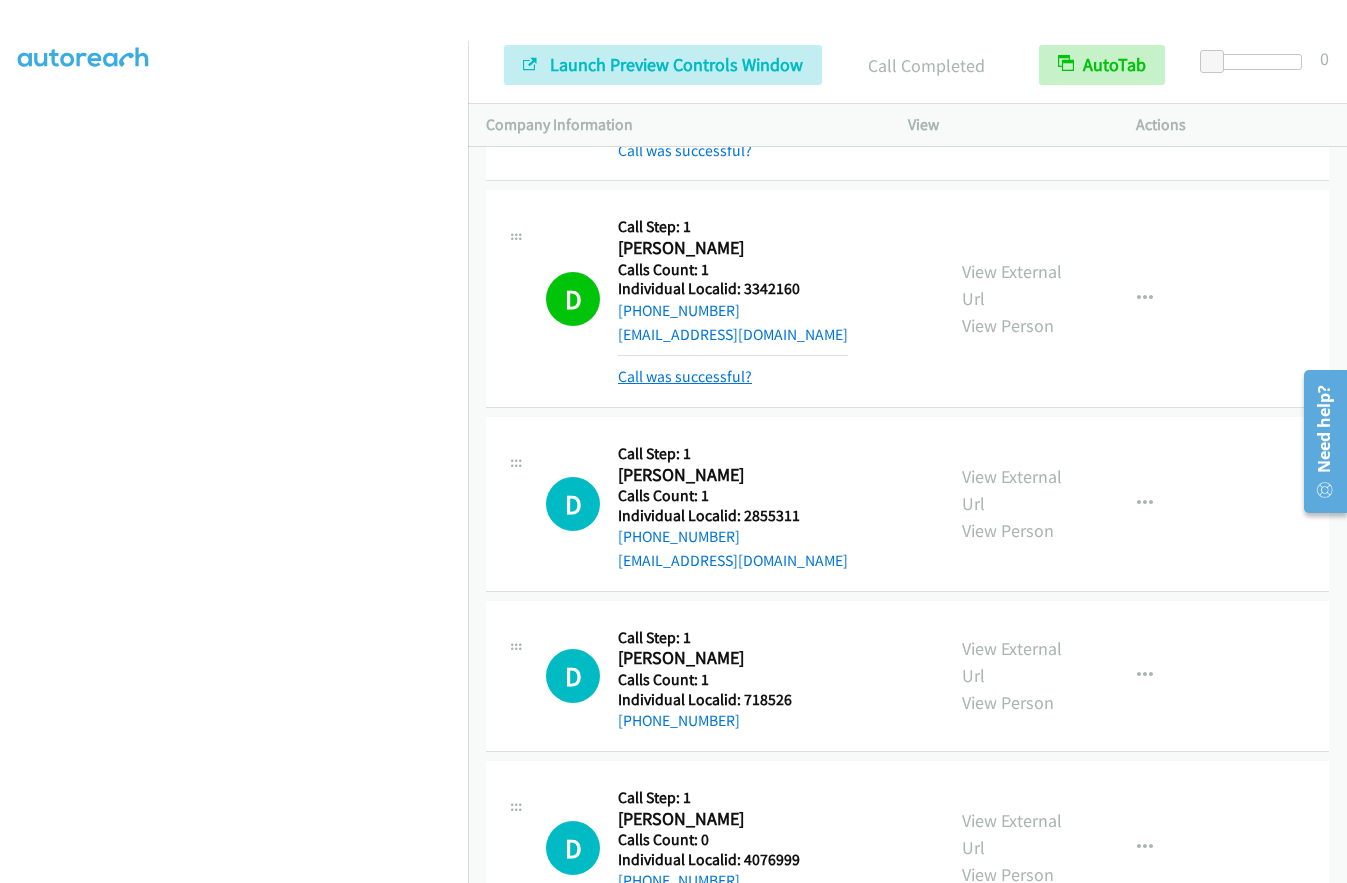 scroll, scrollTop: 7039, scrollLeft: 0, axis: vertical 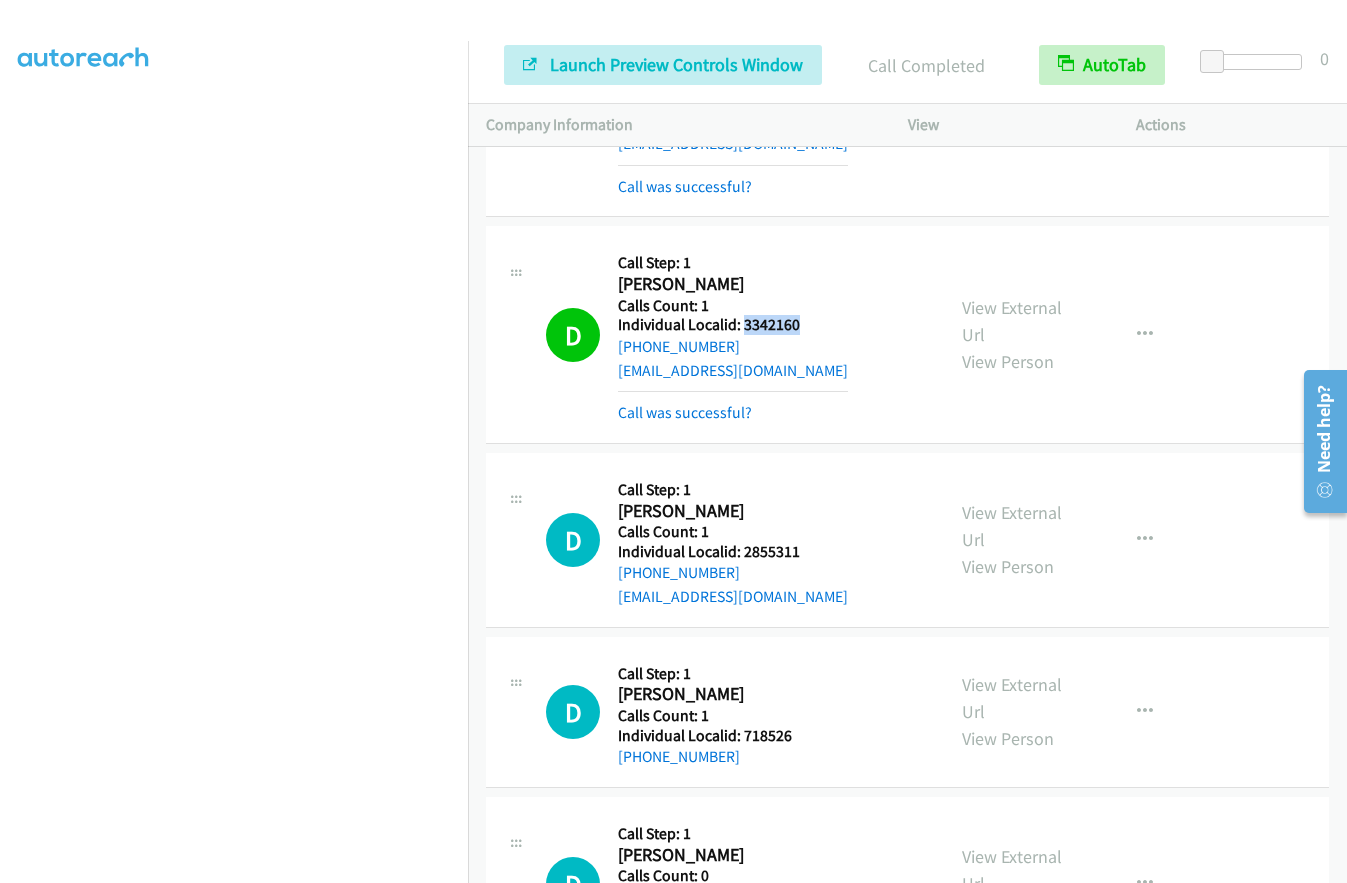 drag, startPoint x: 742, startPoint y: 201, endPoint x: 805, endPoint y: 204, distance: 63.07139 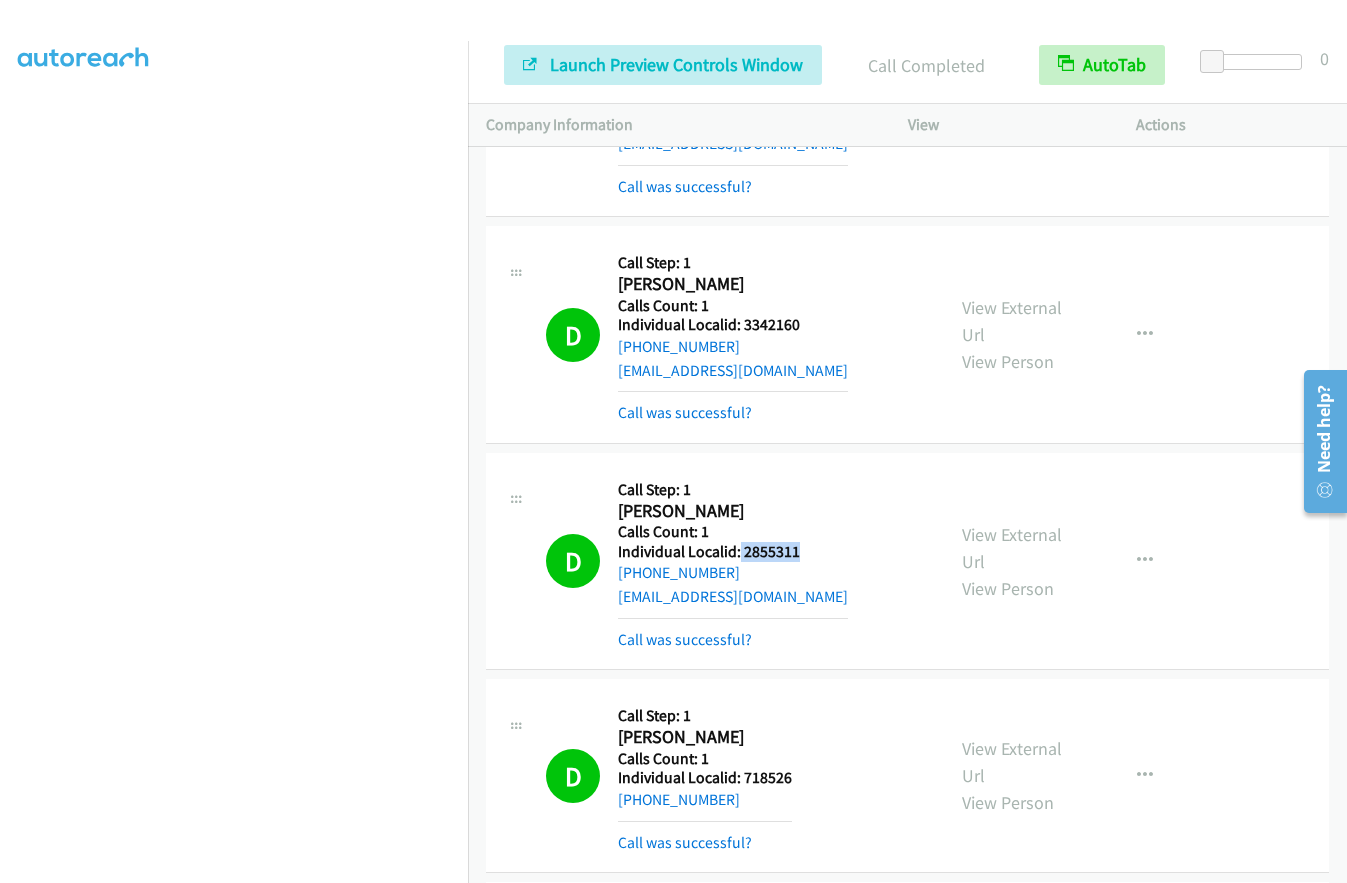 drag, startPoint x: 739, startPoint y: 435, endPoint x: 811, endPoint y: 435, distance: 72 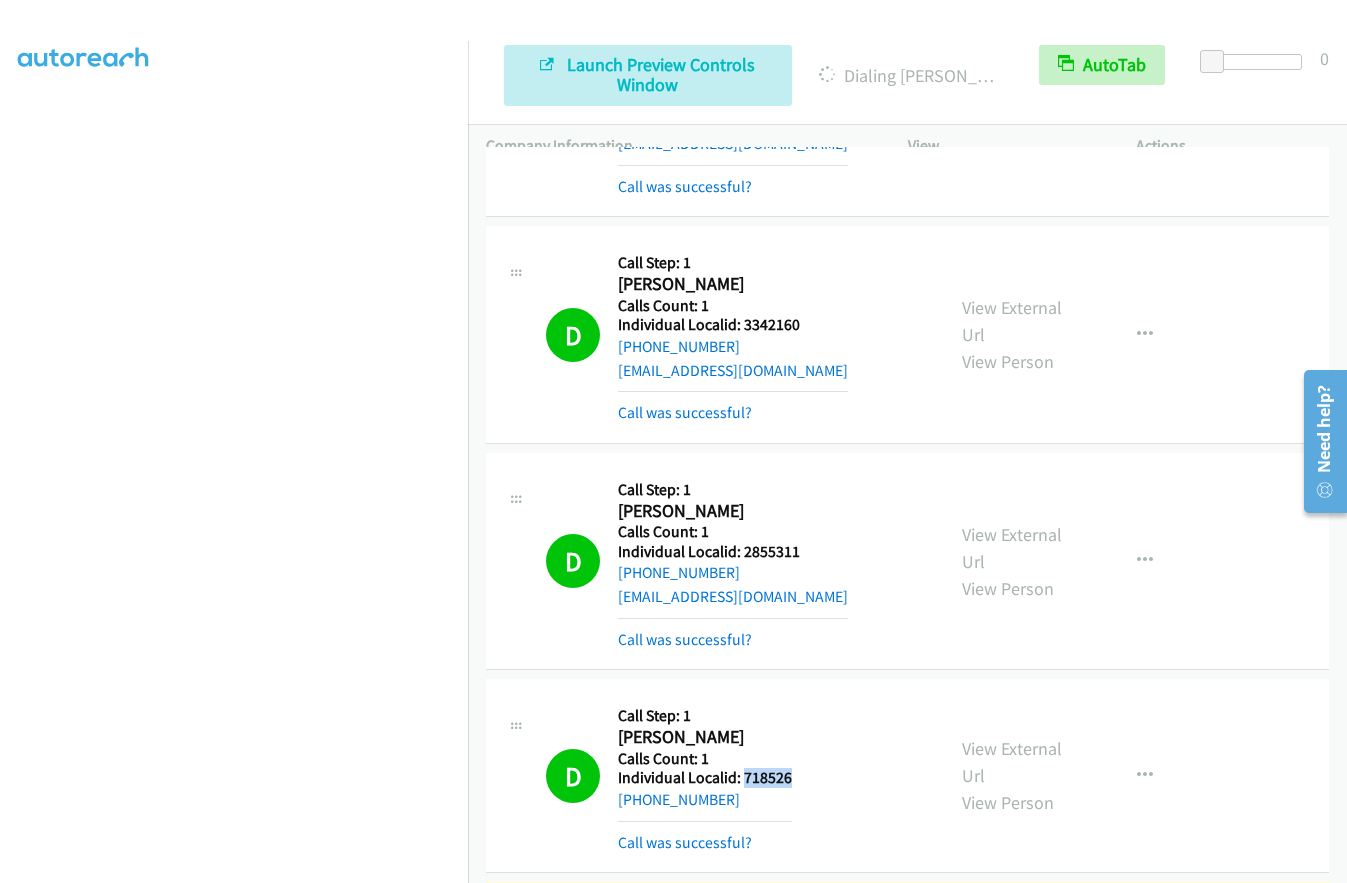 drag, startPoint x: 742, startPoint y: 658, endPoint x: 805, endPoint y: 657, distance: 63.007935 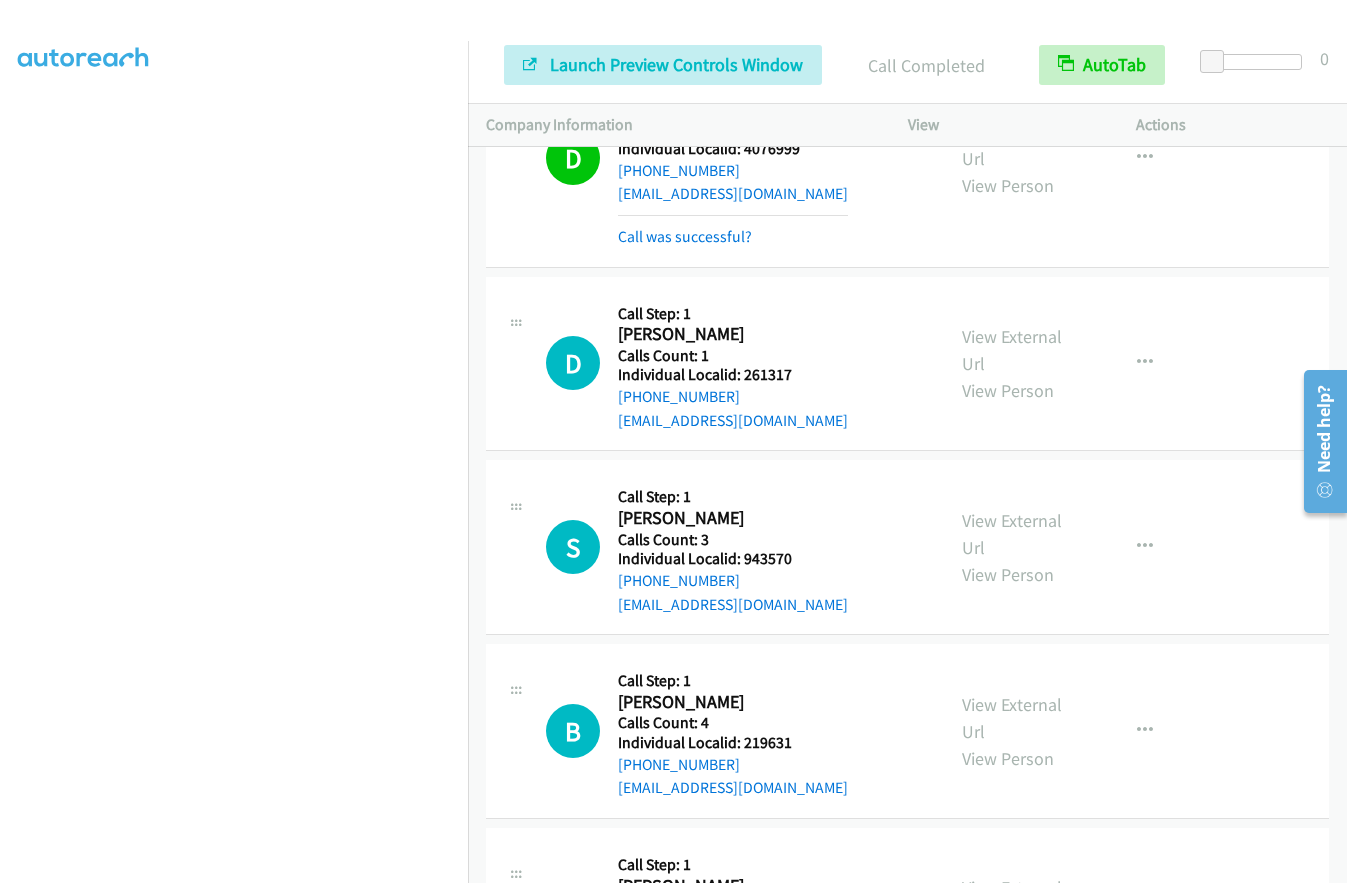 scroll, scrollTop: 7889, scrollLeft: 0, axis: vertical 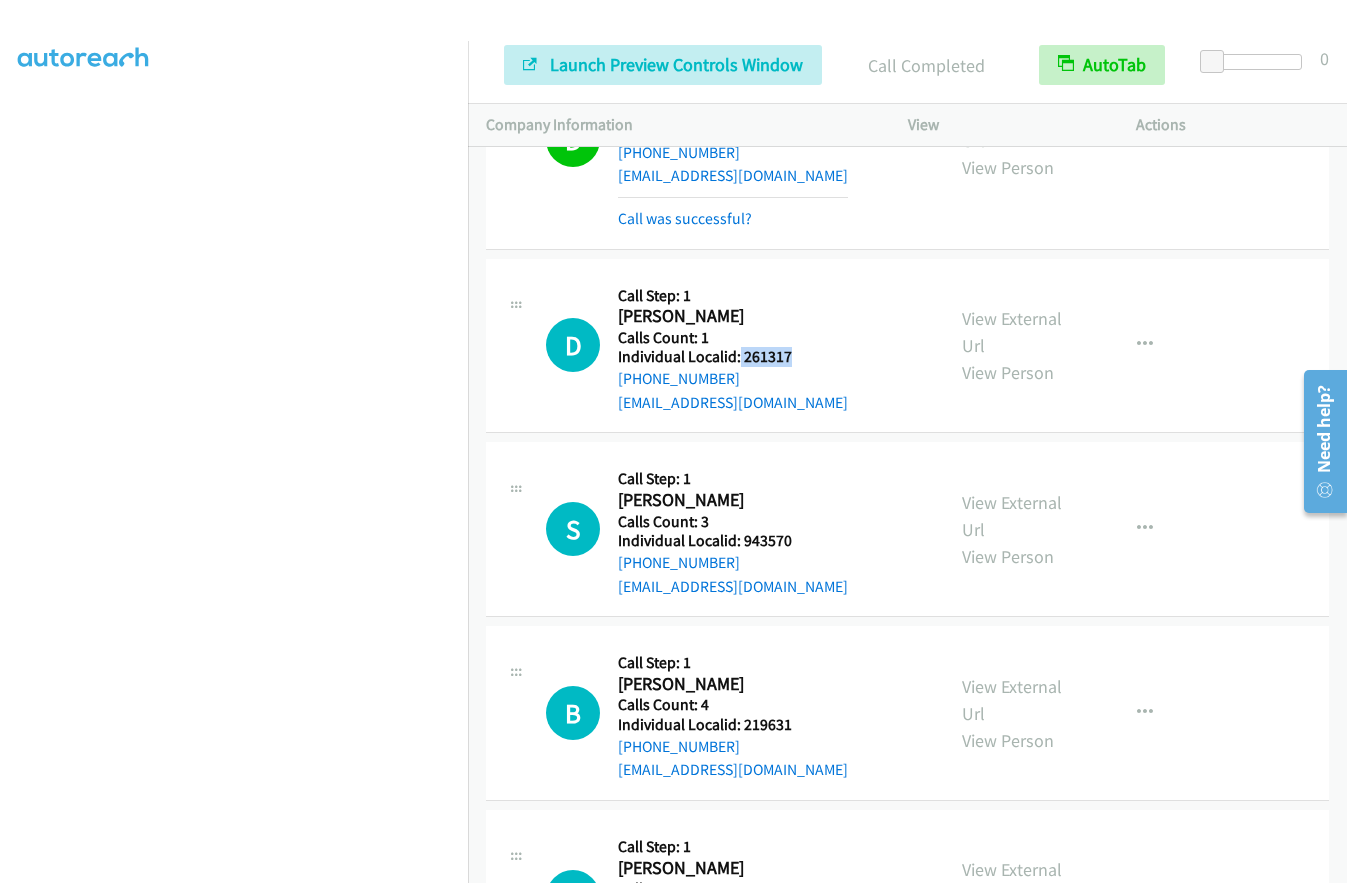 drag, startPoint x: 739, startPoint y: 238, endPoint x: 804, endPoint y: 238, distance: 65 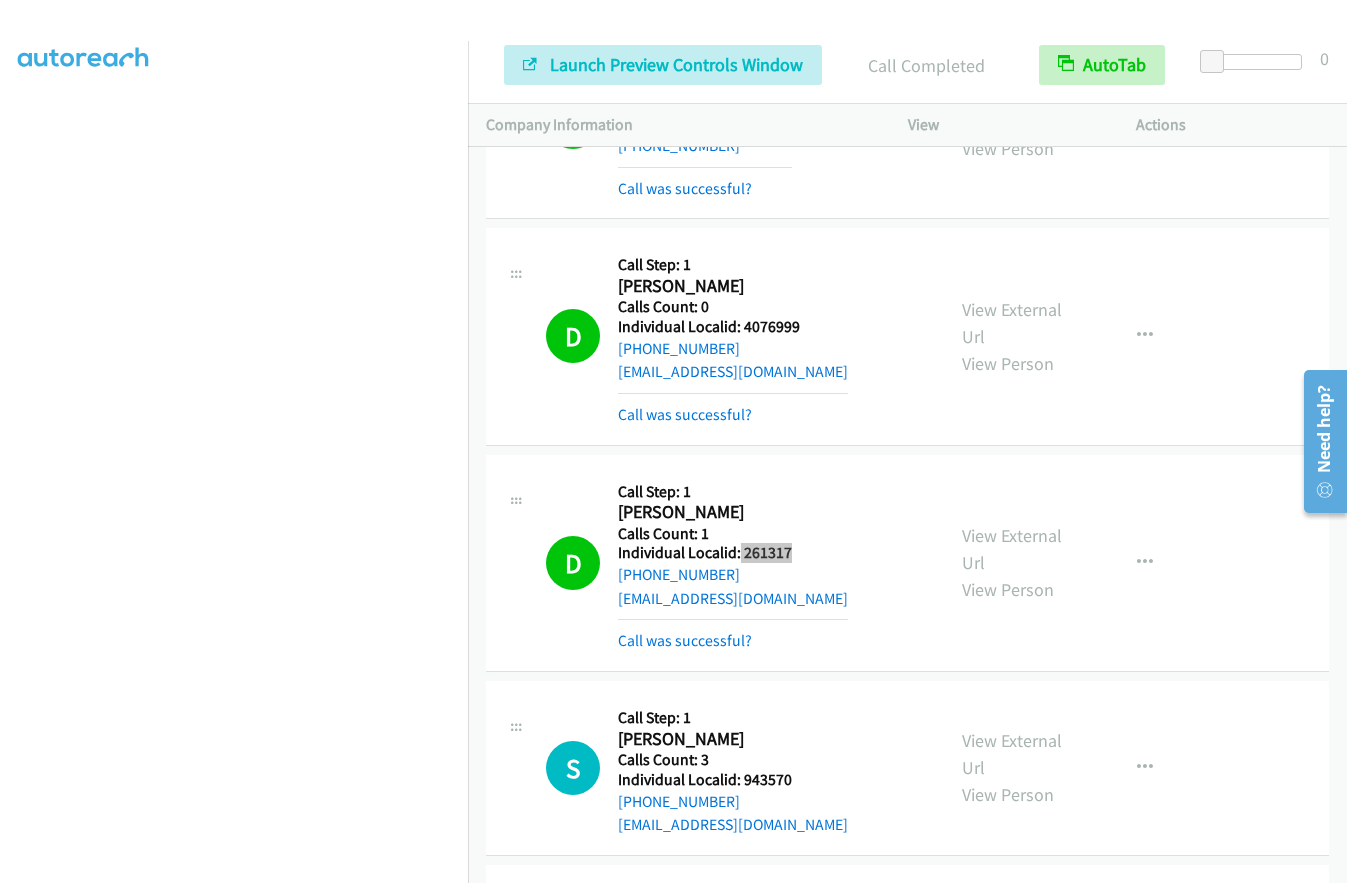 scroll, scrollTop: 7664, scrollLeft: 0, axis: vertical 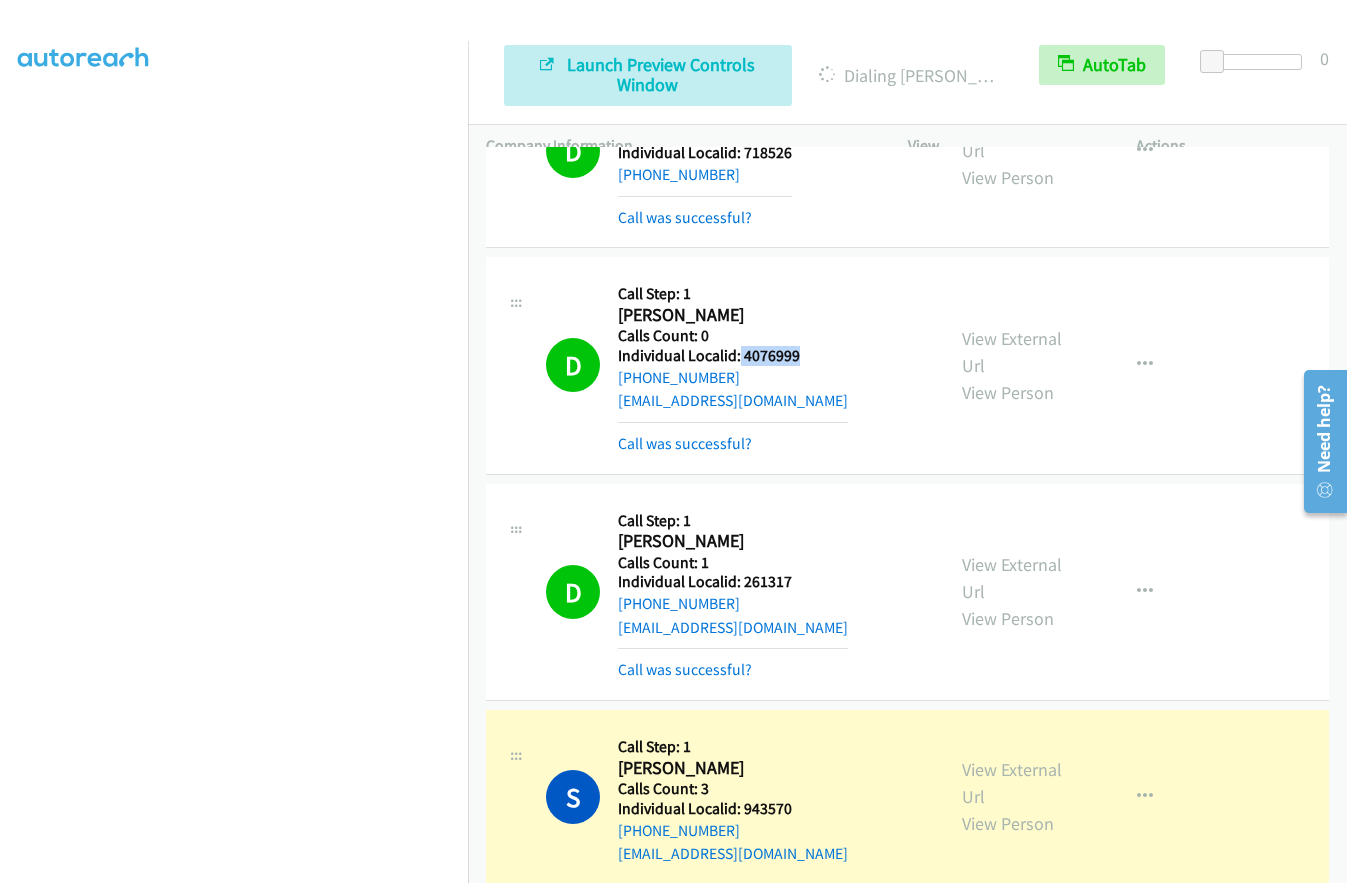 click on "Individual Localid: 4076999" at bounding box center (733, 356) 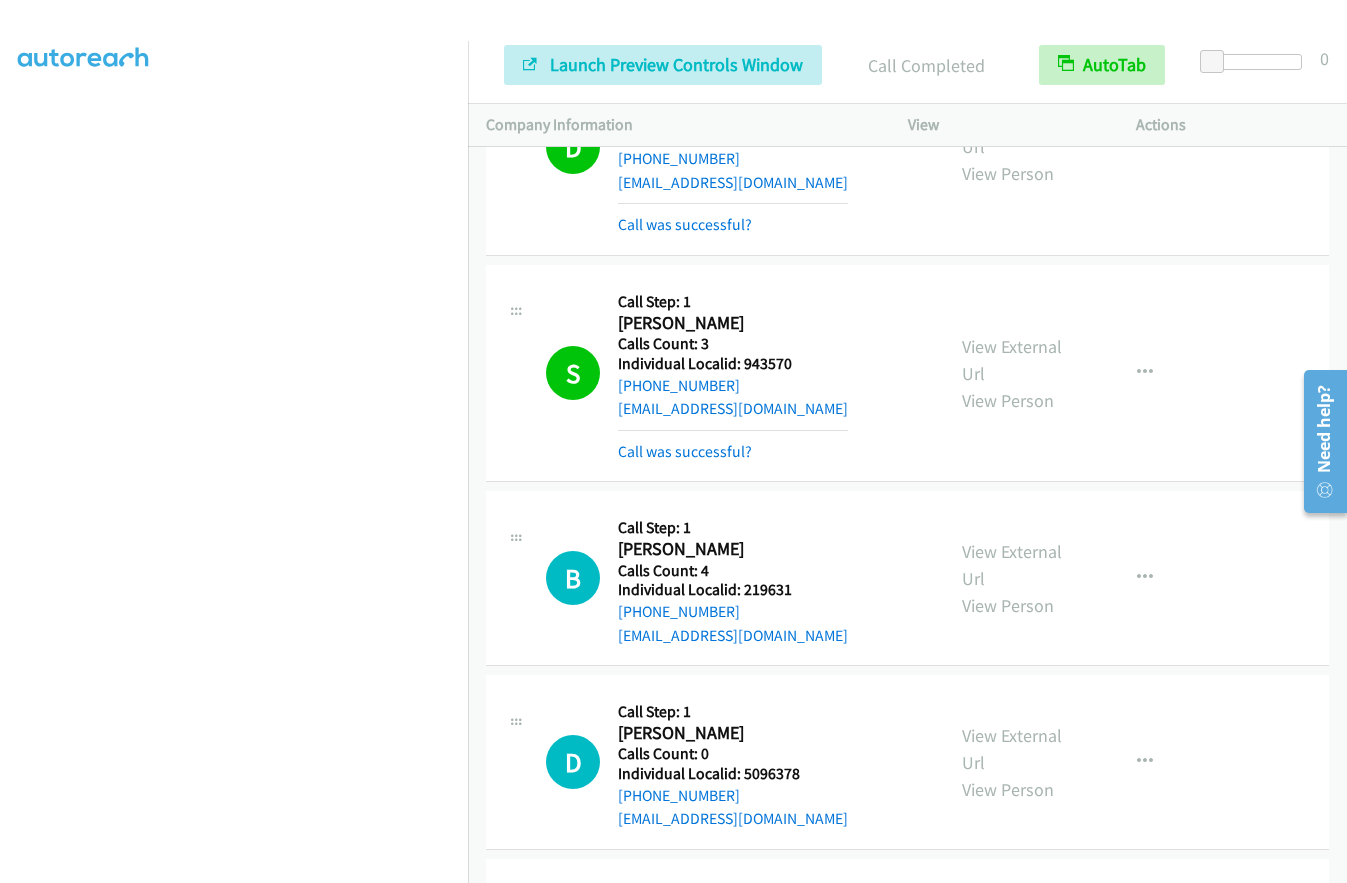 scroll, scrollTop: 8114, scrollLeft: 0, axis: vertical 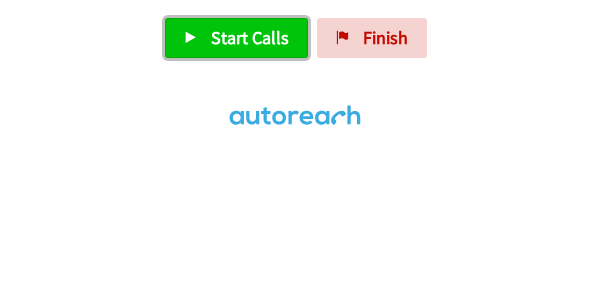 drag, startPoint x: 209, startPoint y: 46, endPoint x: 222, endPoint y: 42, distance: 13.601471 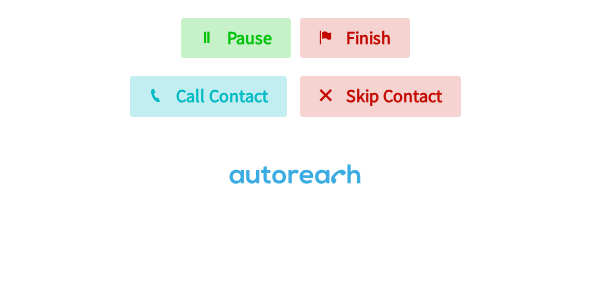 scroll, scrollTop: 0, scrollLeft: 0, axis: both 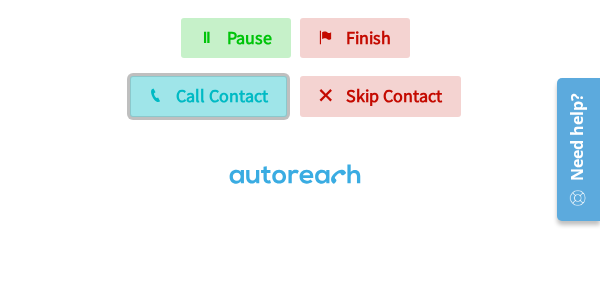 click on "Call Contact" at bounding box center (222, 95) 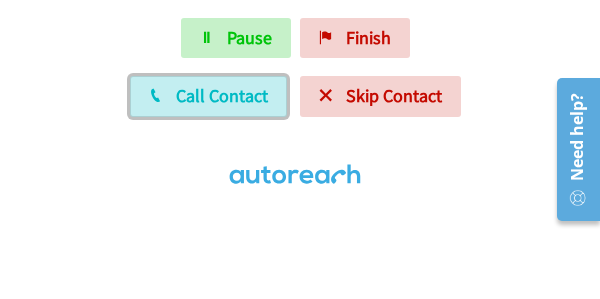 click on "Call Contact" at bounding box center (222, 95) 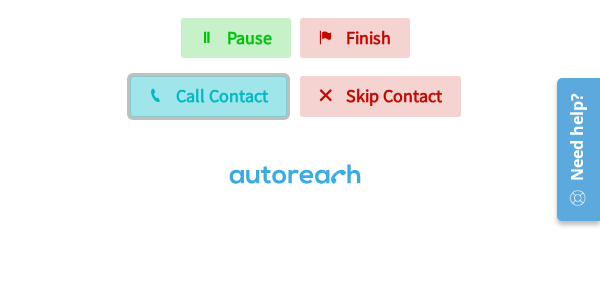 click on "Call Contact" at bounding box center (208, 96) 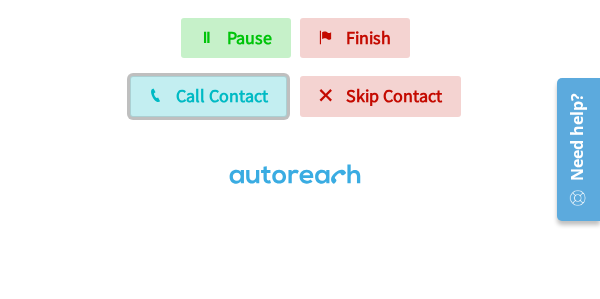 drag, startPoint x: 235, startPoint y: 103, endPoint x: 244, endPoint y: 116, distance: 15.811388 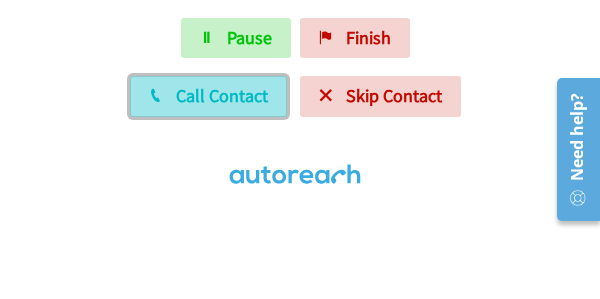click on "Call Contact" at bounding box center [222, 95] 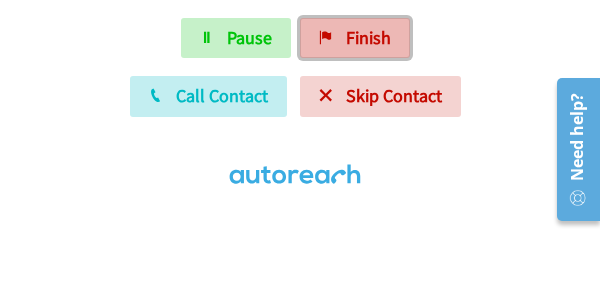click on "Finish" at bounding box center (368, 37) 